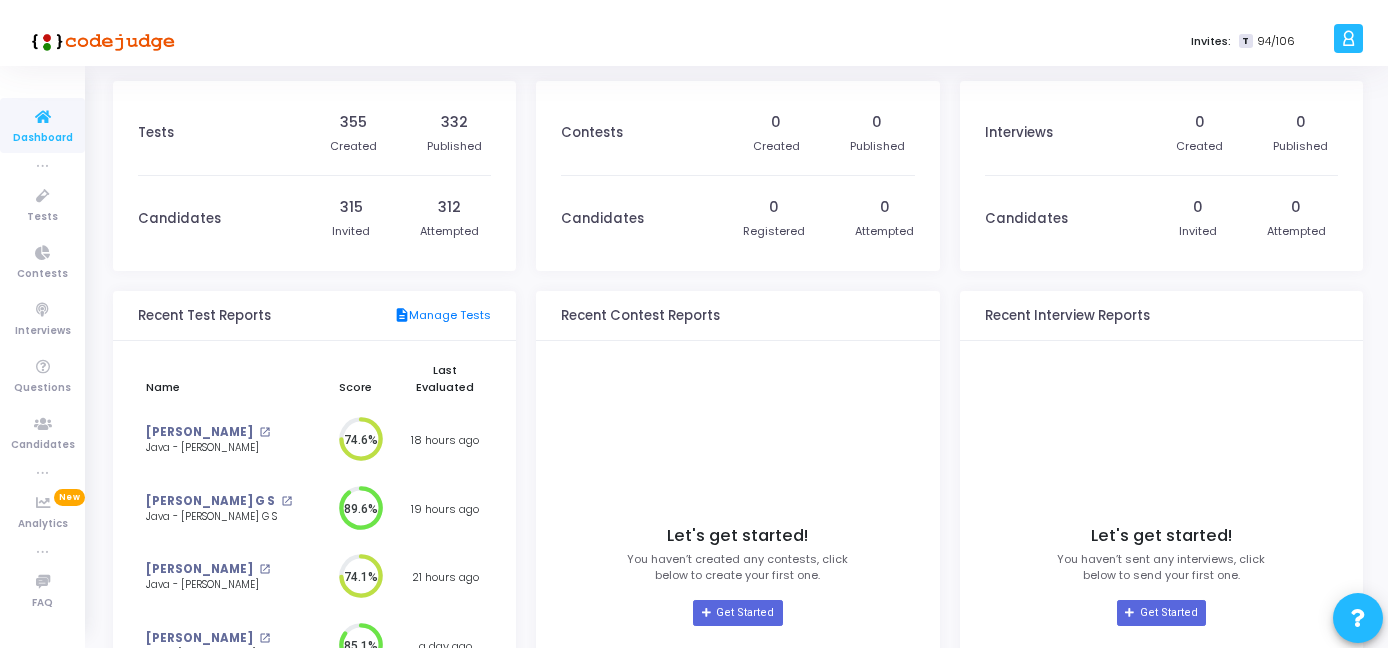 scroll, scrollTop: 0, scrollLeft: 0, axis: both 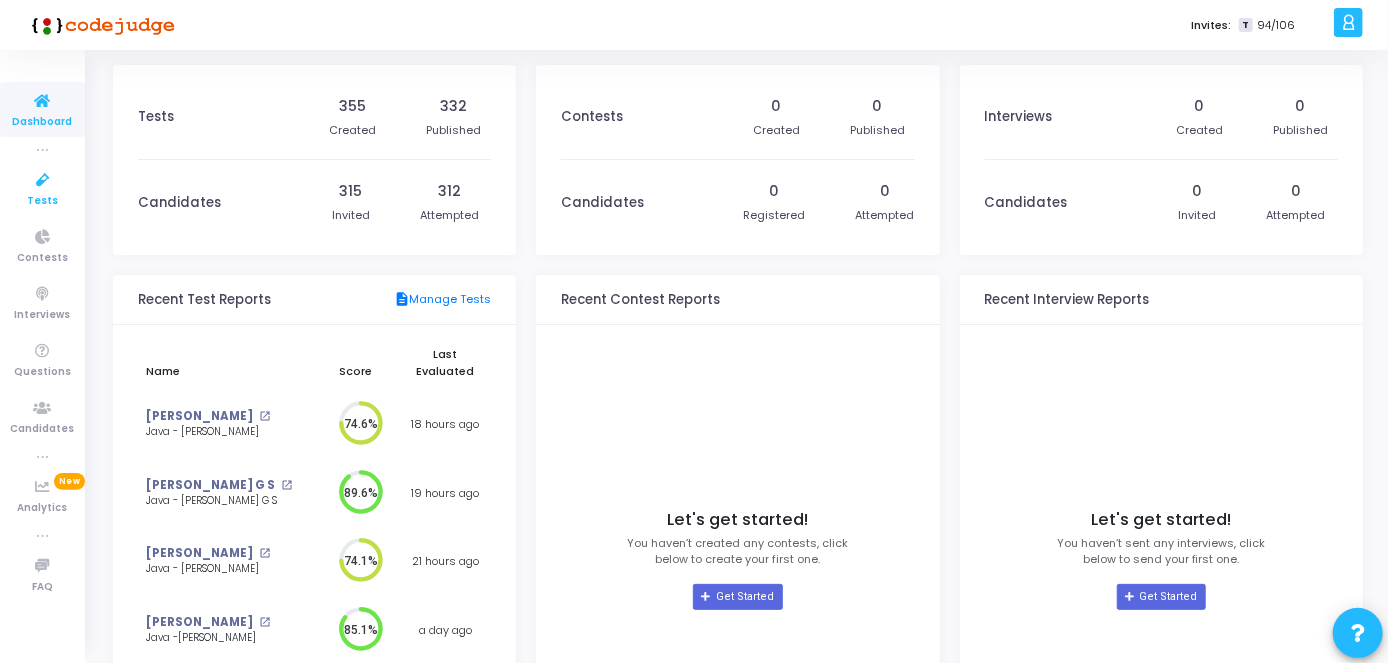 click on "Tests" at bounding box center (42, 201) 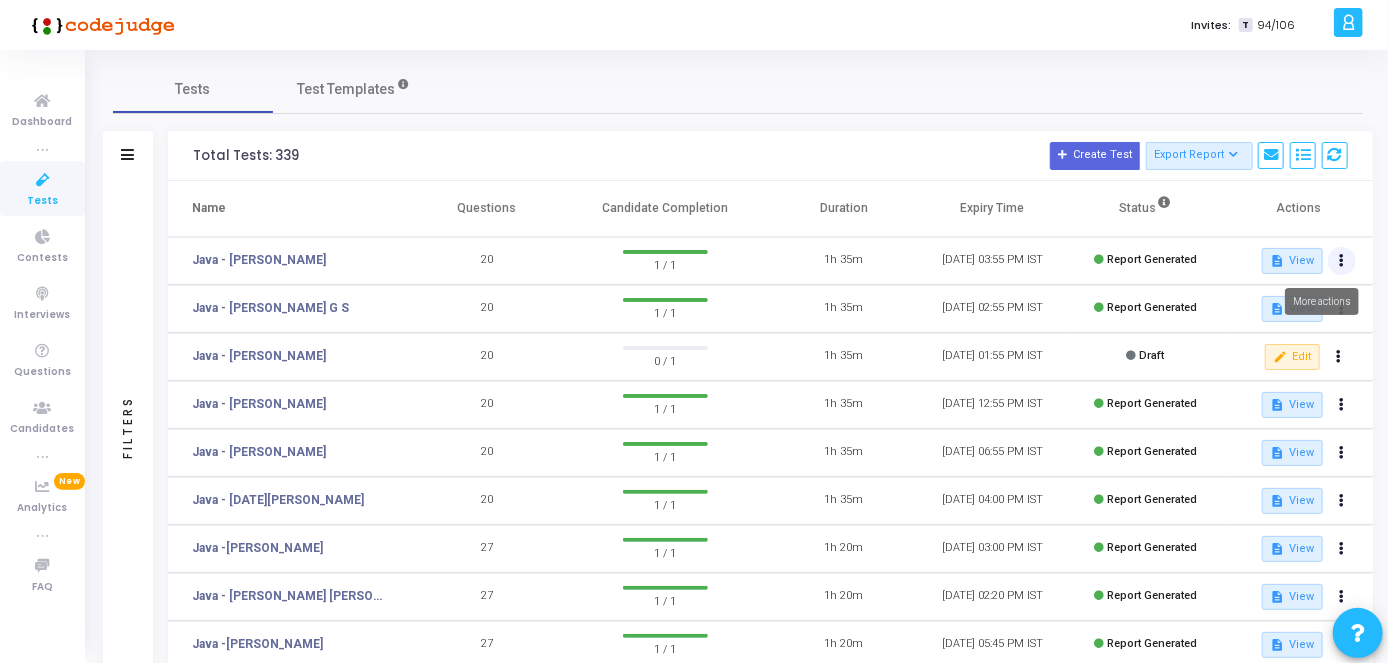 click at bounding box center (1342, 261) 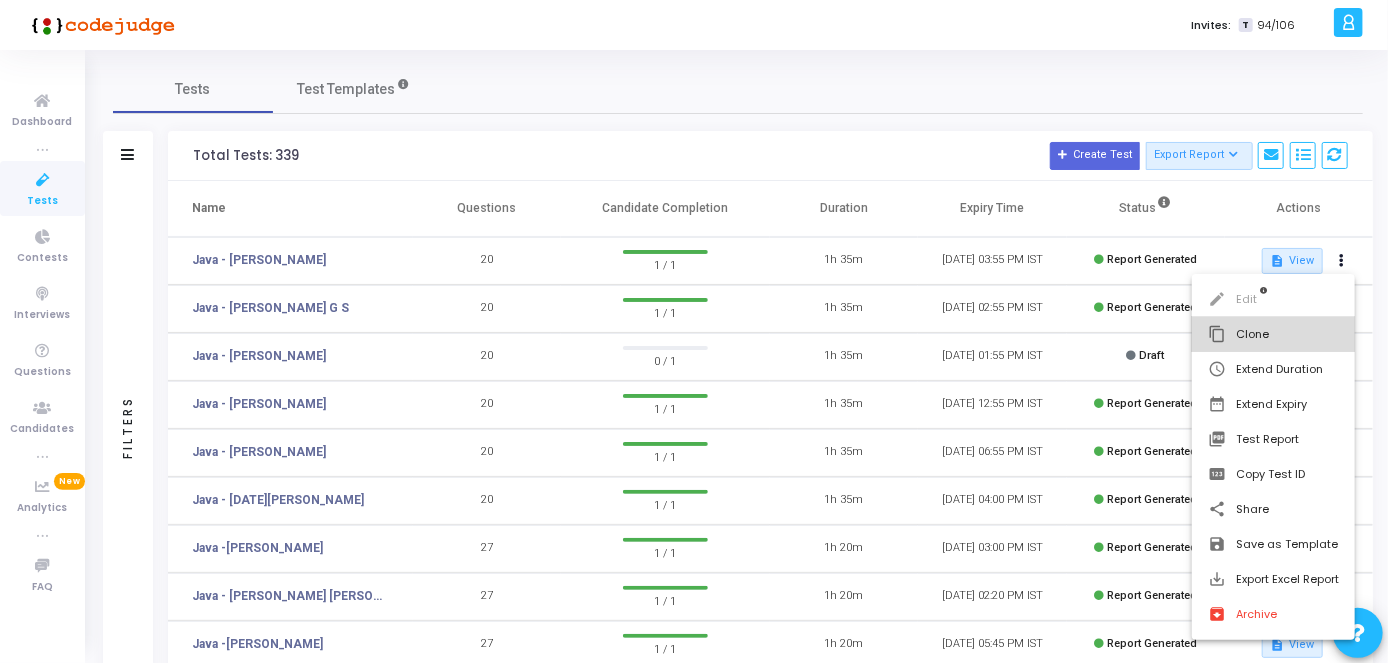 click on "content_copy  Clone" at bounding box center [1273, 334] 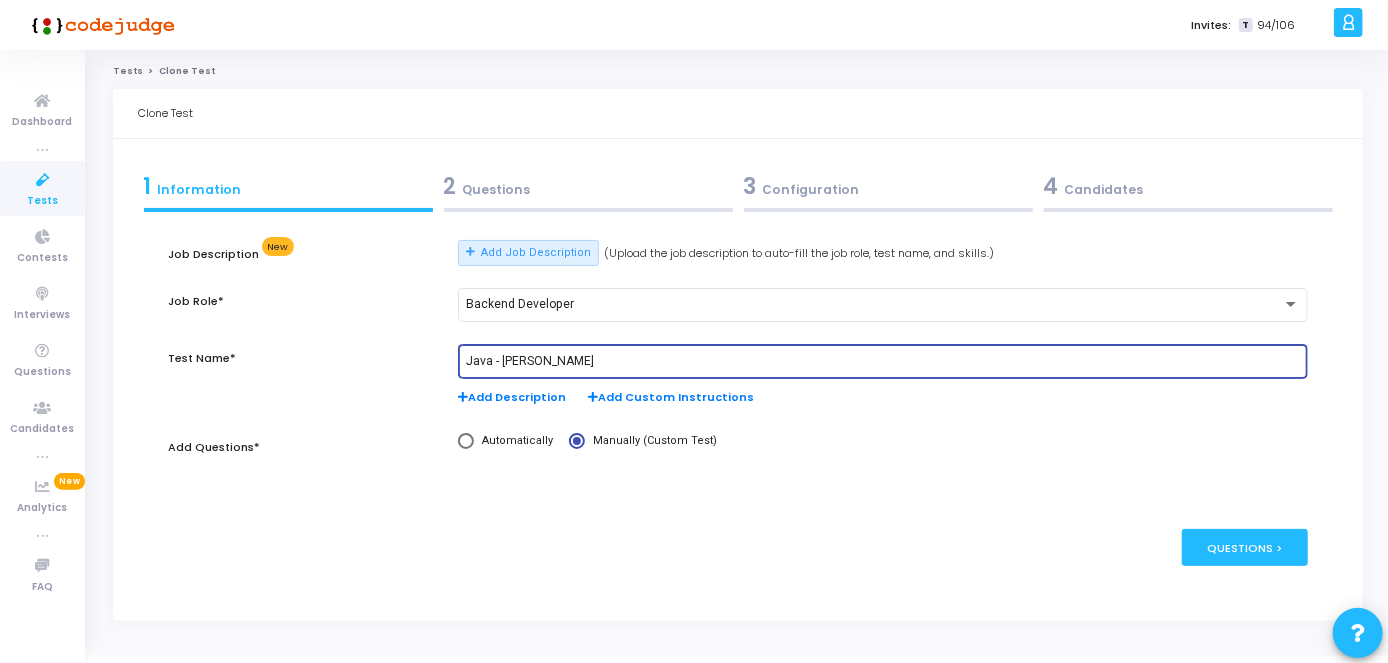 click on "Java - [PERSON_NAME]" at bounding box center [883, 362] 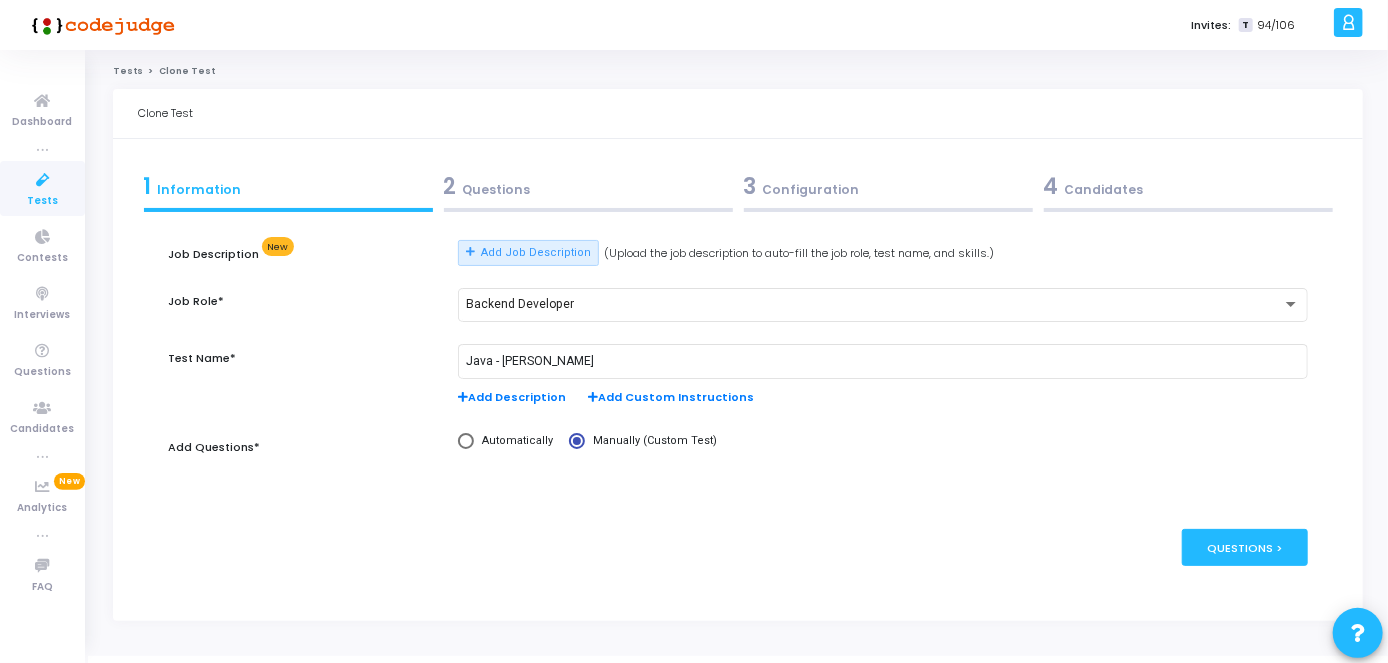 click on "2  Questions" at bounding box center (588, 186) 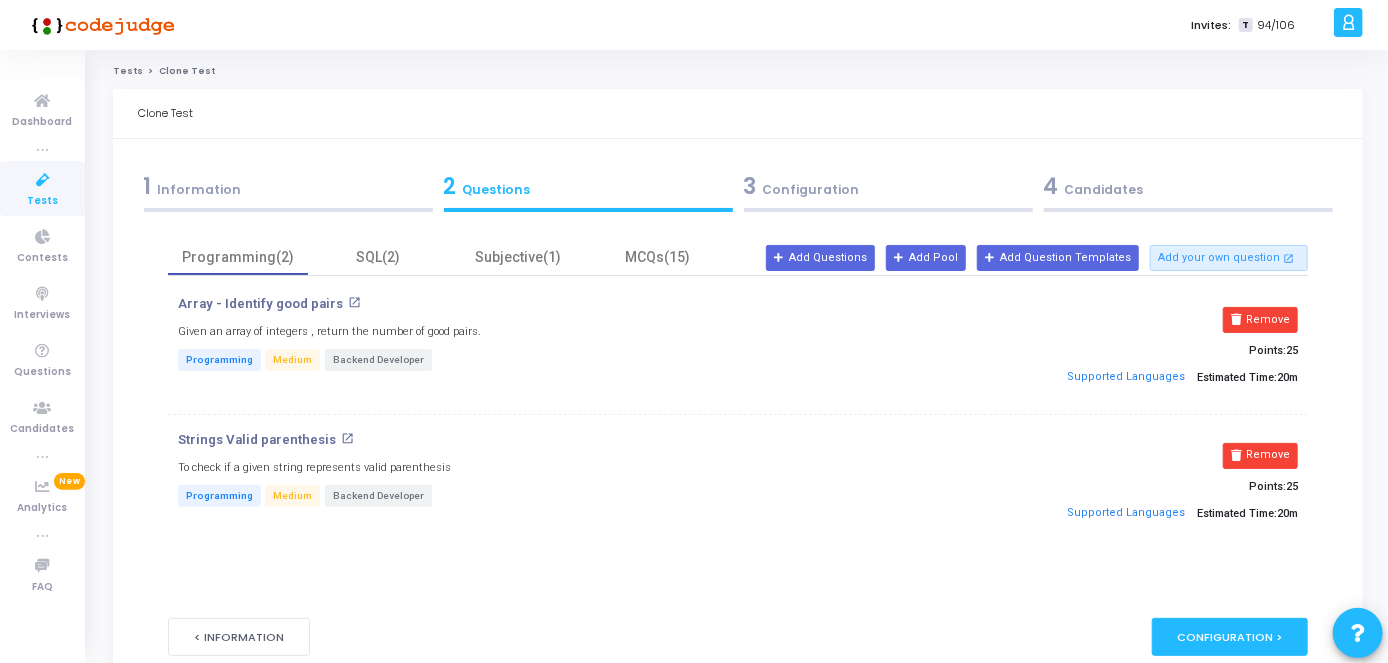 click on "3  Configuration" at bounding box center (888, 186) 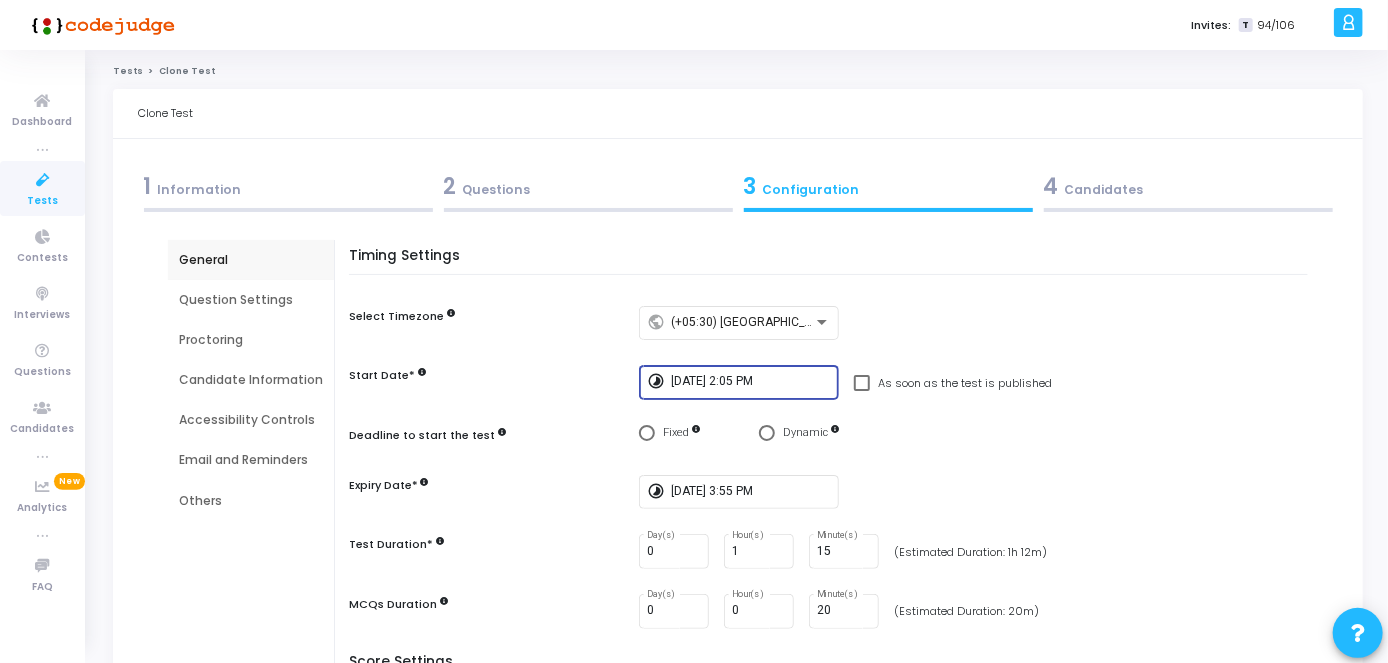 click on "[DATE] 2:05 PM" at bounding box center [751, 382] 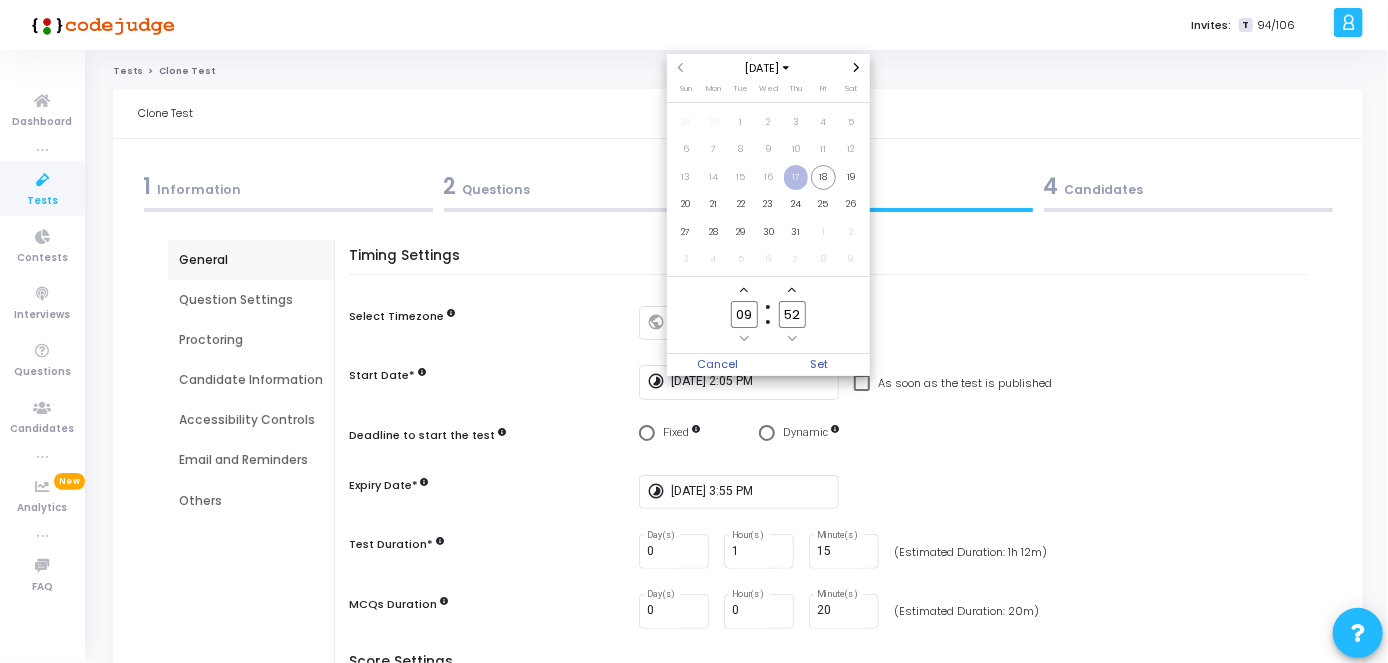 click on "09" 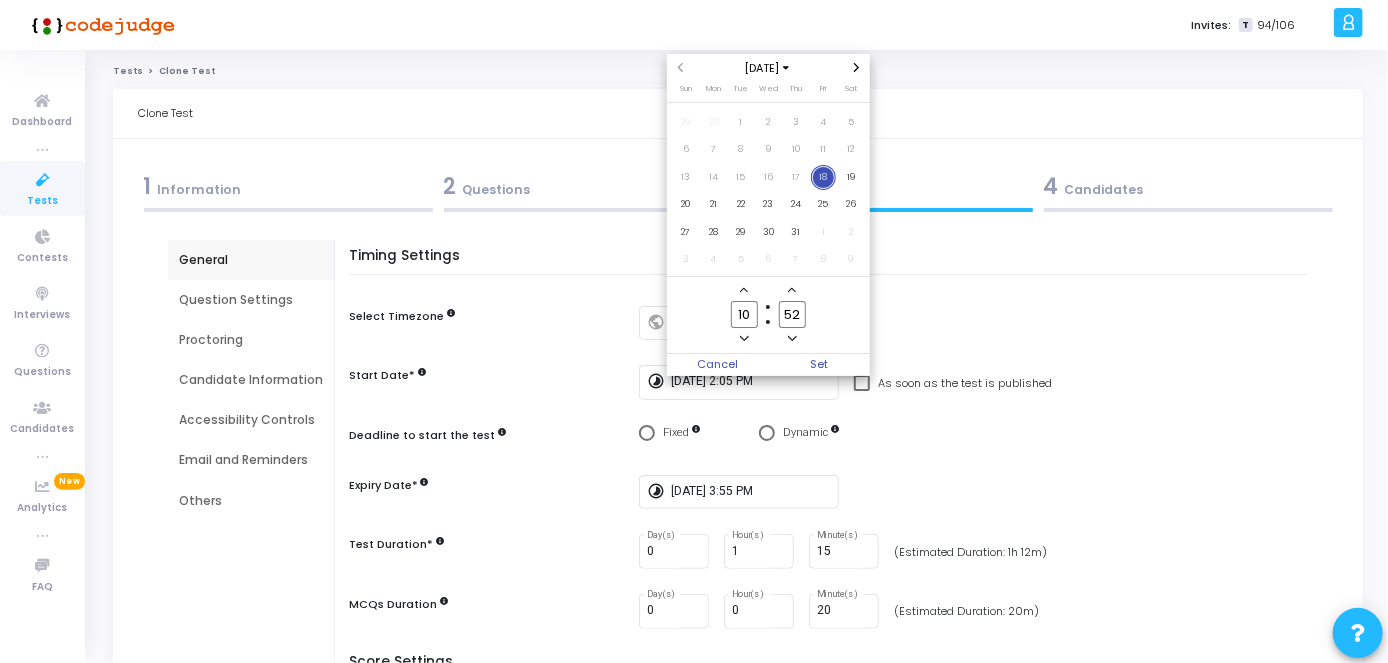 type on "10" 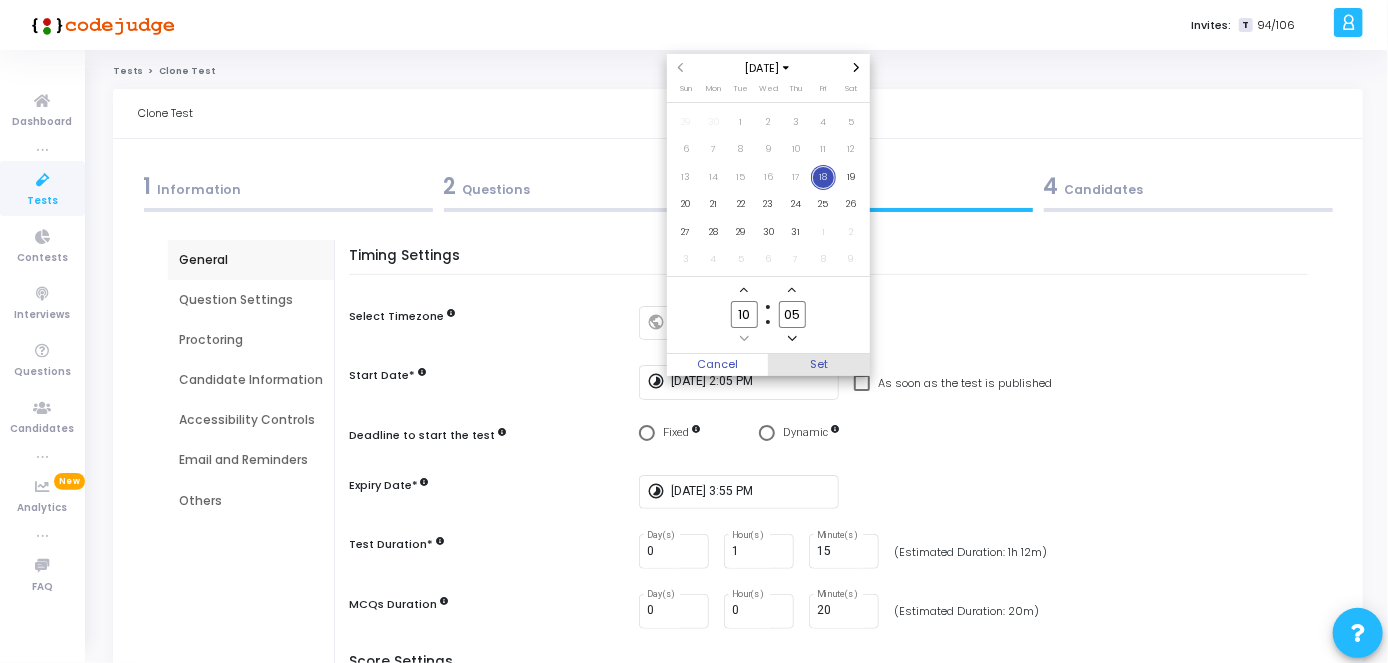 type on "05" 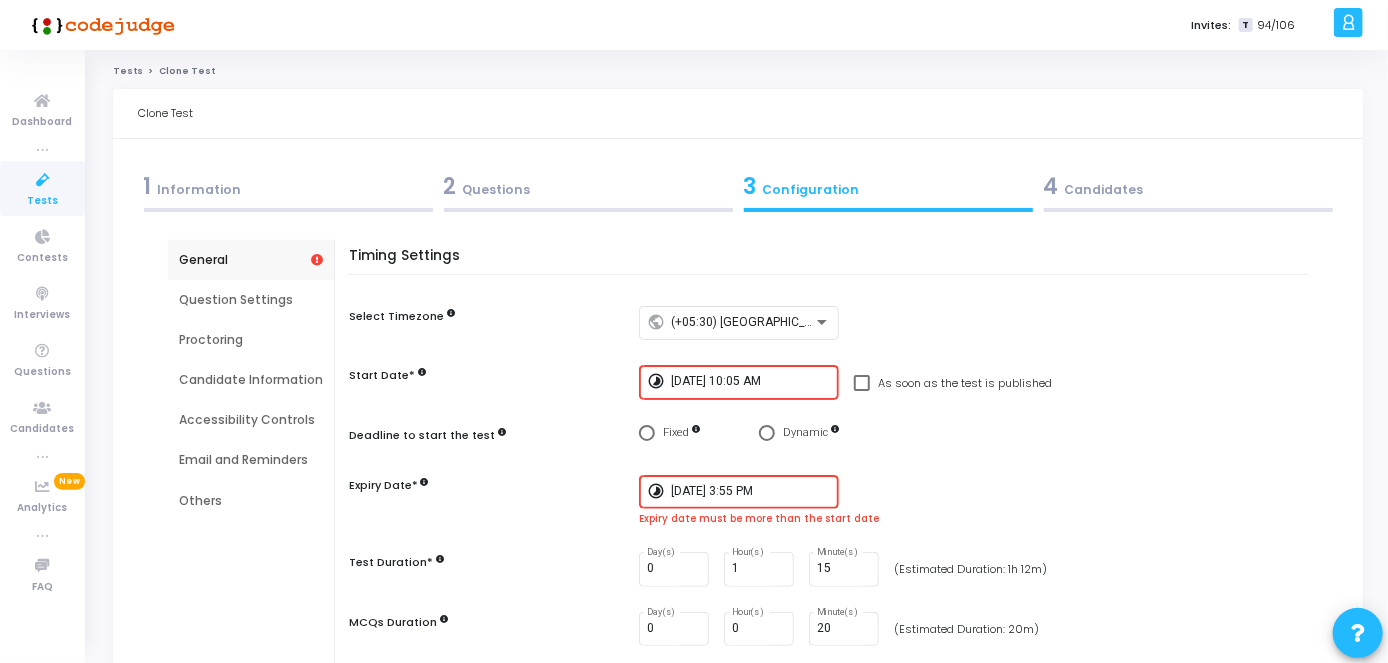 click on "[DATE] 3:55 PM" at bounding box center [751, 492] 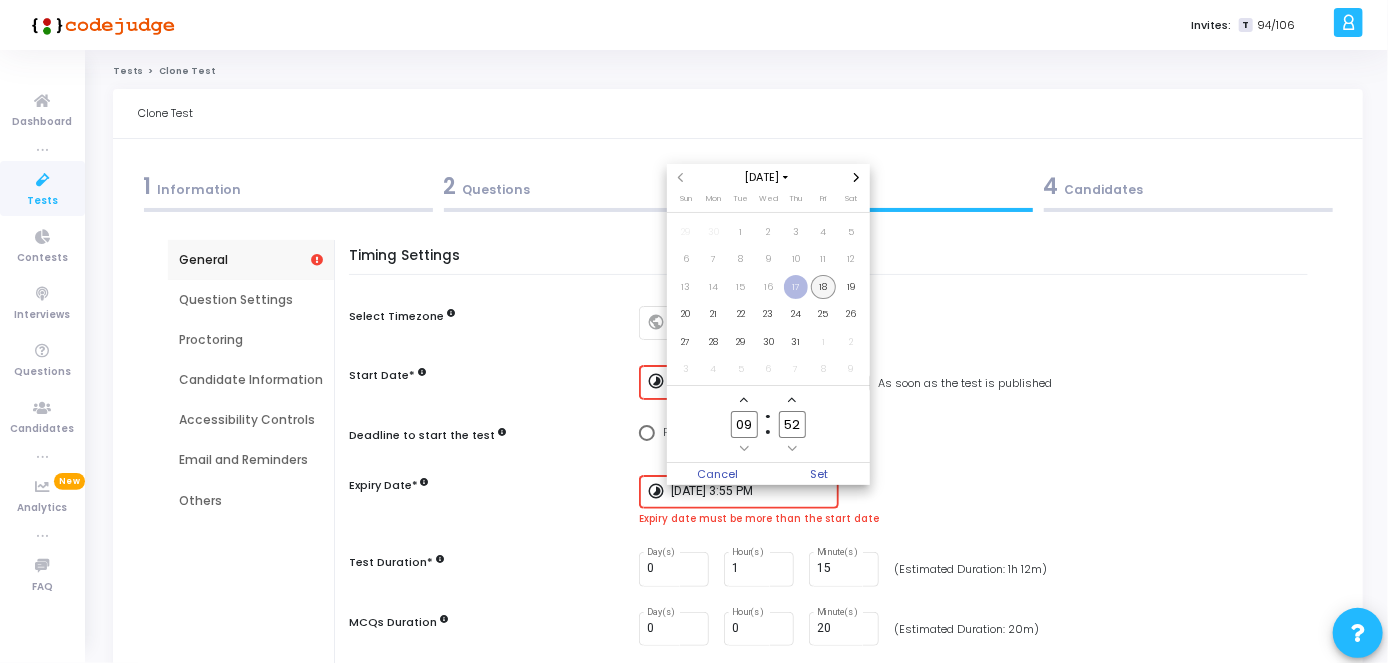 click on "18" at bounding box center [823, 287] 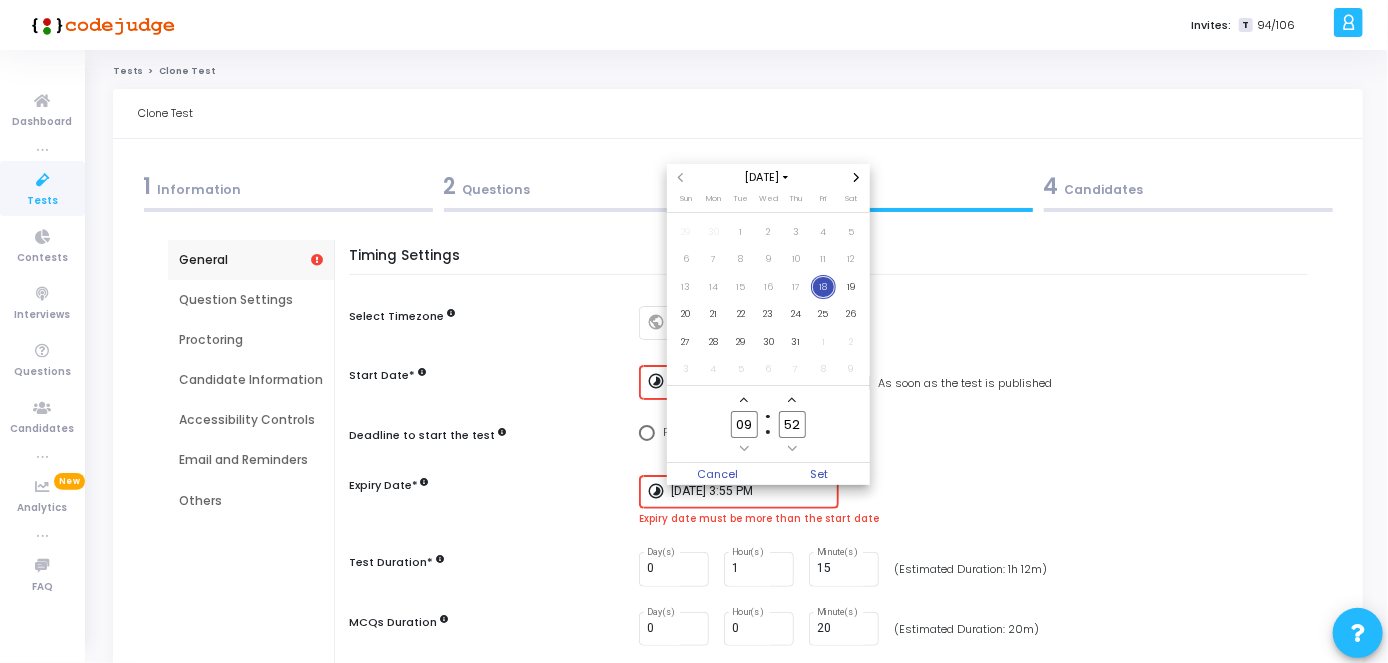 click on "09" 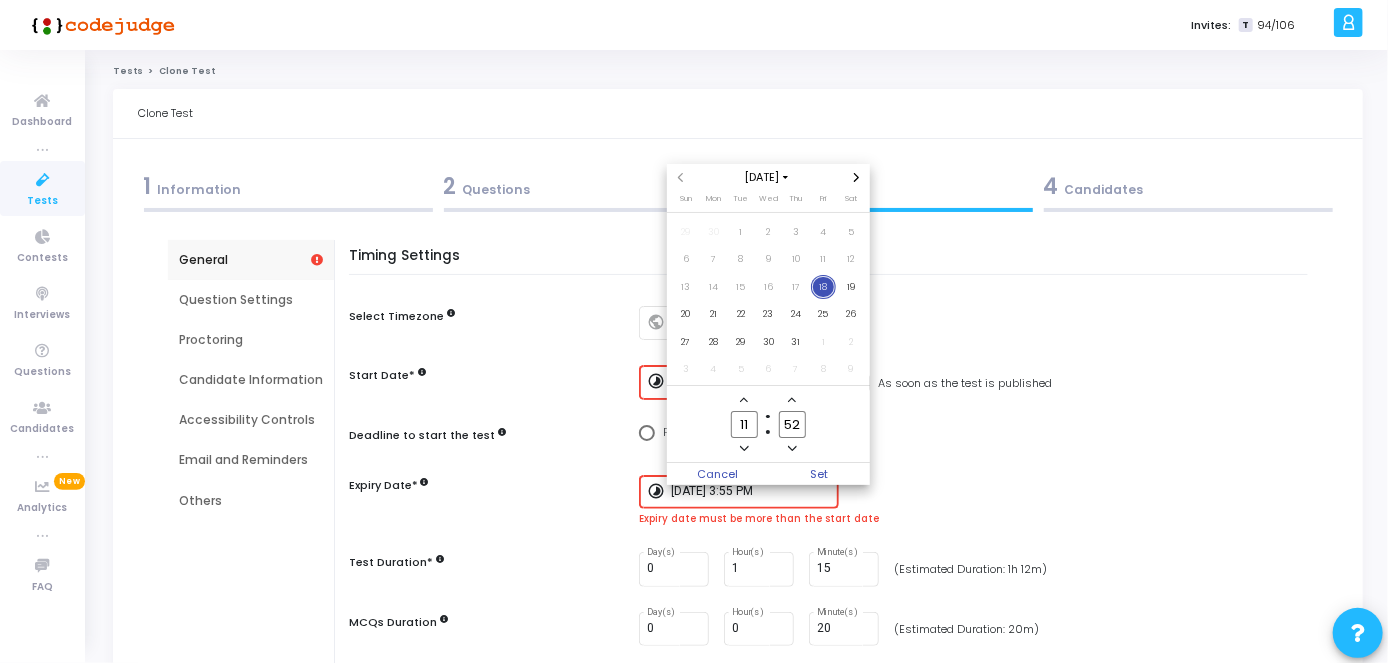 type on "11" 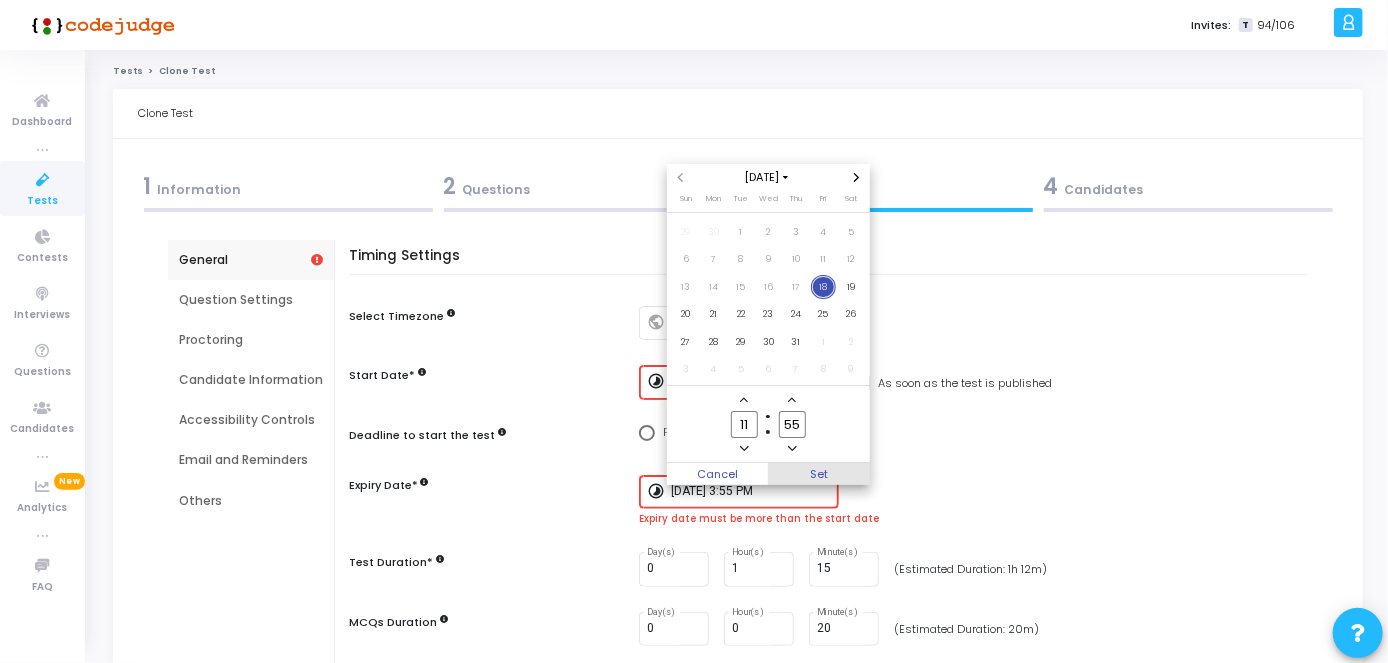 type on "55" 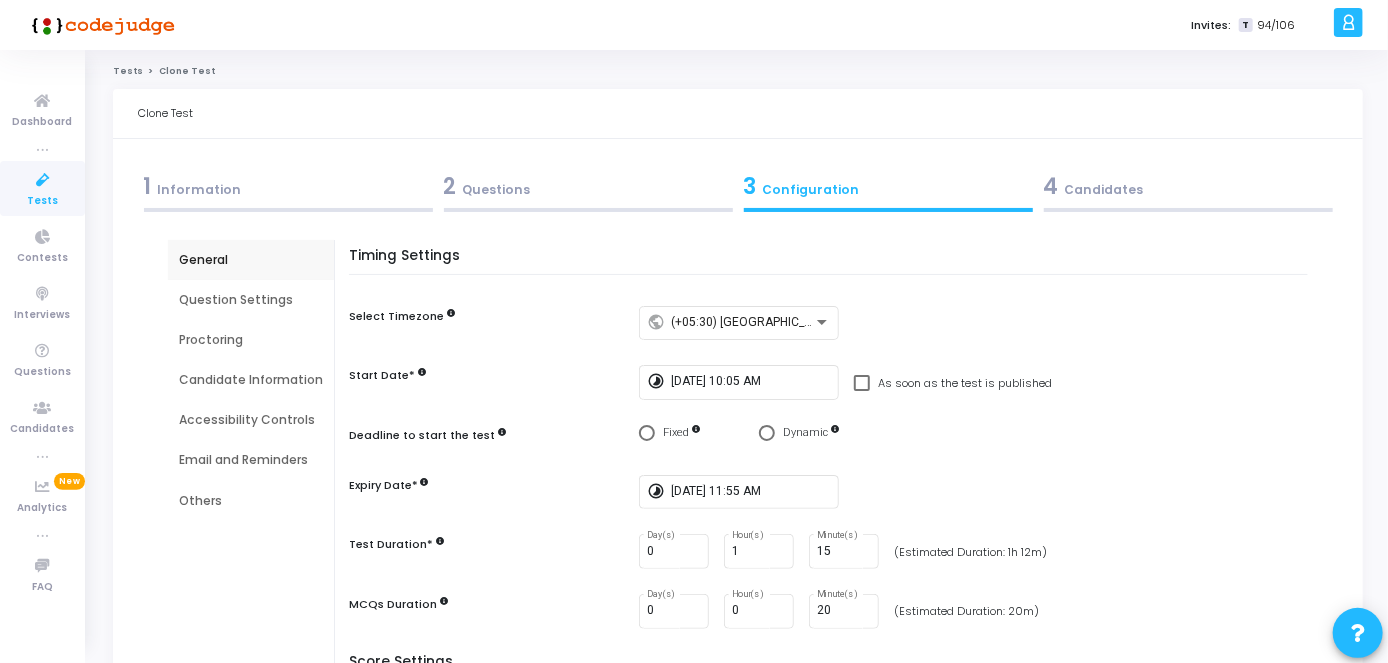 click on "4  Candidates" at bounding box center [1188, 186] 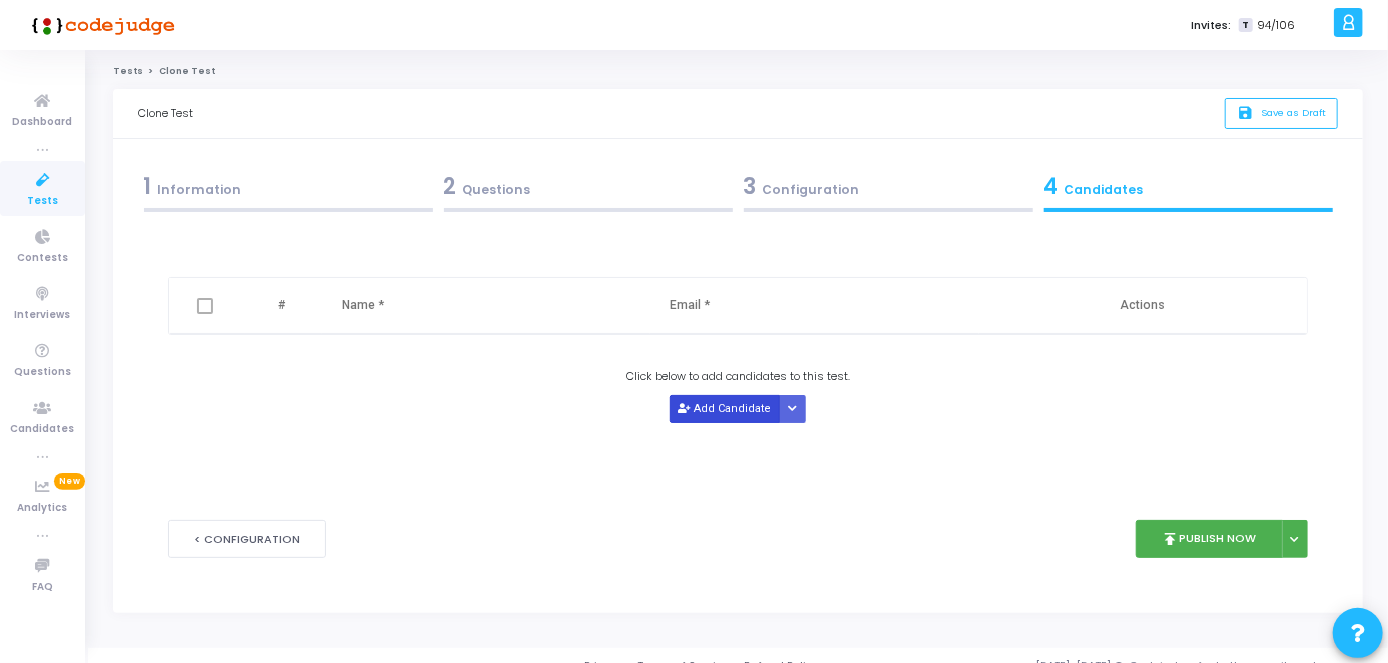 click on "Add Candidate" at bounding box center [725, 408] 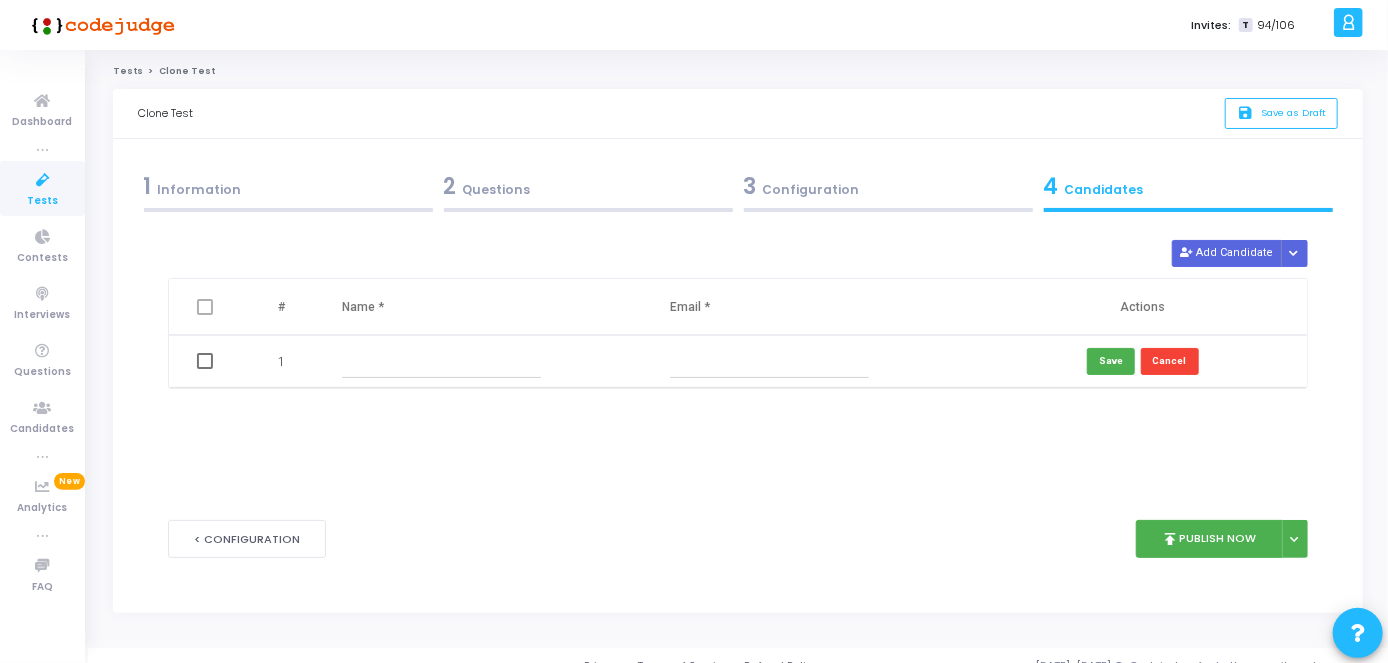 click at bounding box center (441, 361) 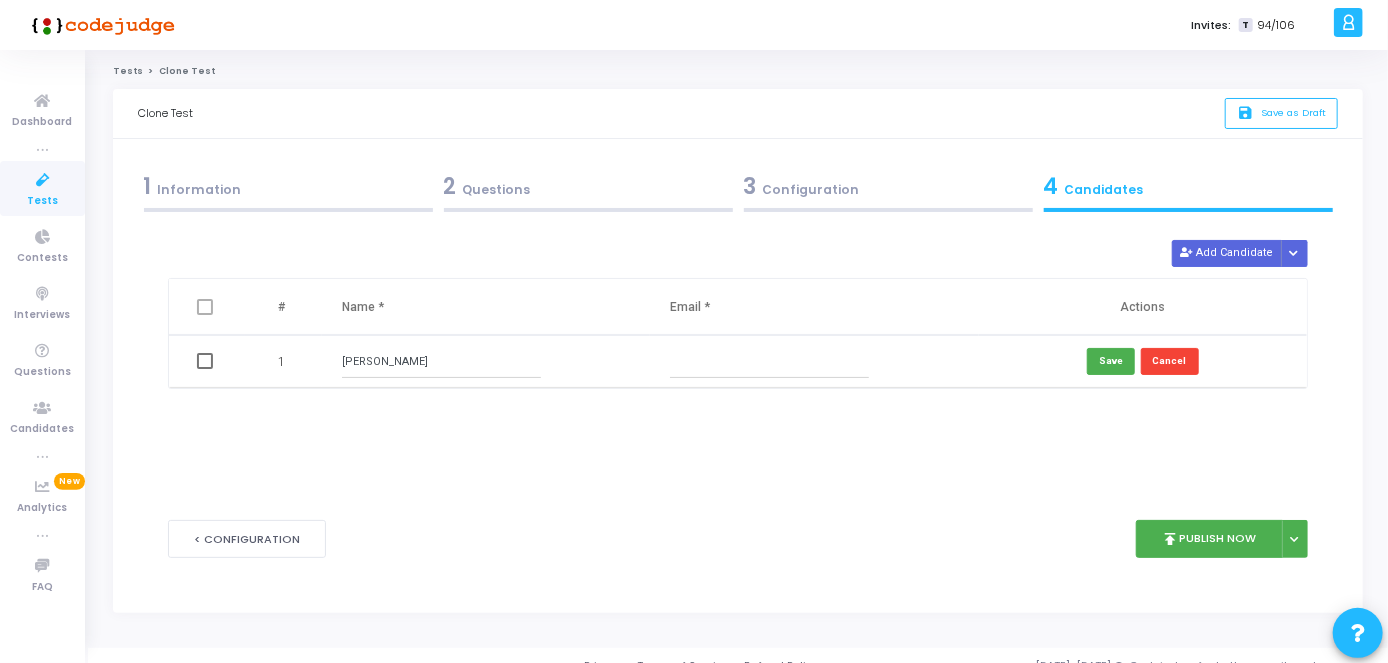 type on "[PERSON_NAME]" 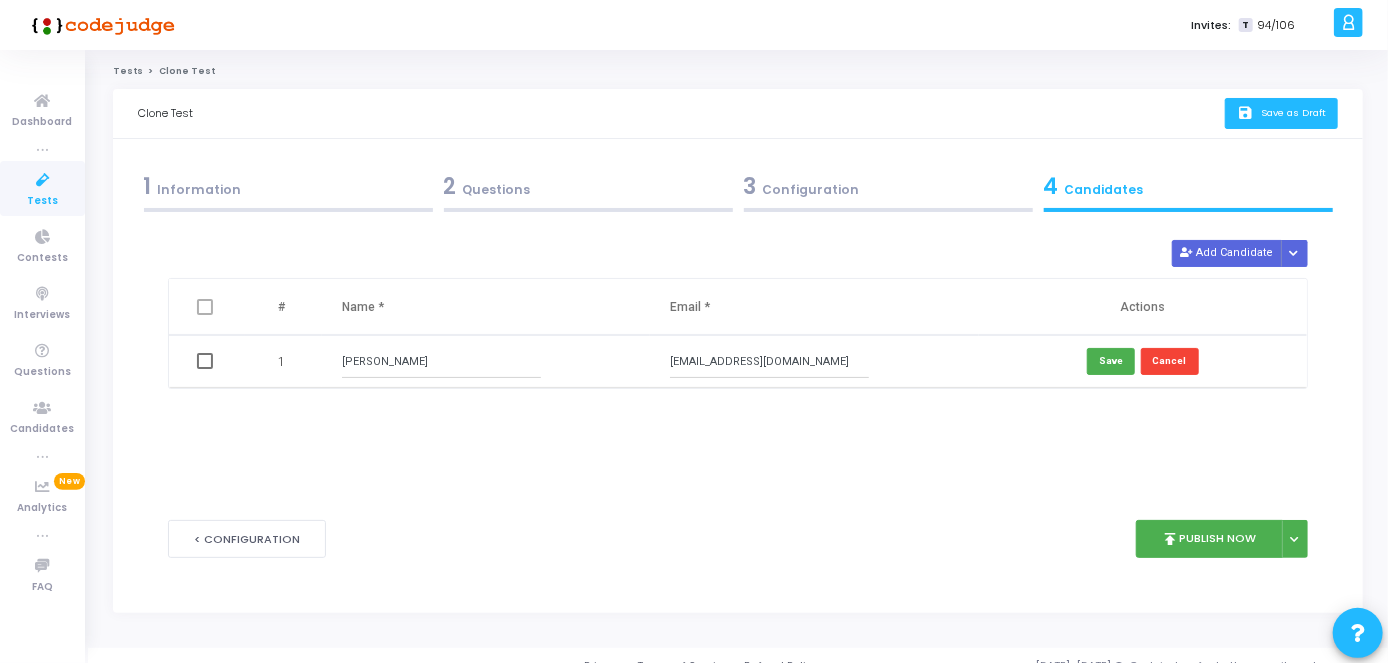 type on "[EMAIL_ADDRESS][DOMAIN_NAME]" 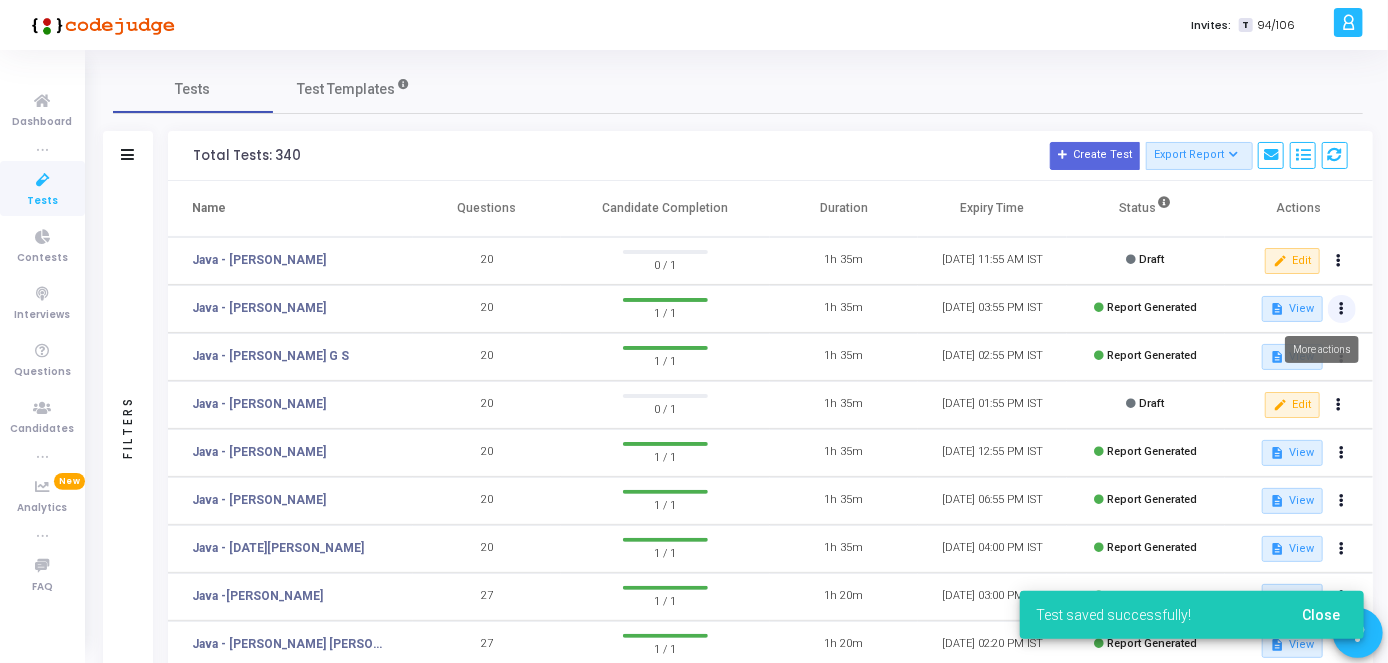 click 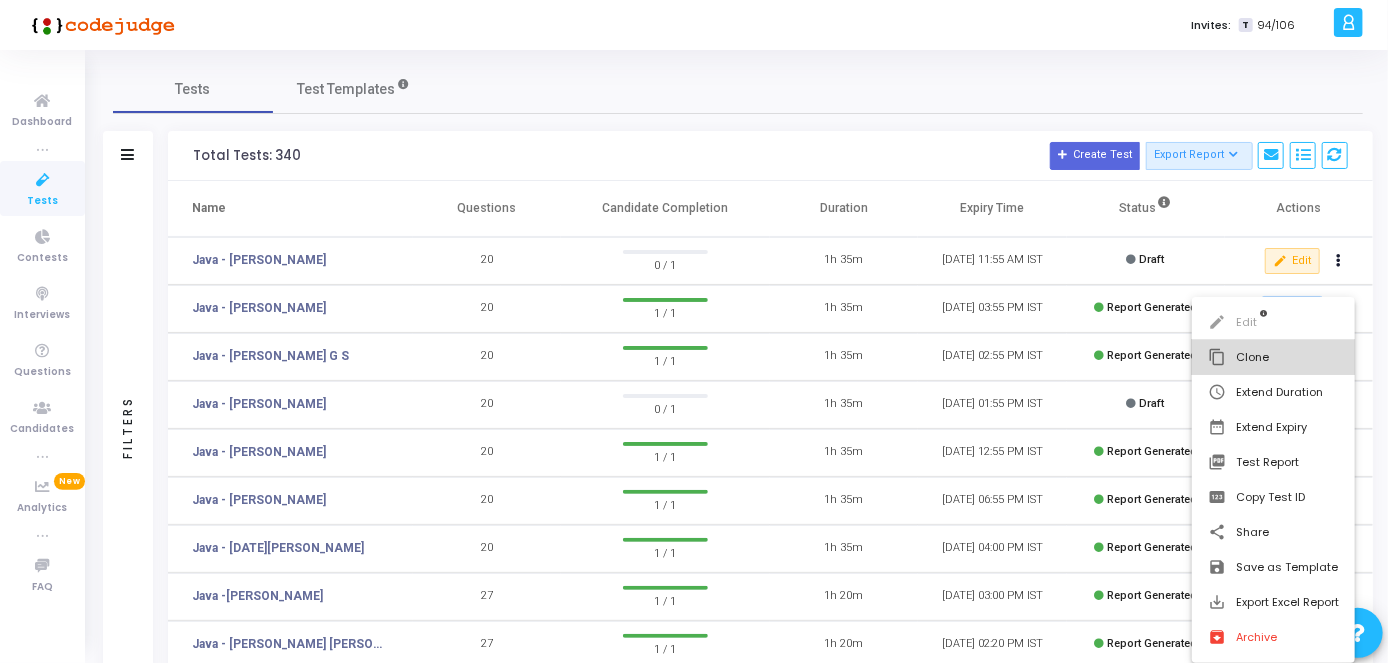 click on "content_copy  Clone" at bounding box center [1273, 357] 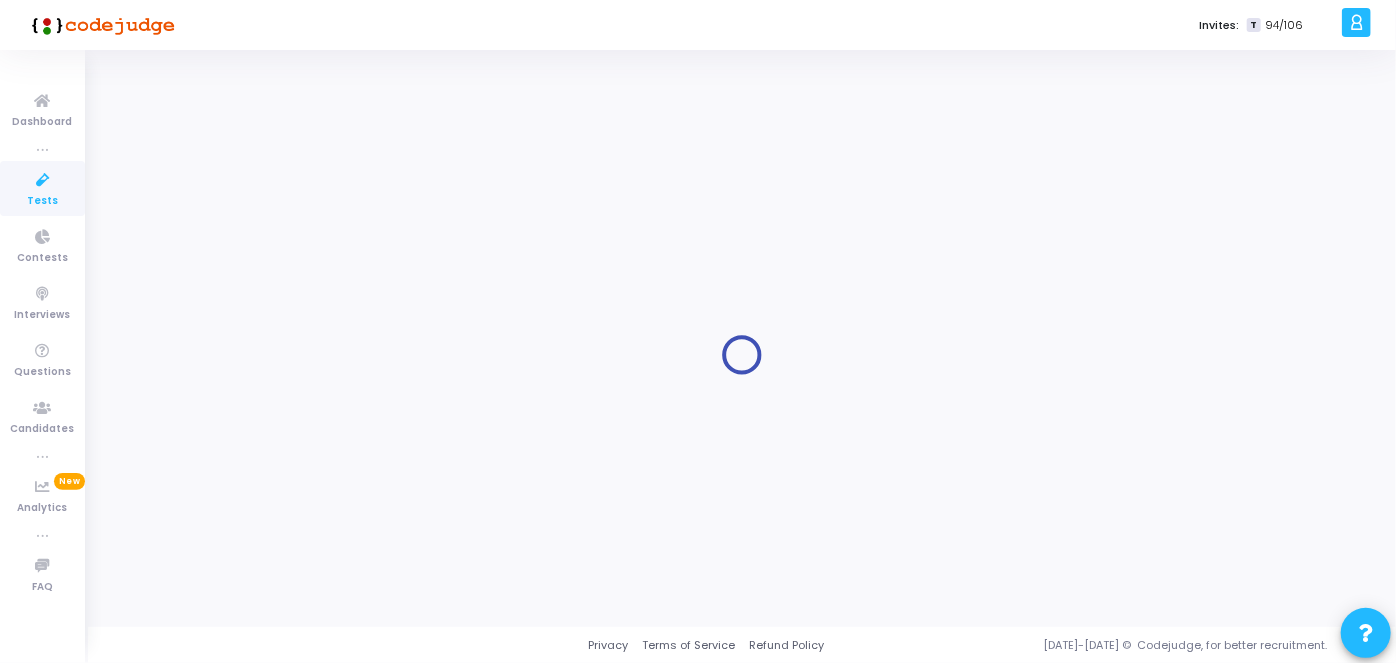 type on "Java - [PERSON_NAME]" 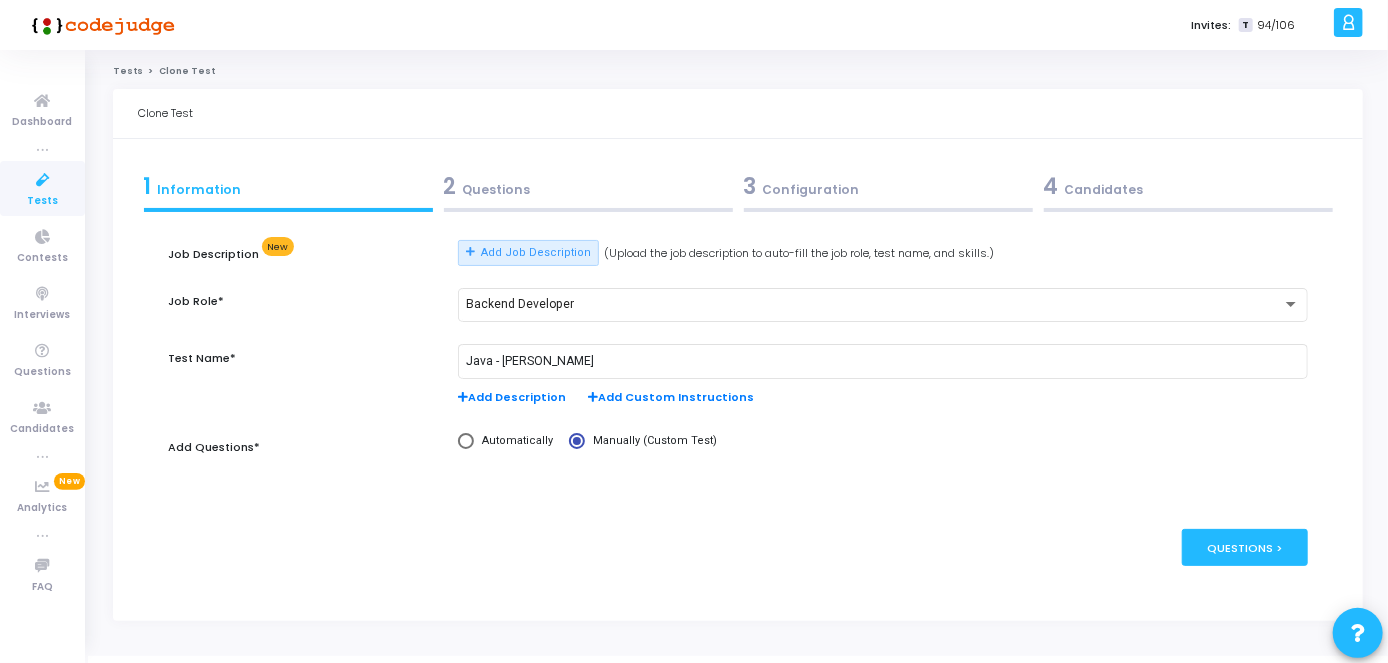 click at bounding box center (43, 180) 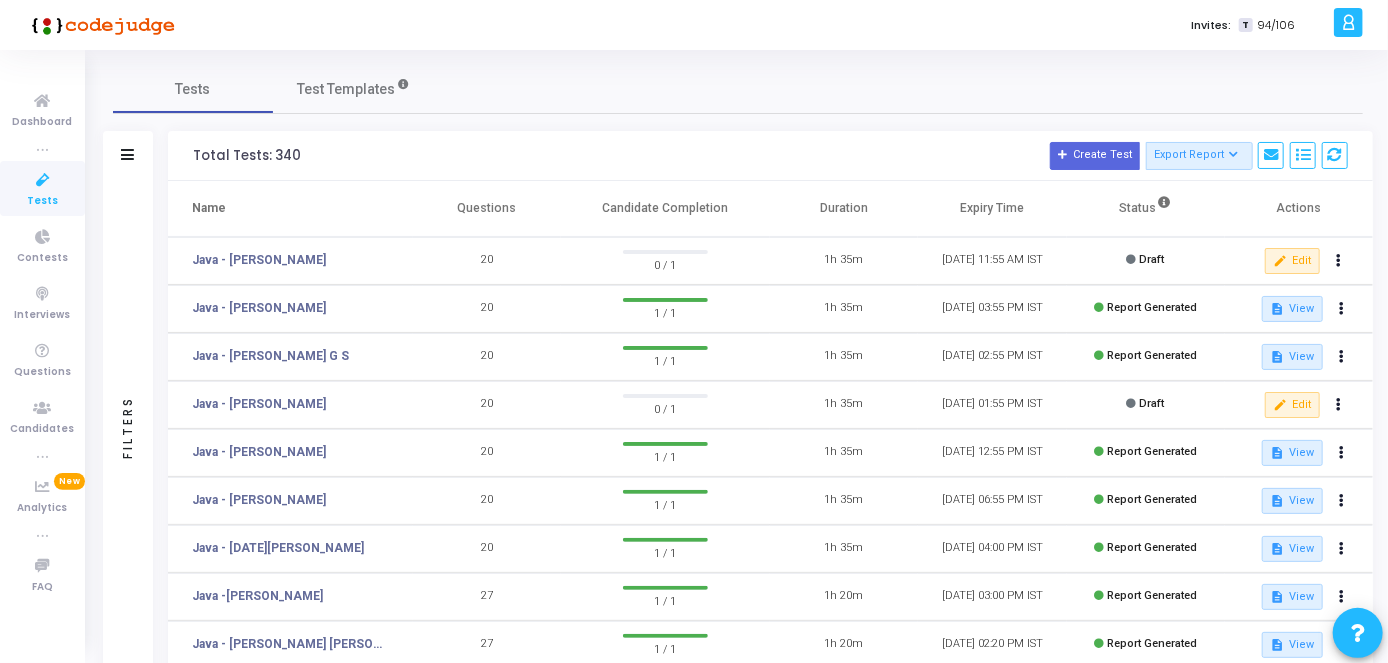 click at bounding box center [43, 180] 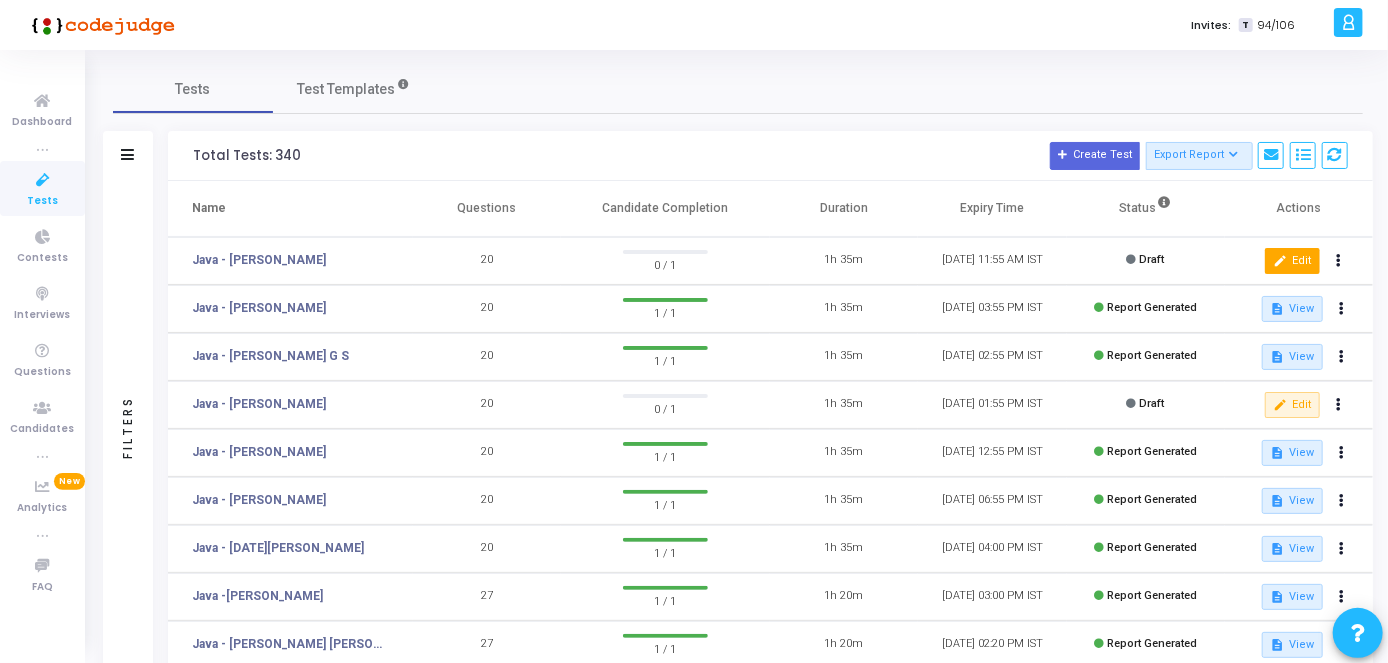 click on "edit  Edit" at bounding box center (1292, 261) 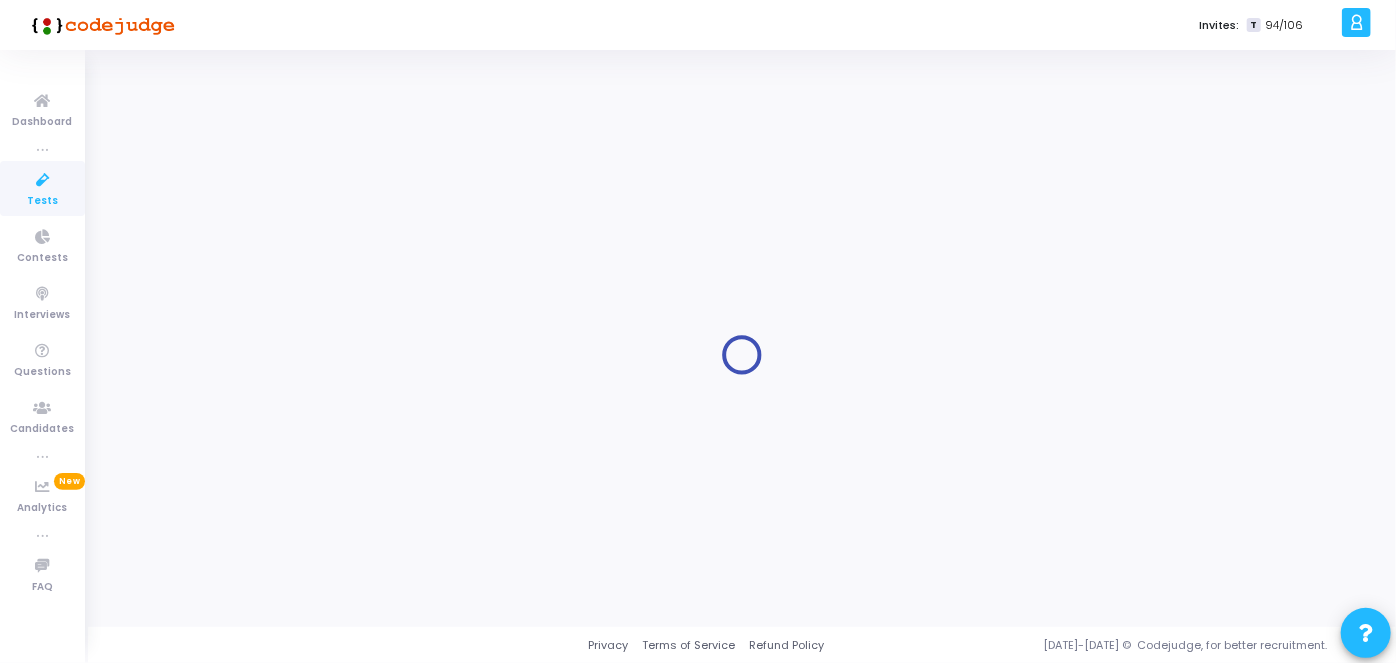 type on "Java - [PERSON_NAME]" 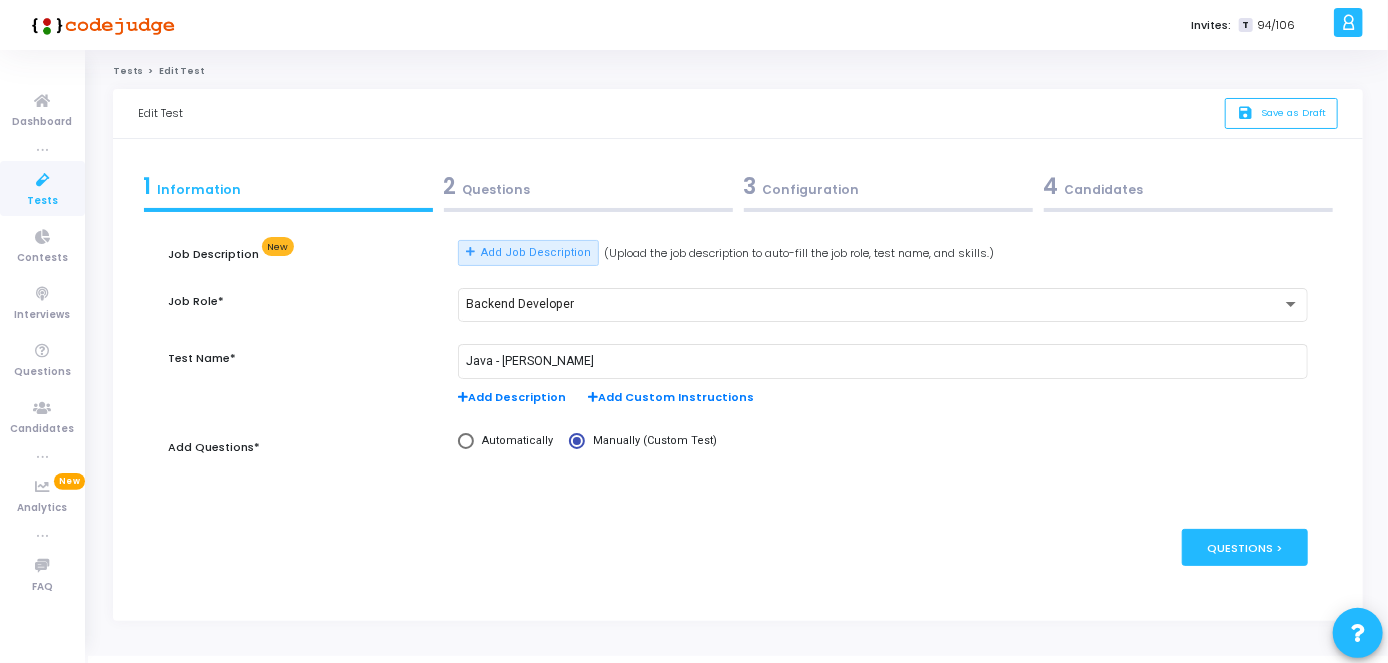 click on "3  Configuration" at bounding box center [888, 186] 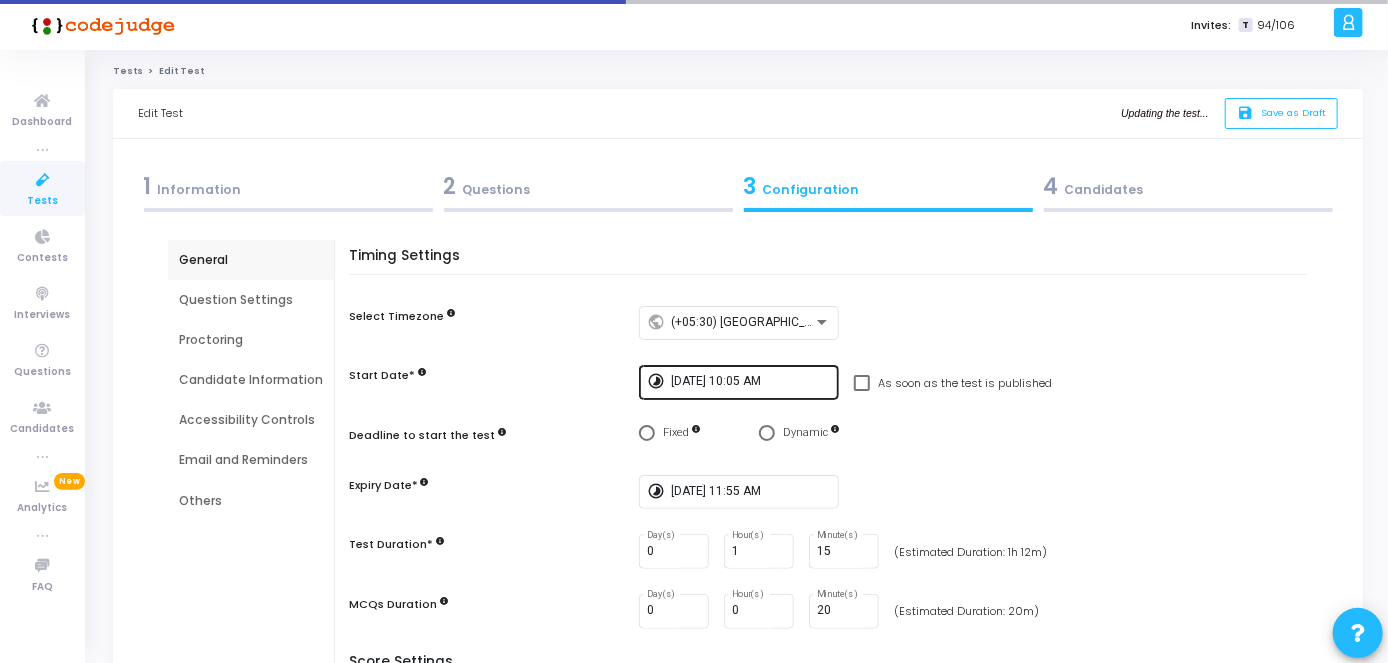 click on "[DATE] 10:05 AM" at bounding box center [751, 381] 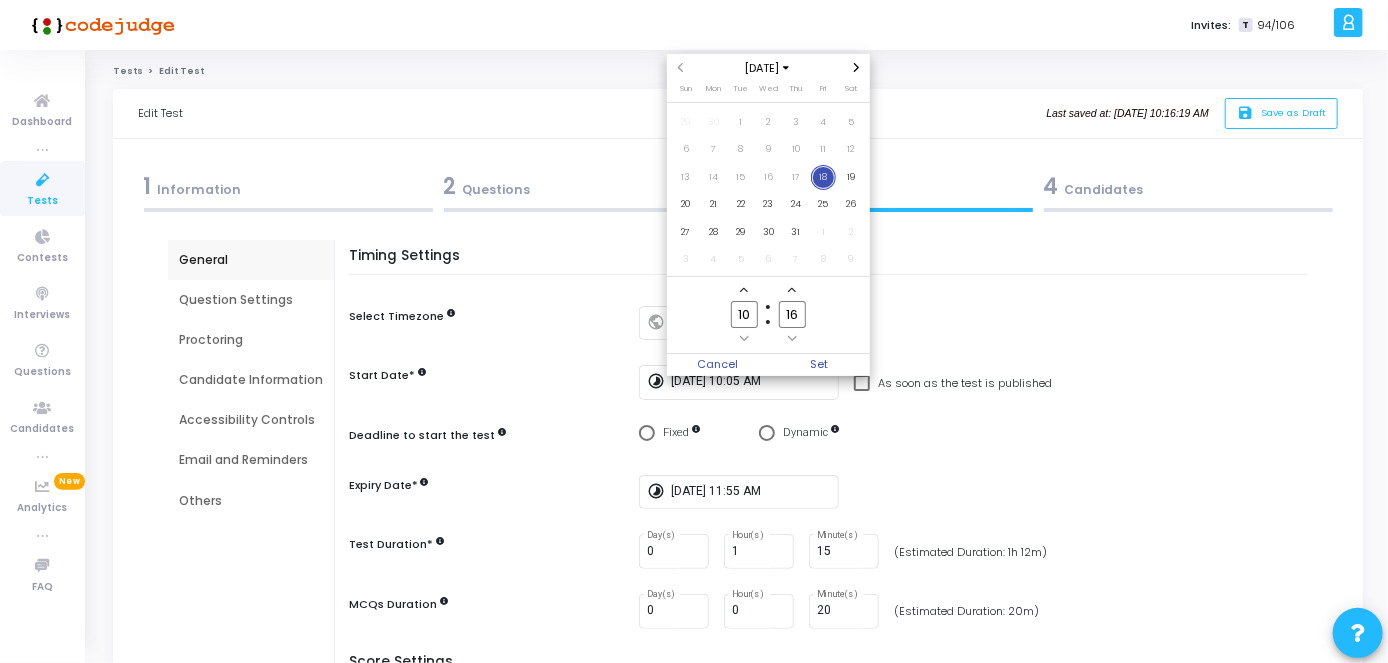 click on "16" 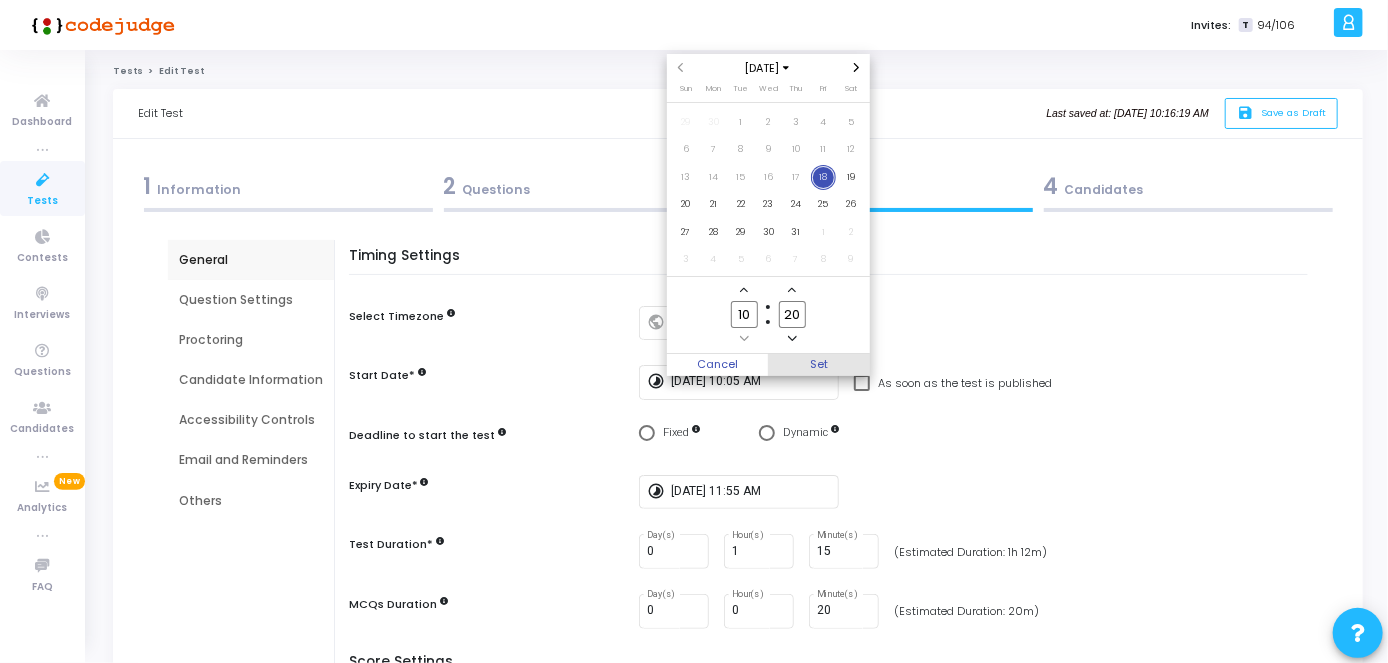 type on "20" 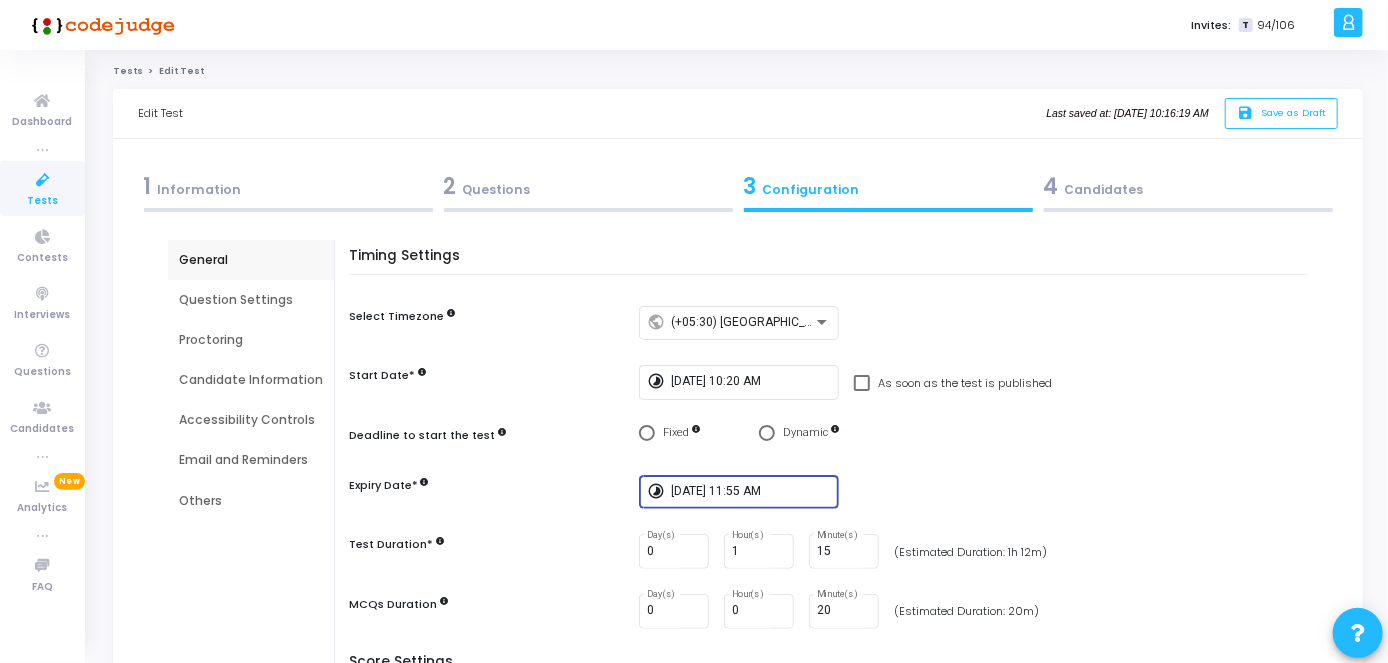 click on "[DATE] 11:55 AM" at bounding box center [751, 492] 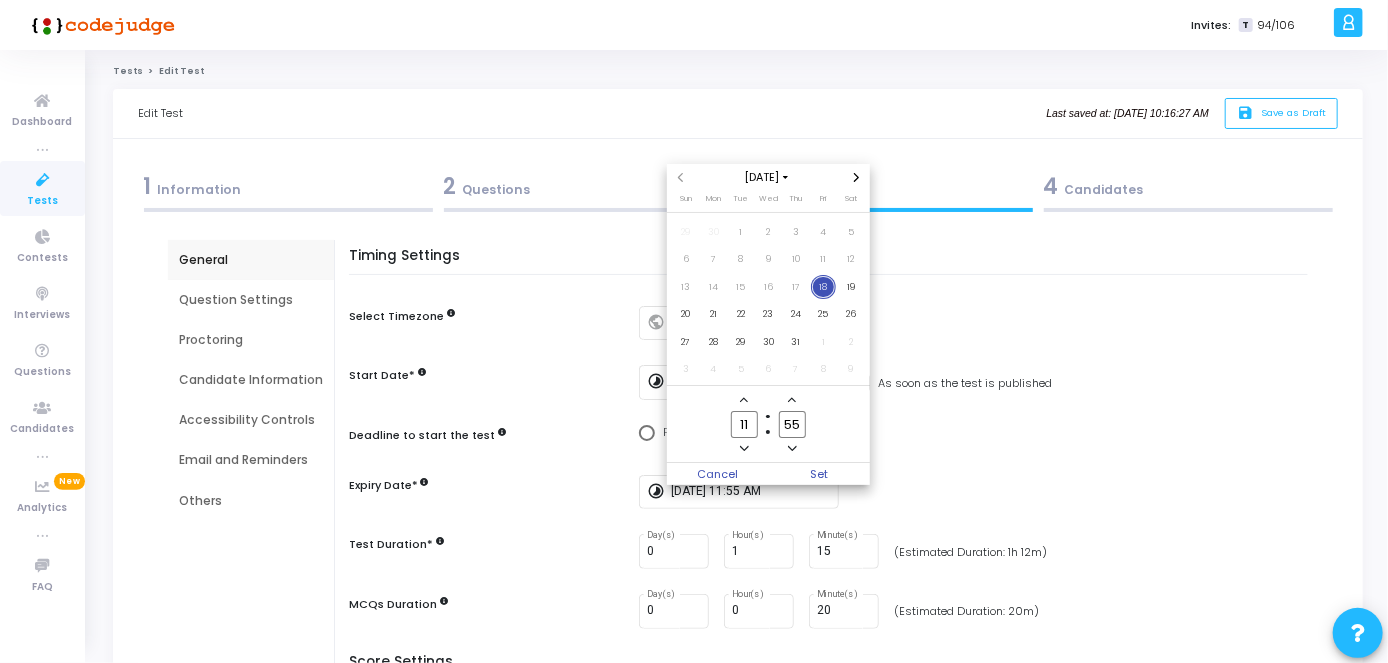 click on "11" 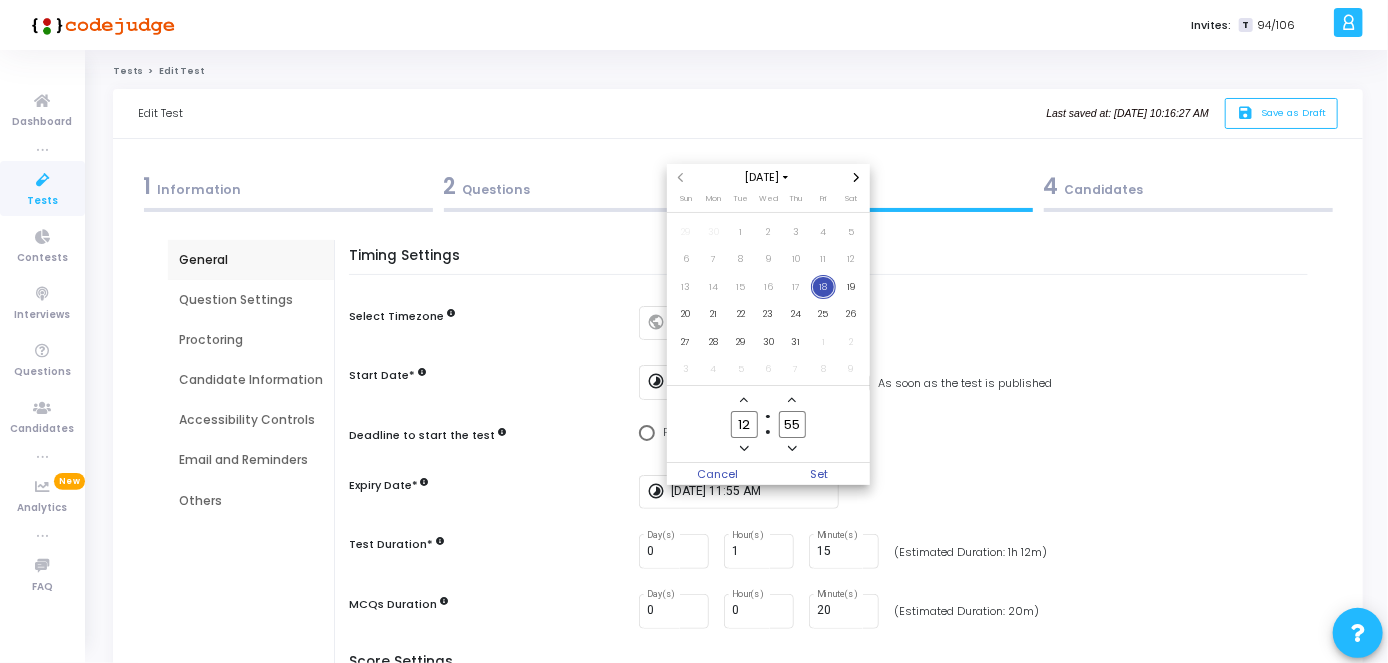 type on "12" 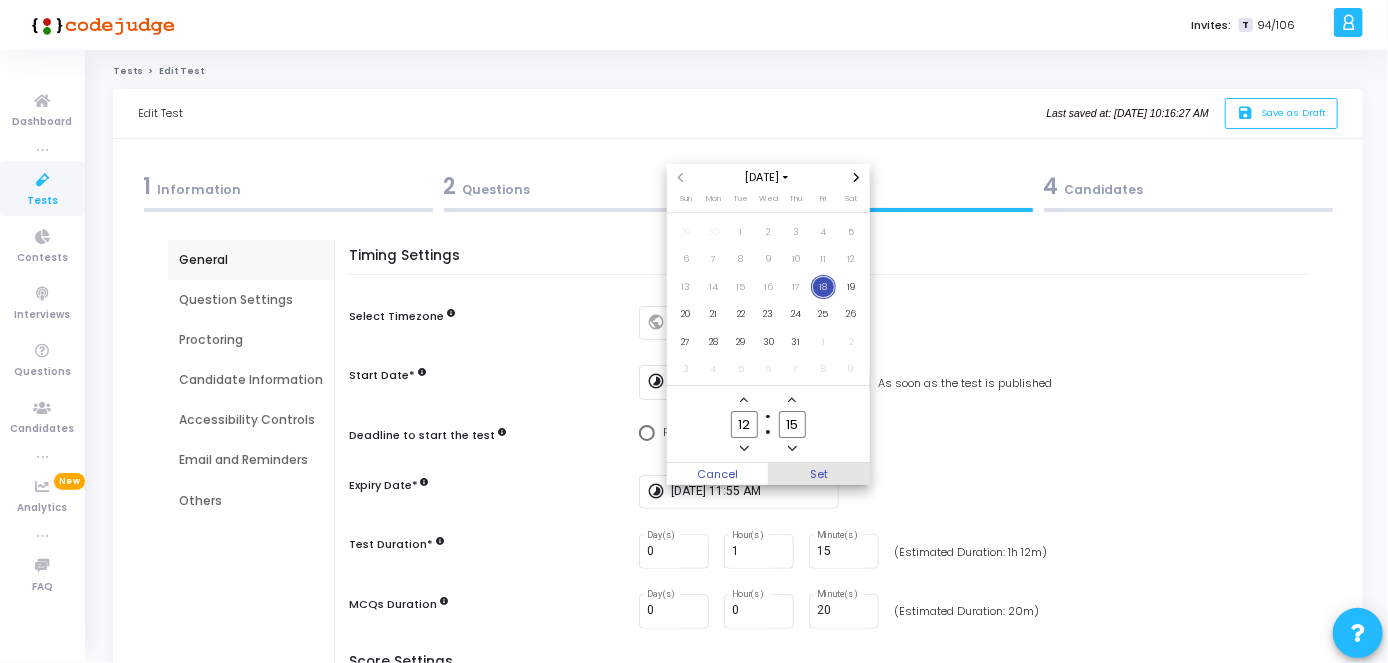 type on "15" 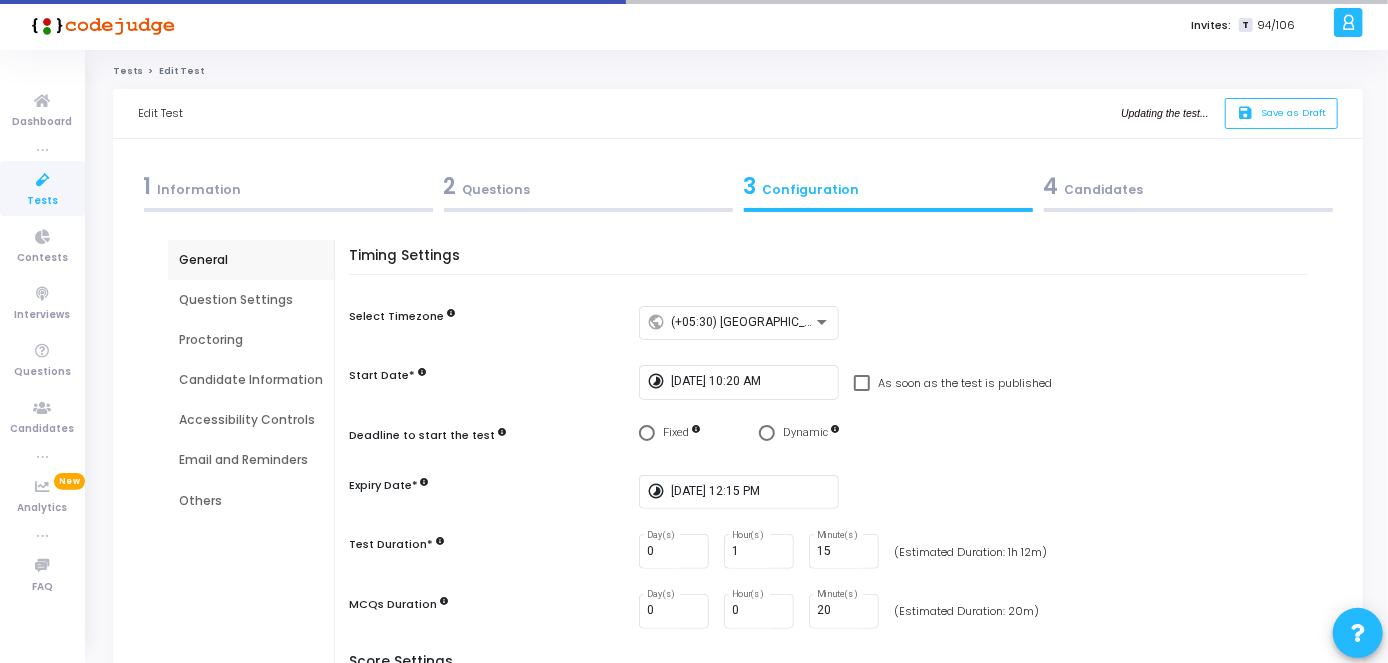 click on "4  Candidates" at bounding box center [1188, 191] 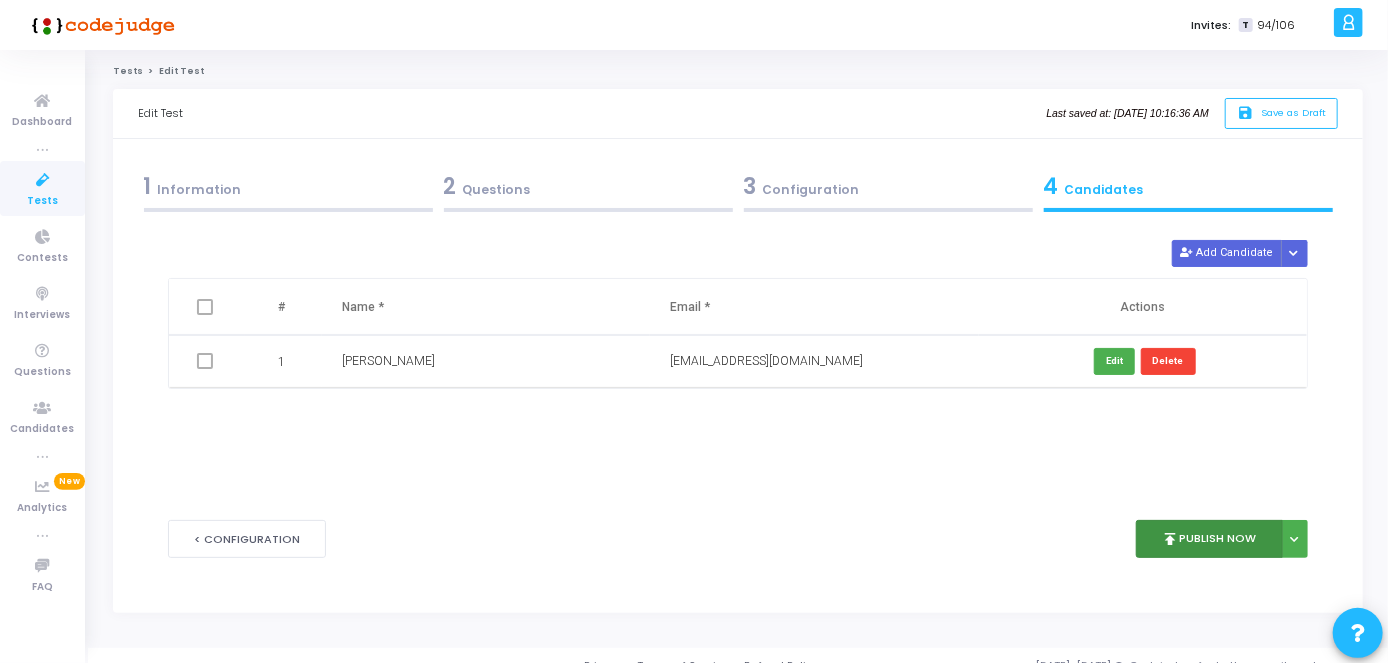 click on "publish  Publish Now" at bounding box center [1209, 539] 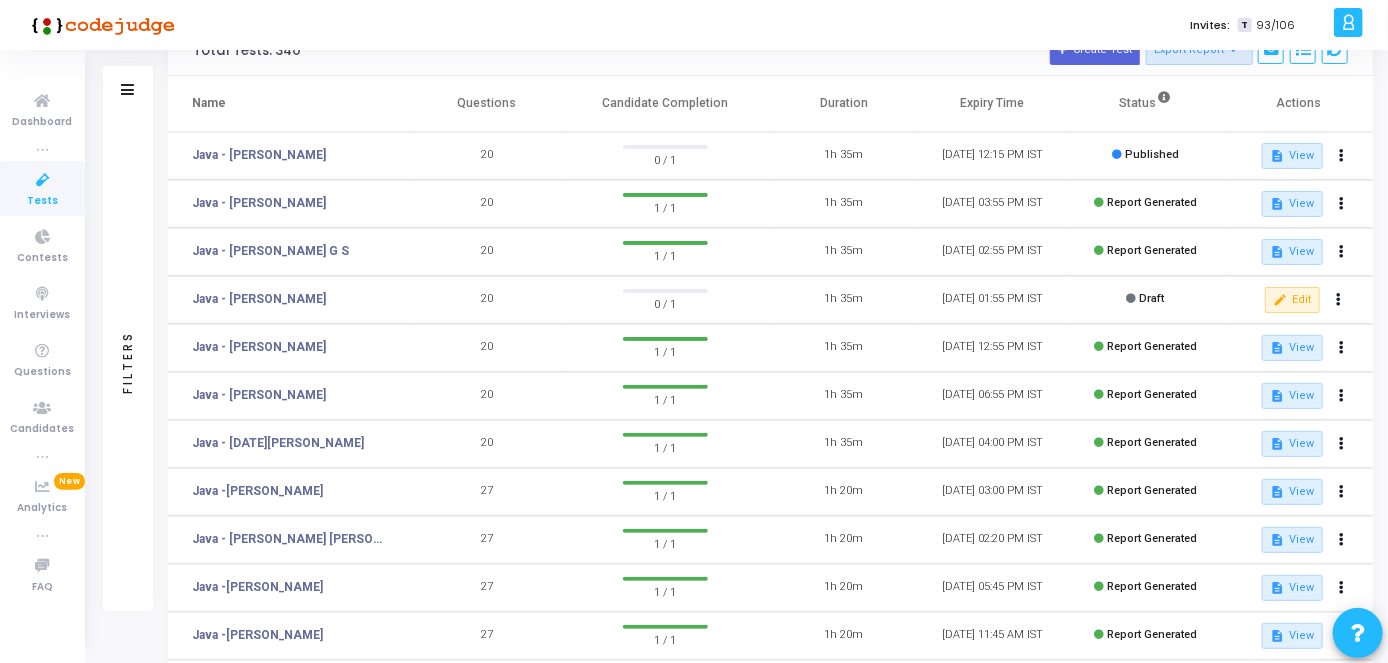 scroll, scrollTop: 0, scrollLeft: 0, axis: both 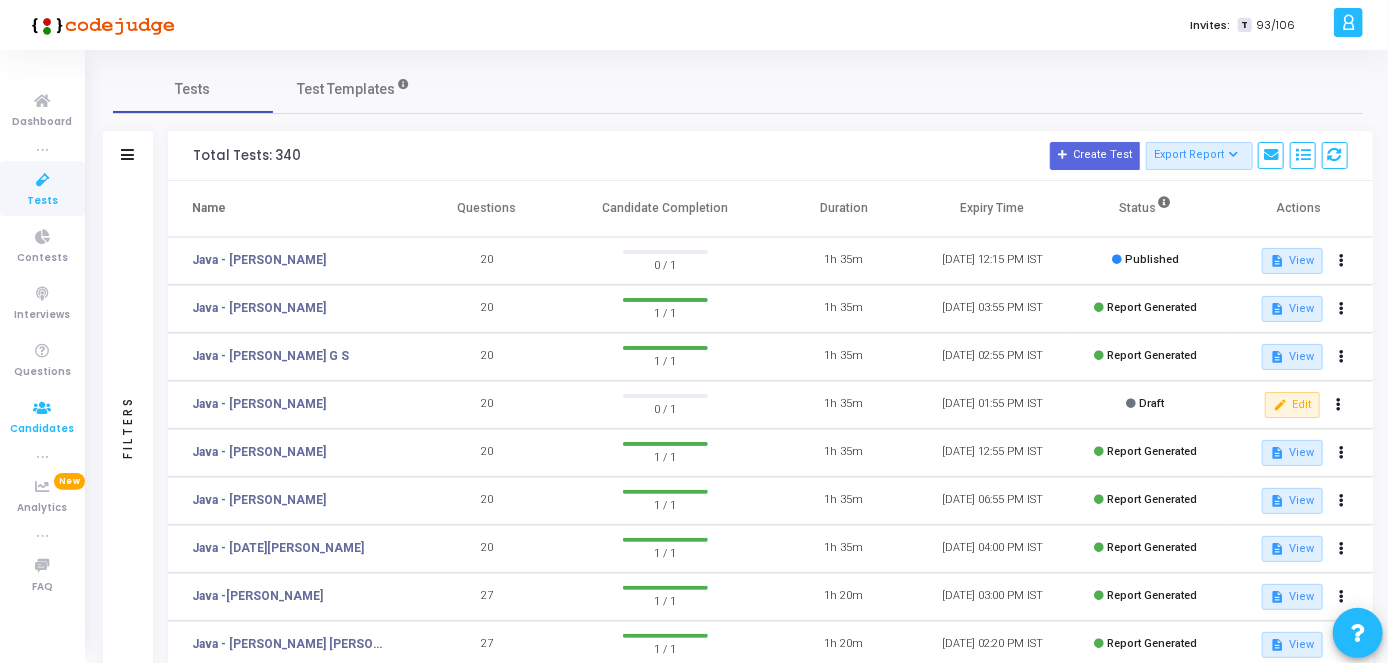 click at bounding box center [43, 408] 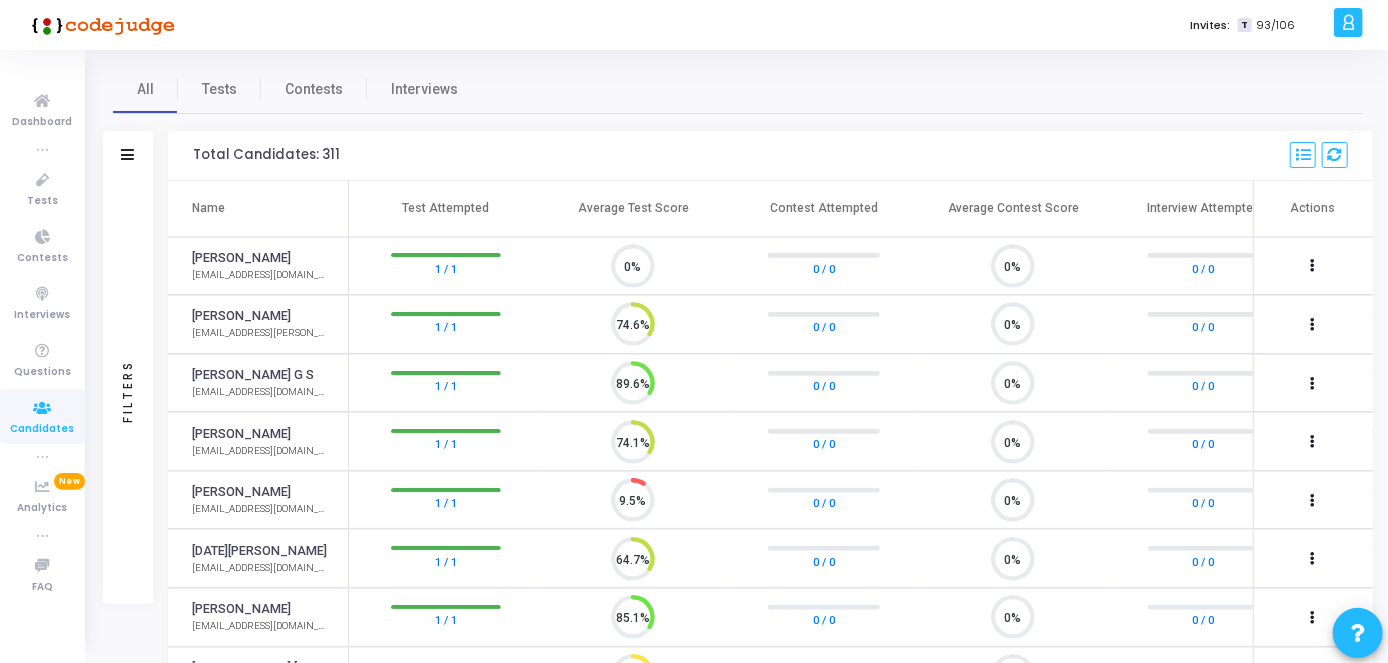 scroll, scrollTop: 8, scrollLeft: 9, axis: both 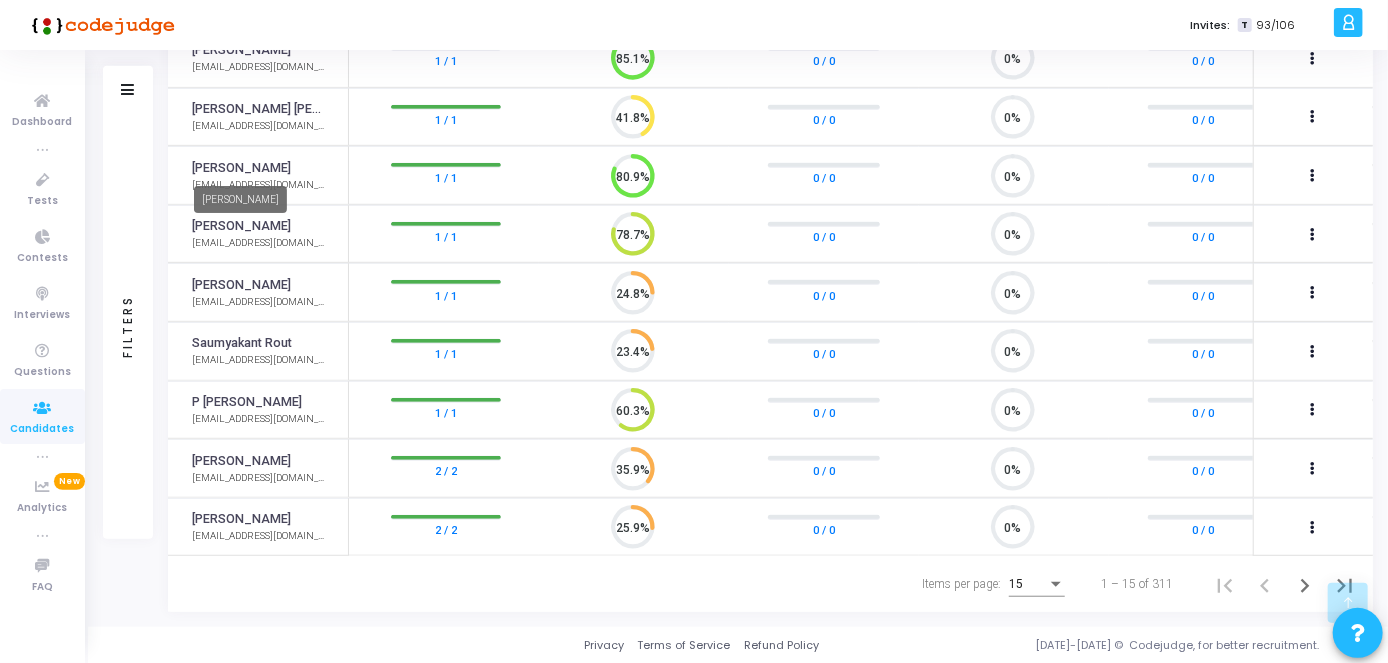 click on "[PERSON_NAME]" at bounding box center [241, 168] 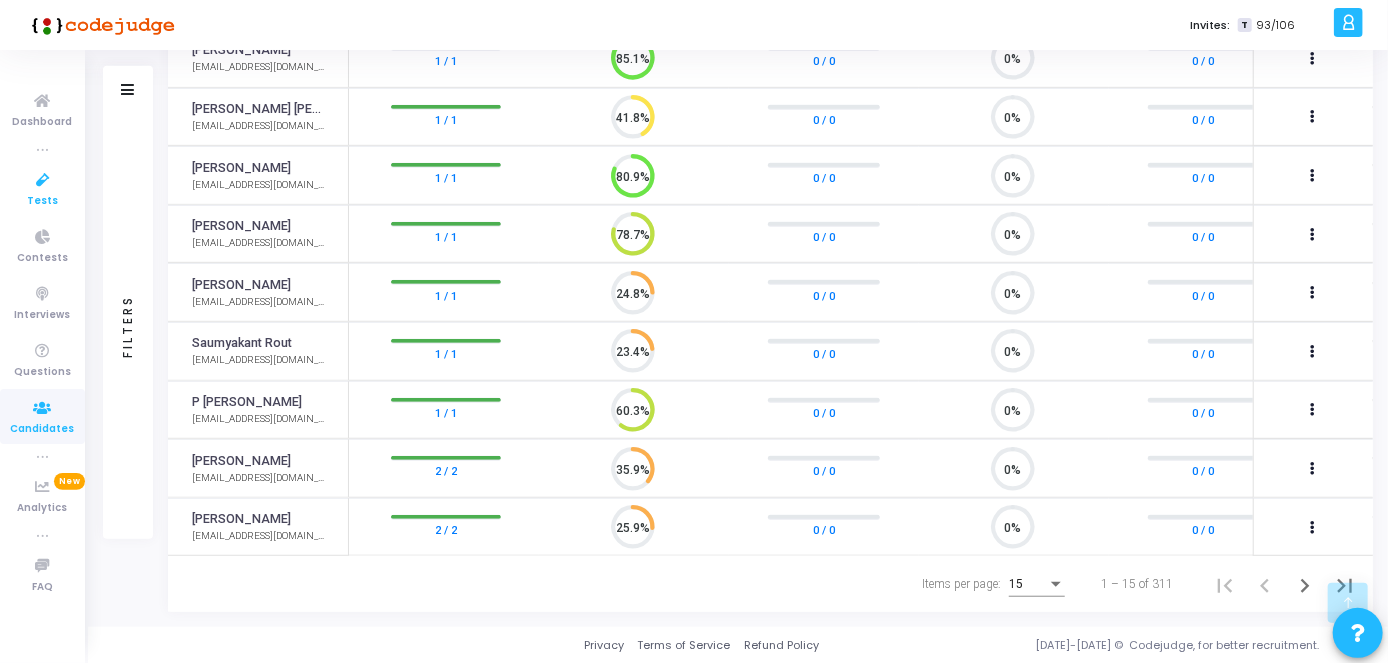 click at bounding box center (43, 180) 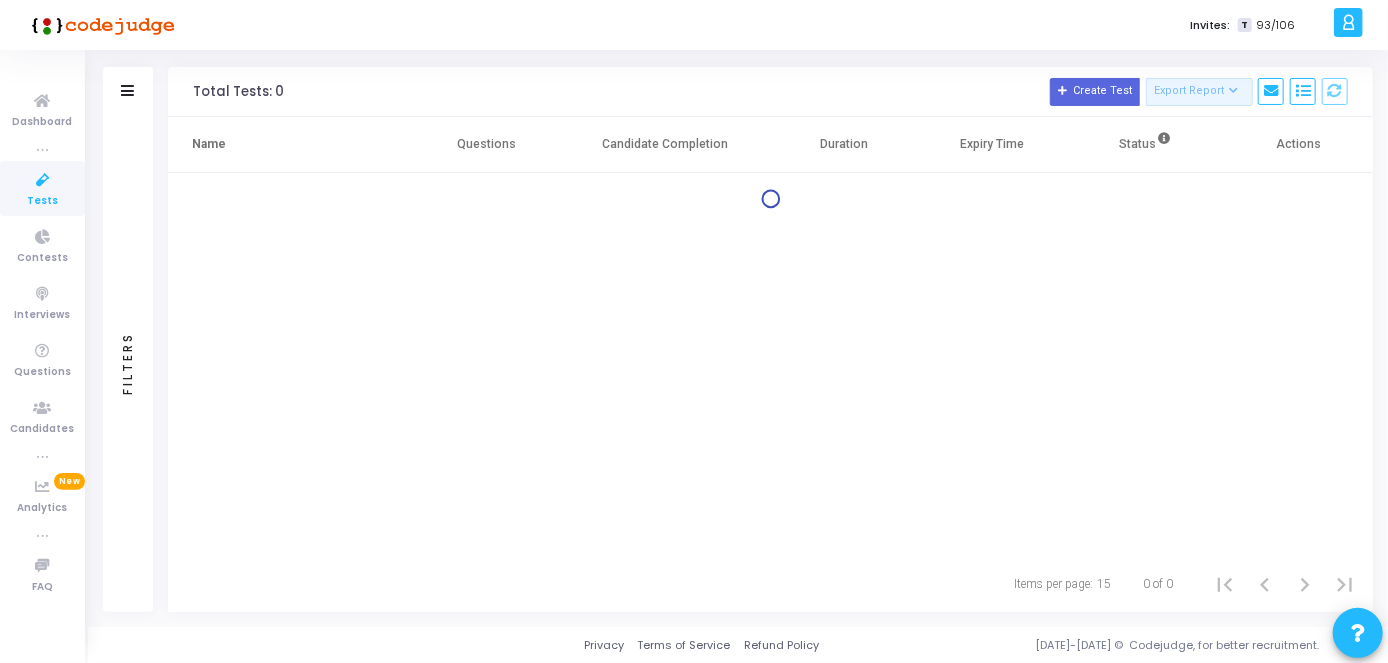 scroll, scrollTop: 0, scrollLeft: 0, axis: both 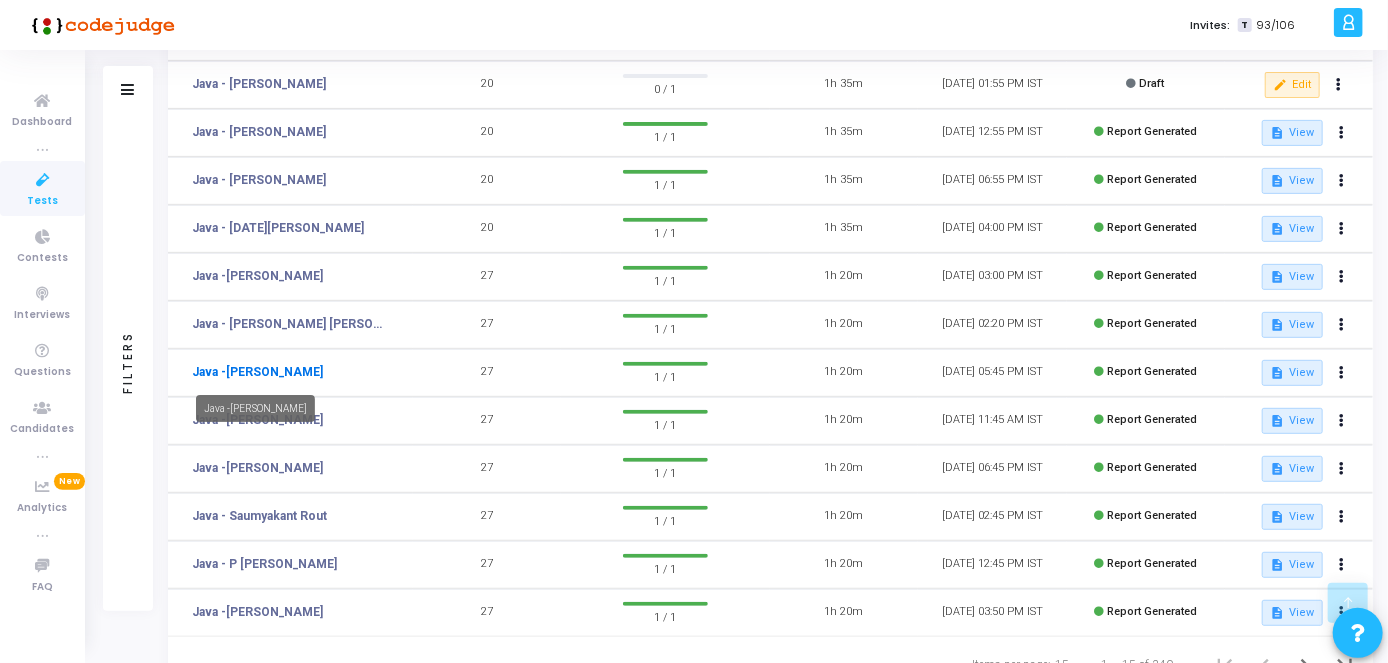 click on "Java -[PERSON_NAME]" 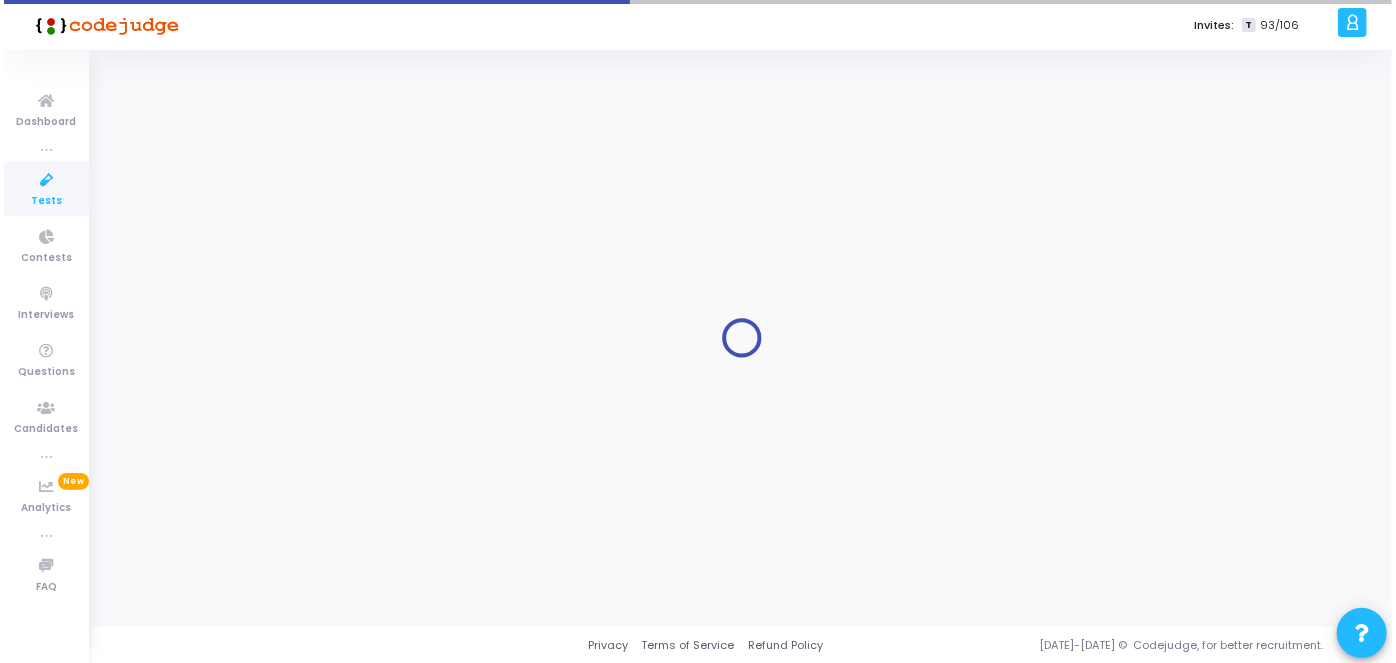 scroll, scrollTop: 0, scrollLeft: 0, axis: both 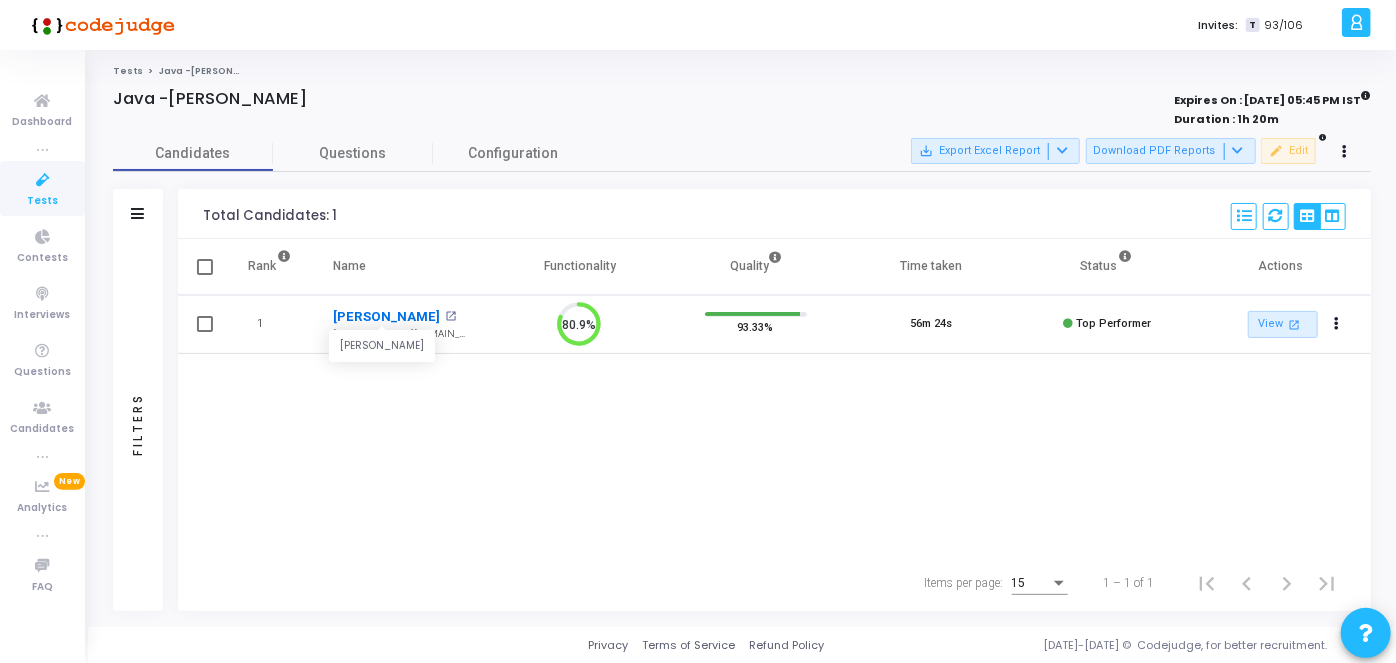 click on "[PERSON_NAME]" at bounding box center [386, 317] 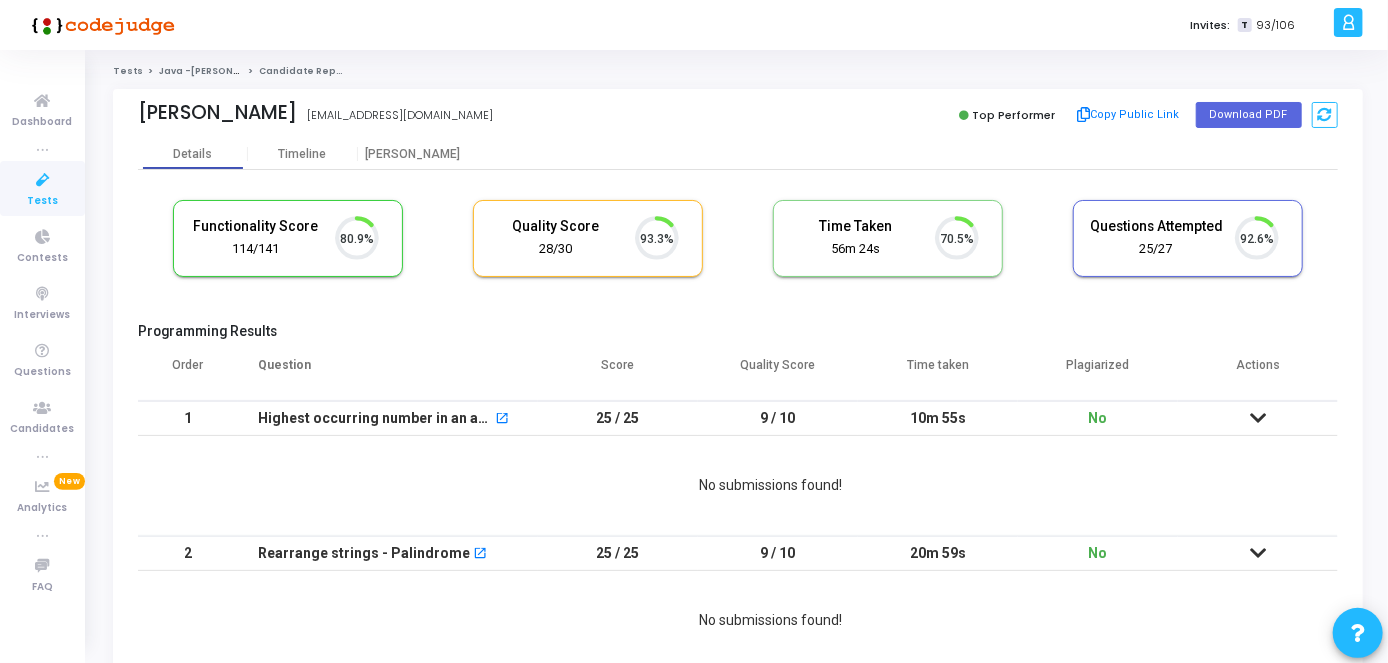 scroll, scrollTop: 8, scrollLeft: 9, axis: both 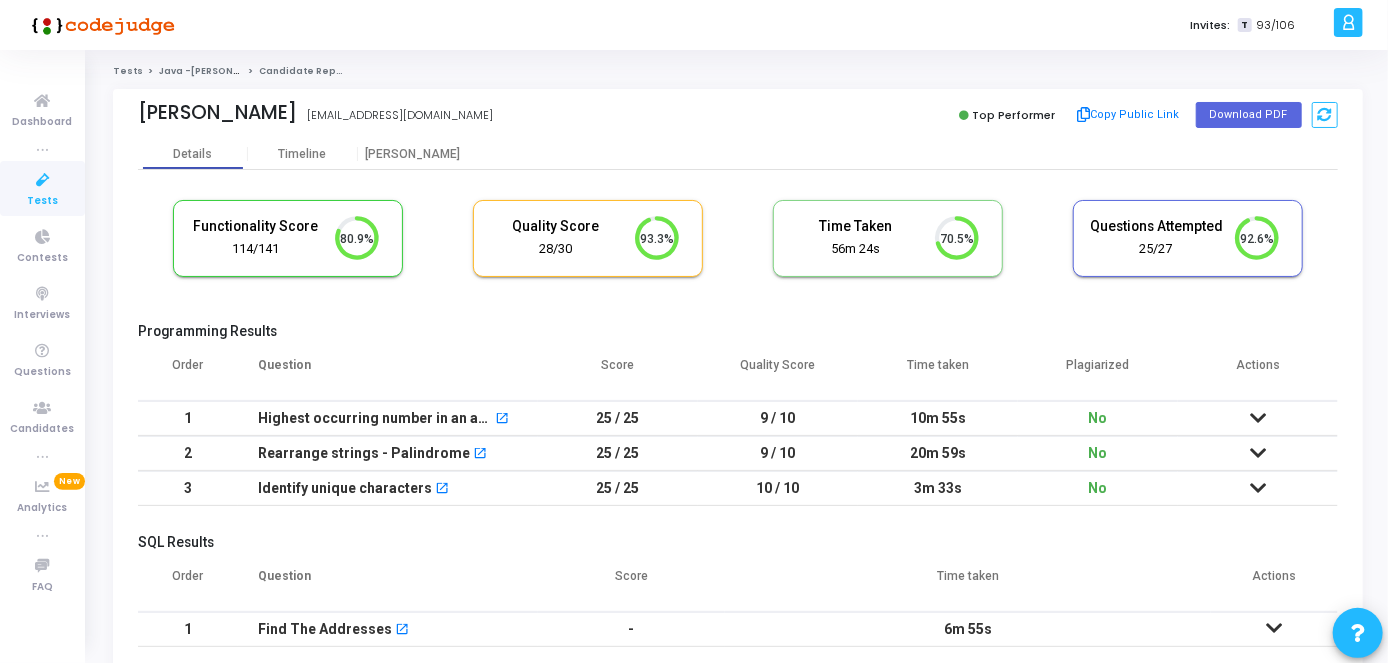 click at bounding box center (1258, 418) 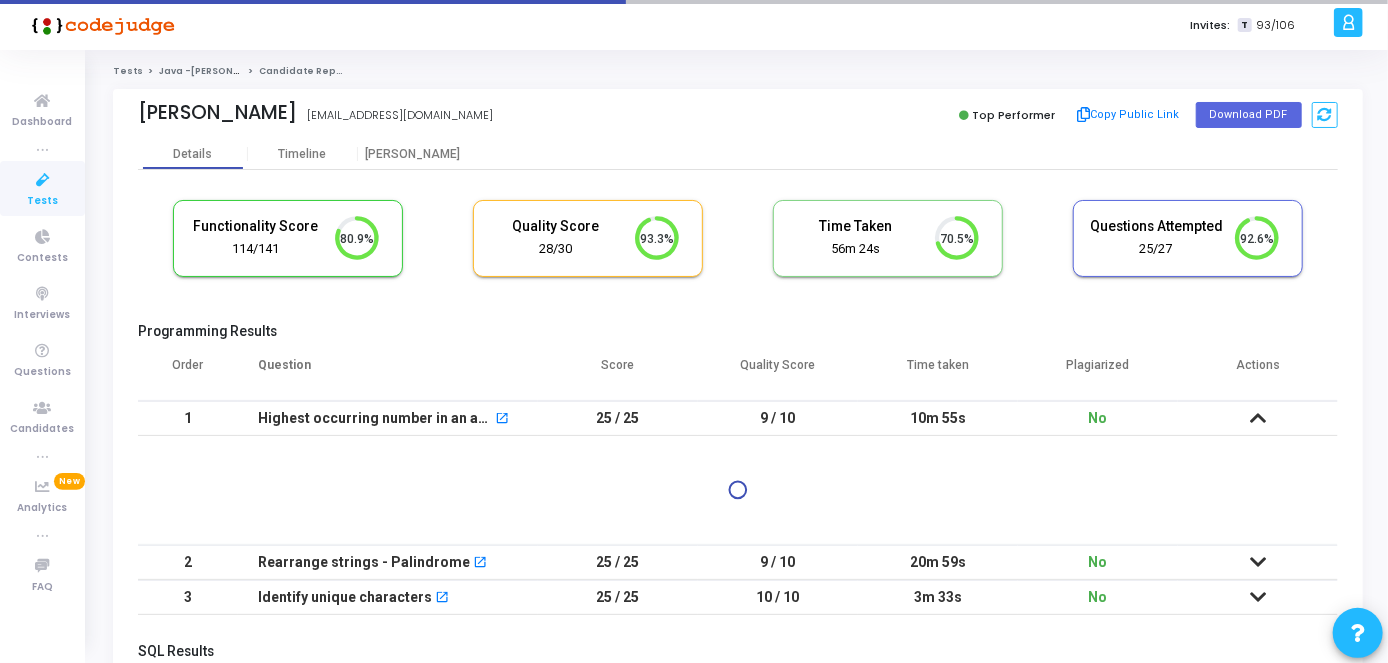 click at bounding box center (1258, 562) 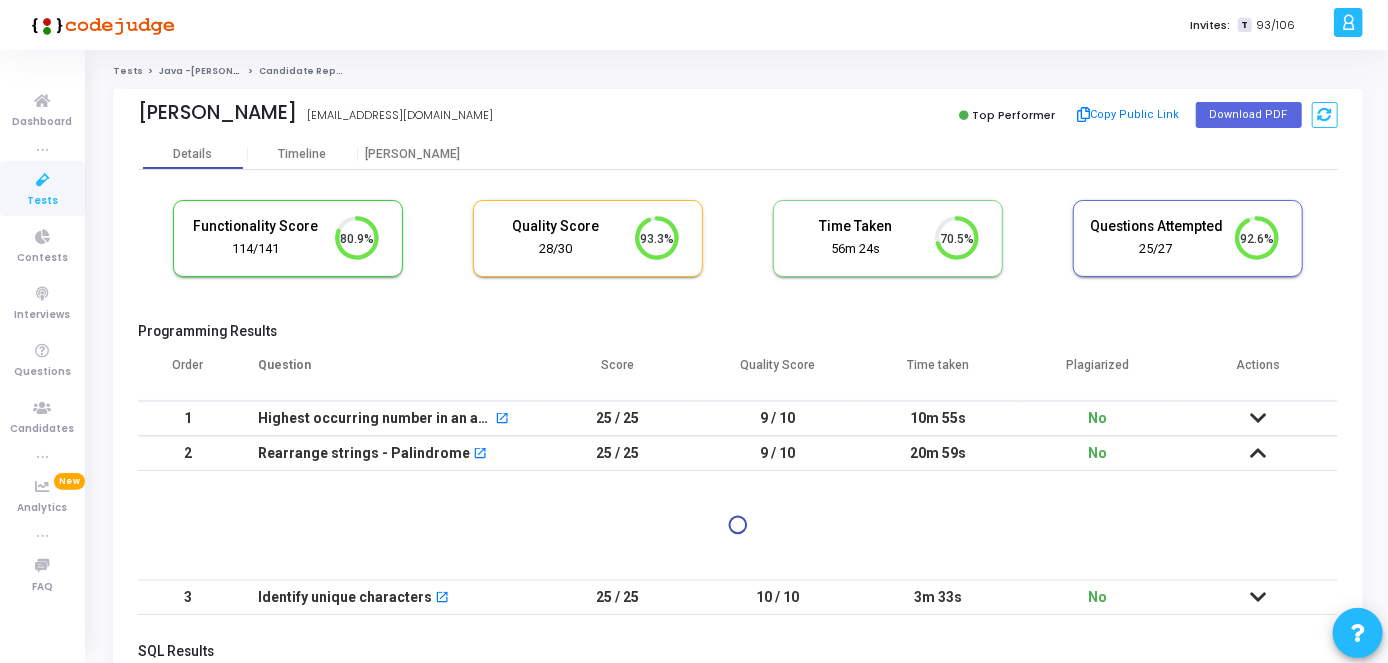 click at bounding box center [1258, 418] 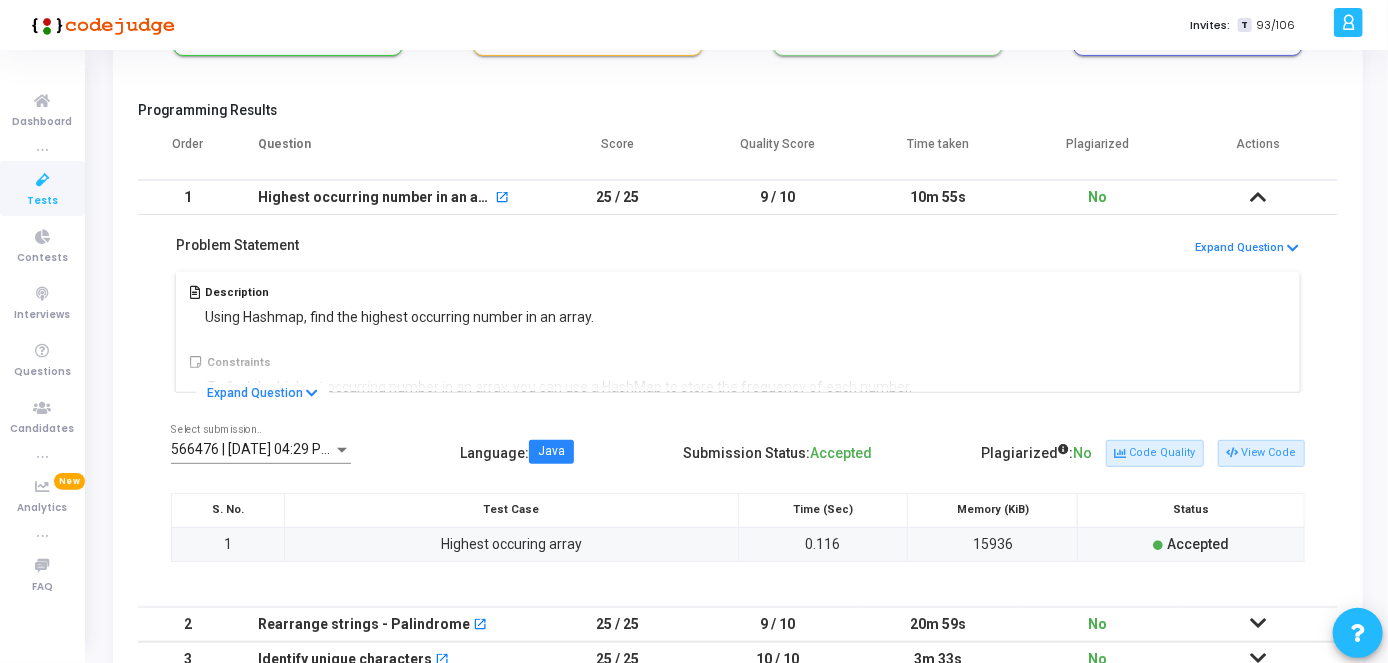scroll, scrollTop: 223, scrollLeft: 0, axis: vertical 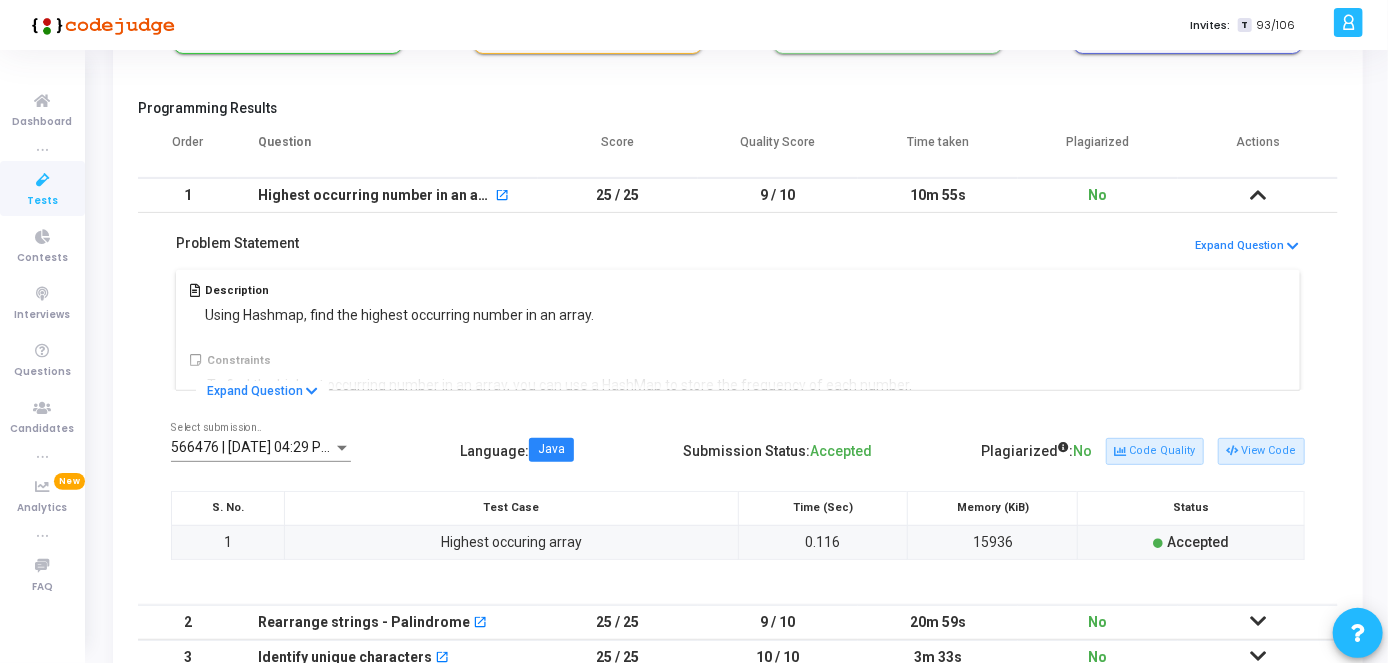 drag, startPoint x: 535, startPoint y: 364, endPoint x: 889, endPoint y: 488, distance: 375.08932 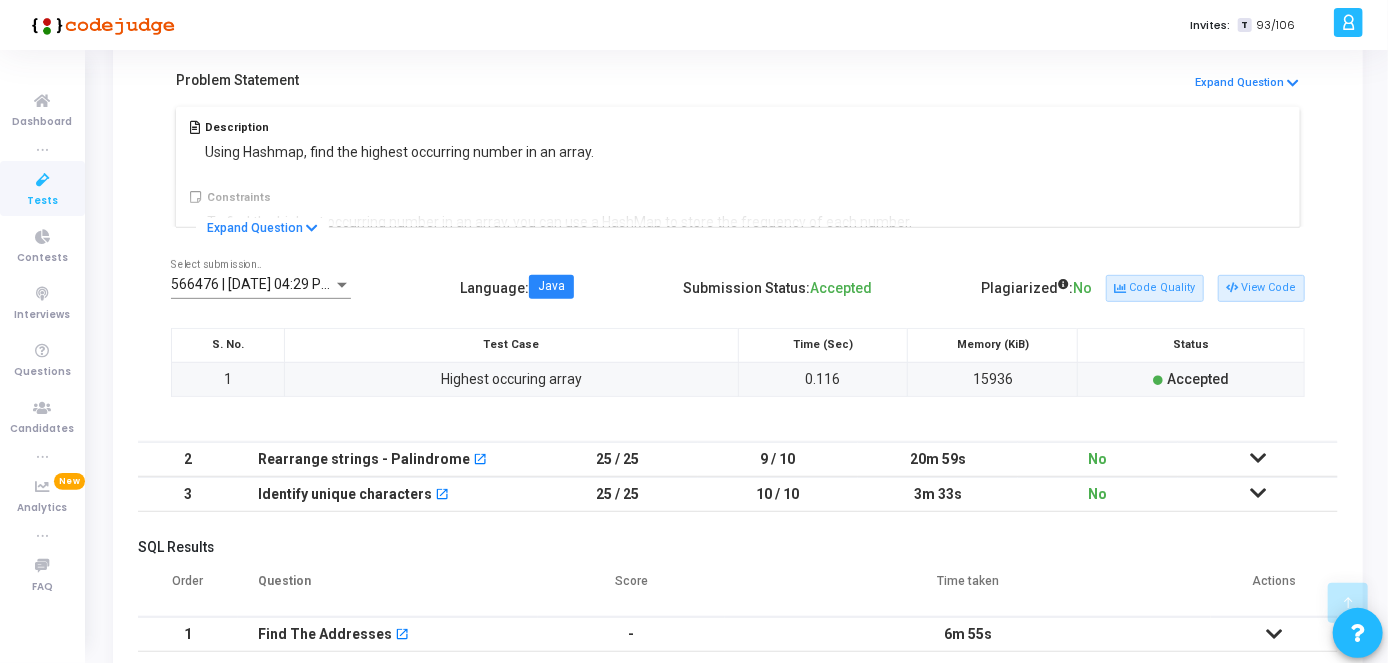 scroll, scrollTop: 387, scrollLeft: 0, axis: vertical 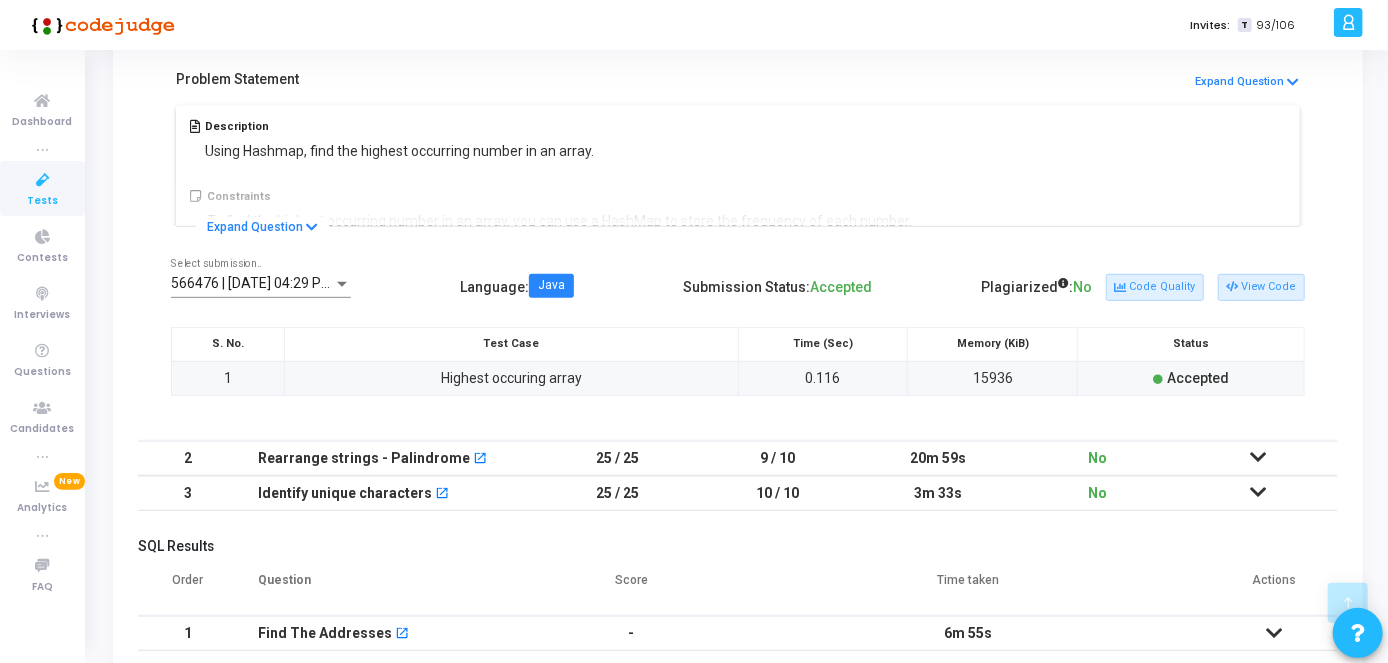 click at bounding box center (1258, 457) 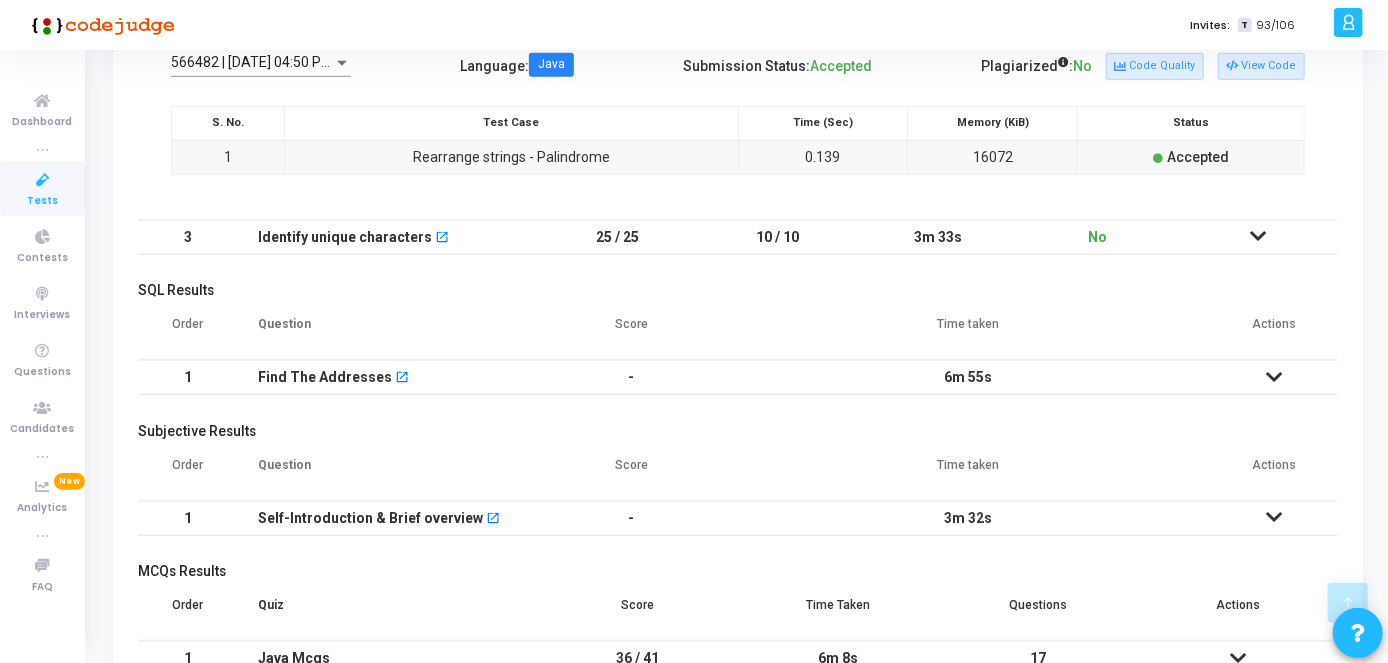 scroll, scrollTop: 646, scrollLeft: 0, axis: vertical 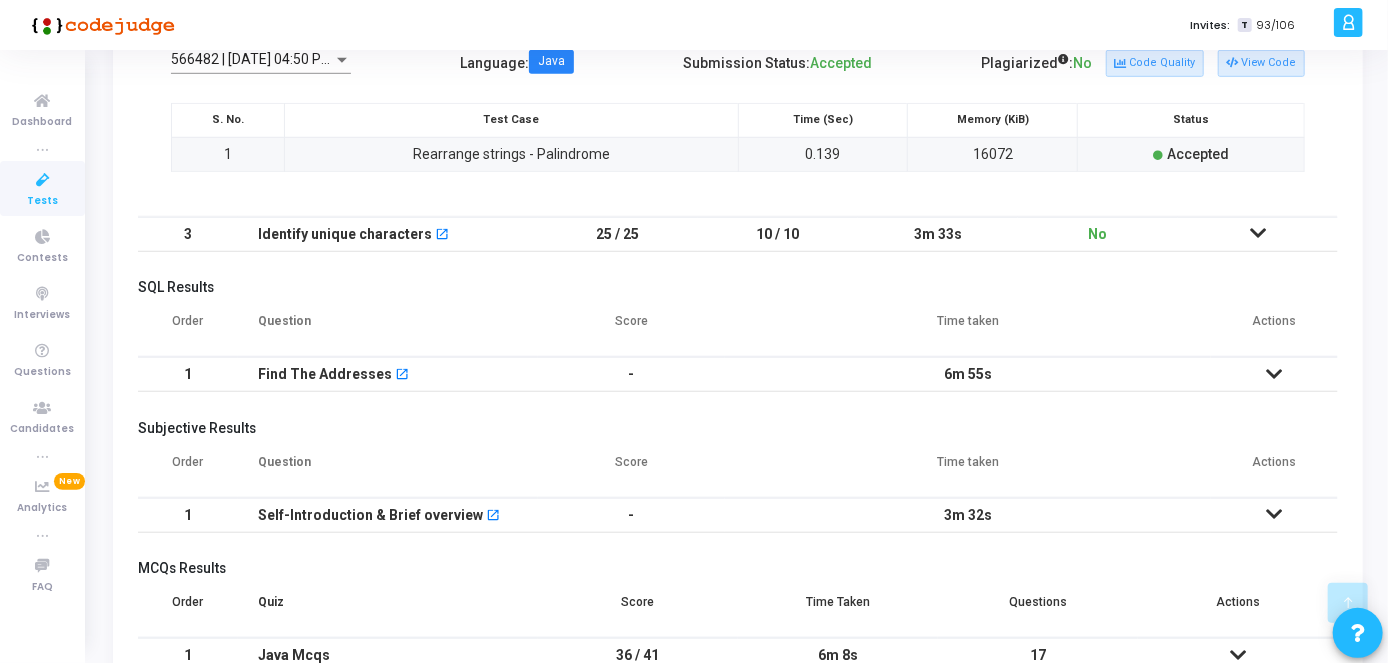 click at bounding box center (1275, 374) 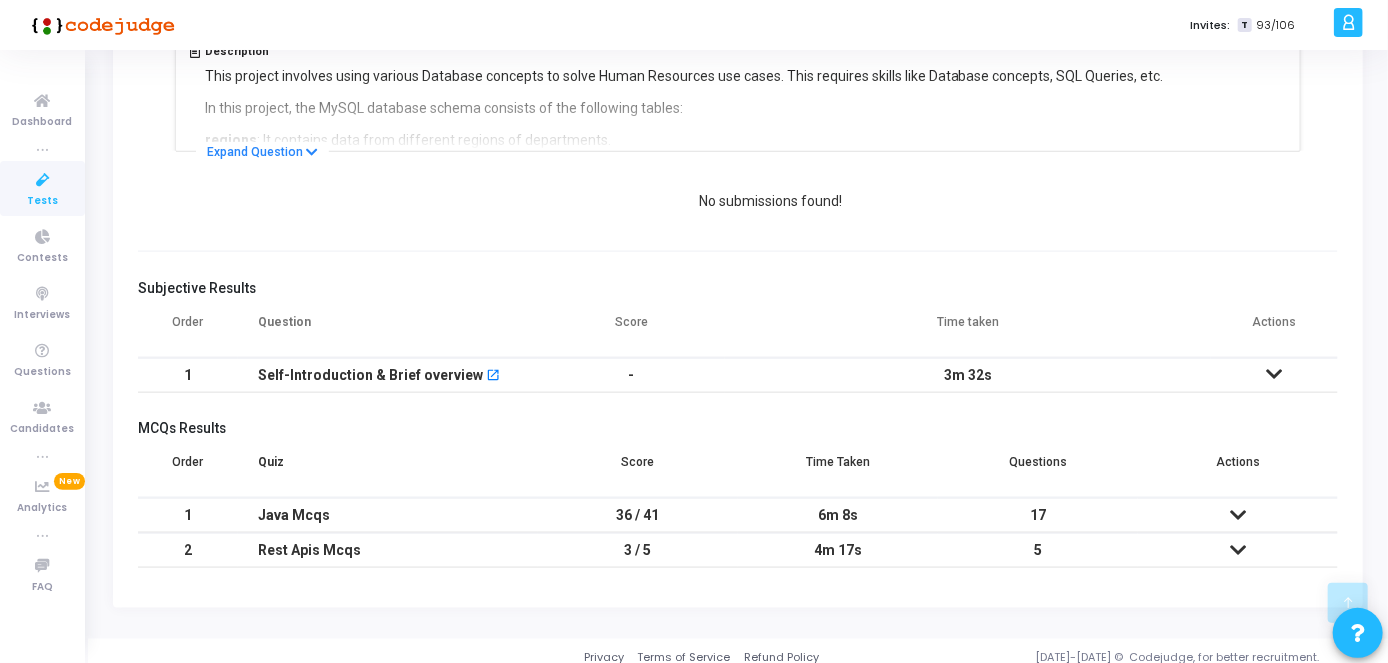 scroll, scrollTop: 1071, scrollLeft: 0, axis: vertical 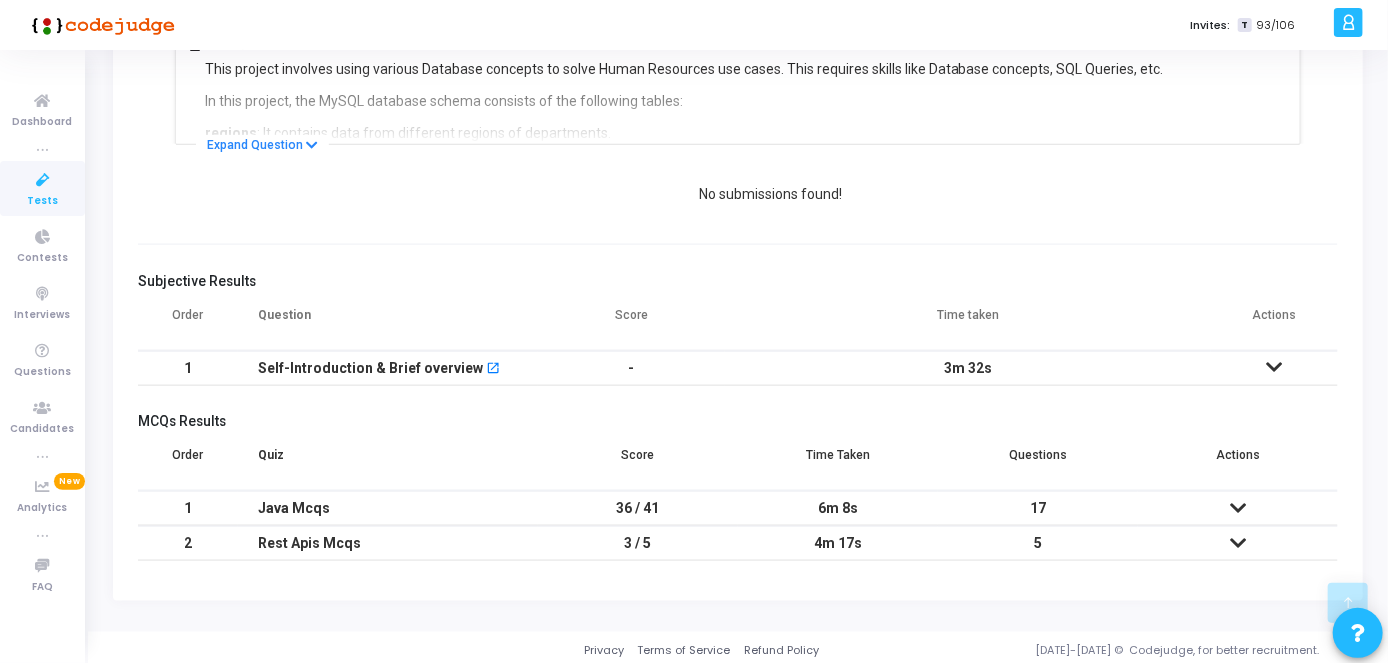 click at bounding box center (1274, 368) 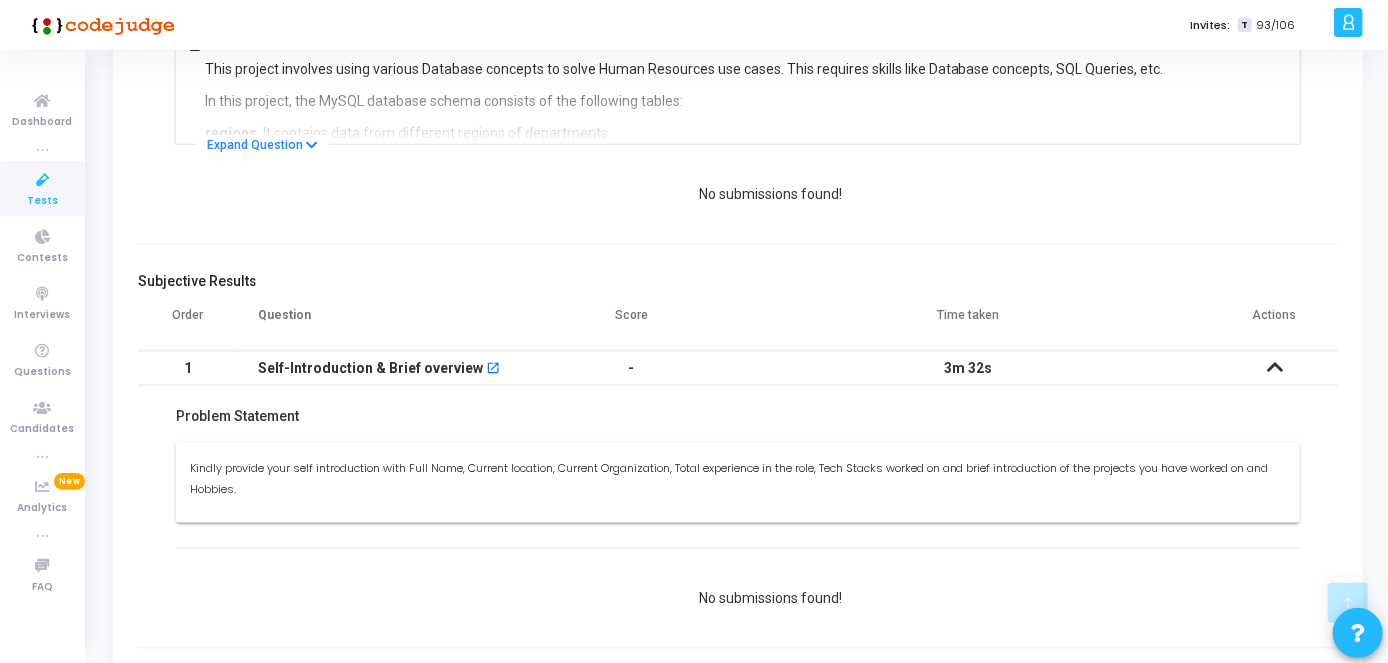 click on "Tests" at bounding box center [42, 201] 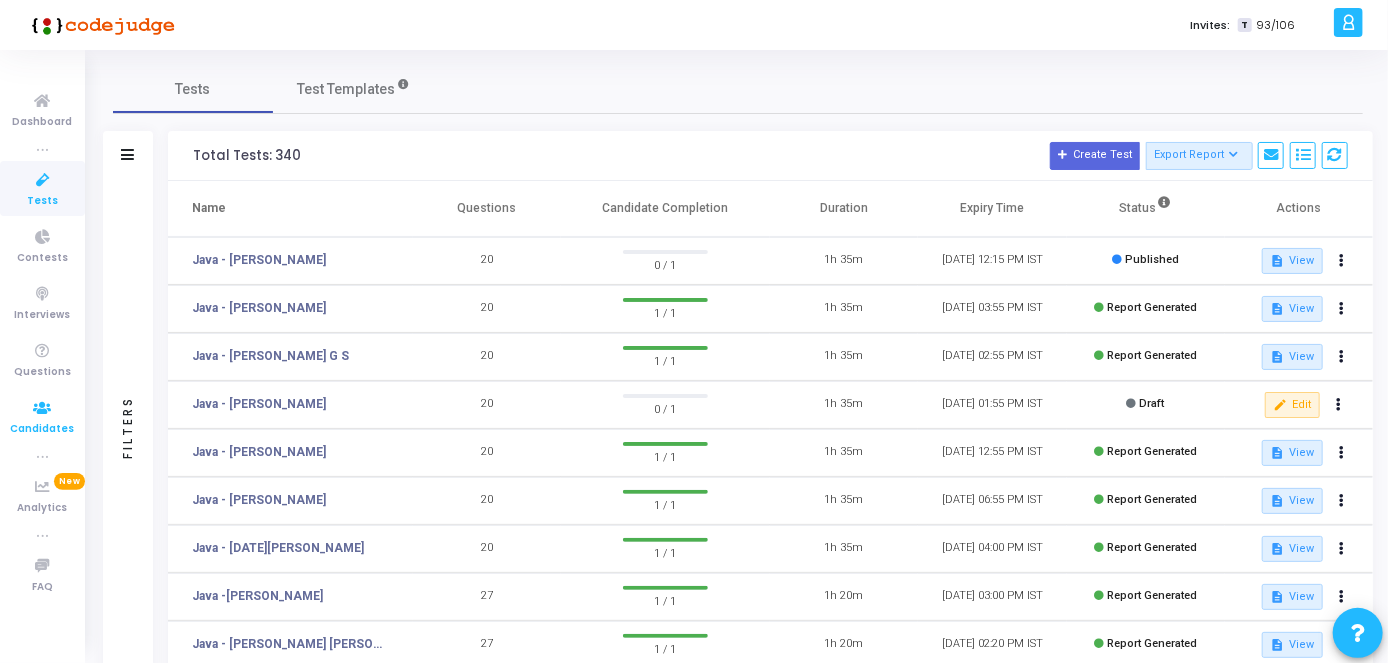 click at bounding box center [43, 408] 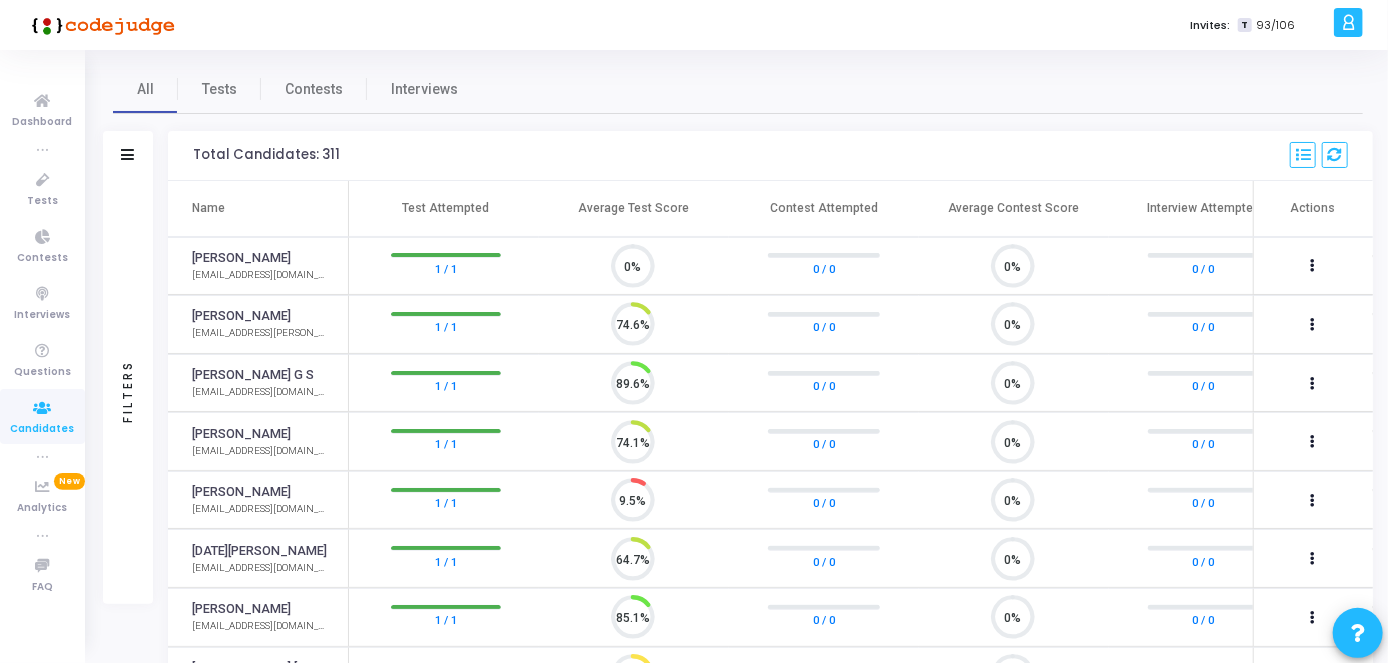 scroll, scrollTop: 8, scrollLeft: 9, axis: both 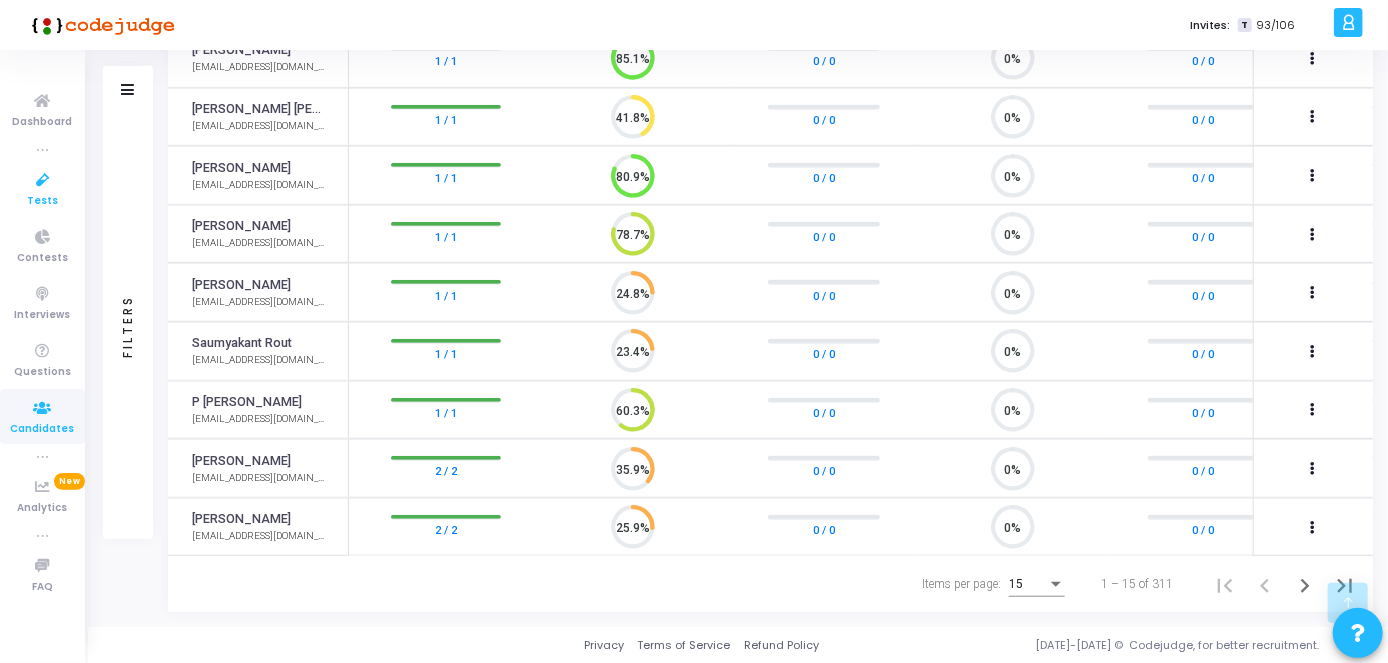 click at bounding box center (43, 180) 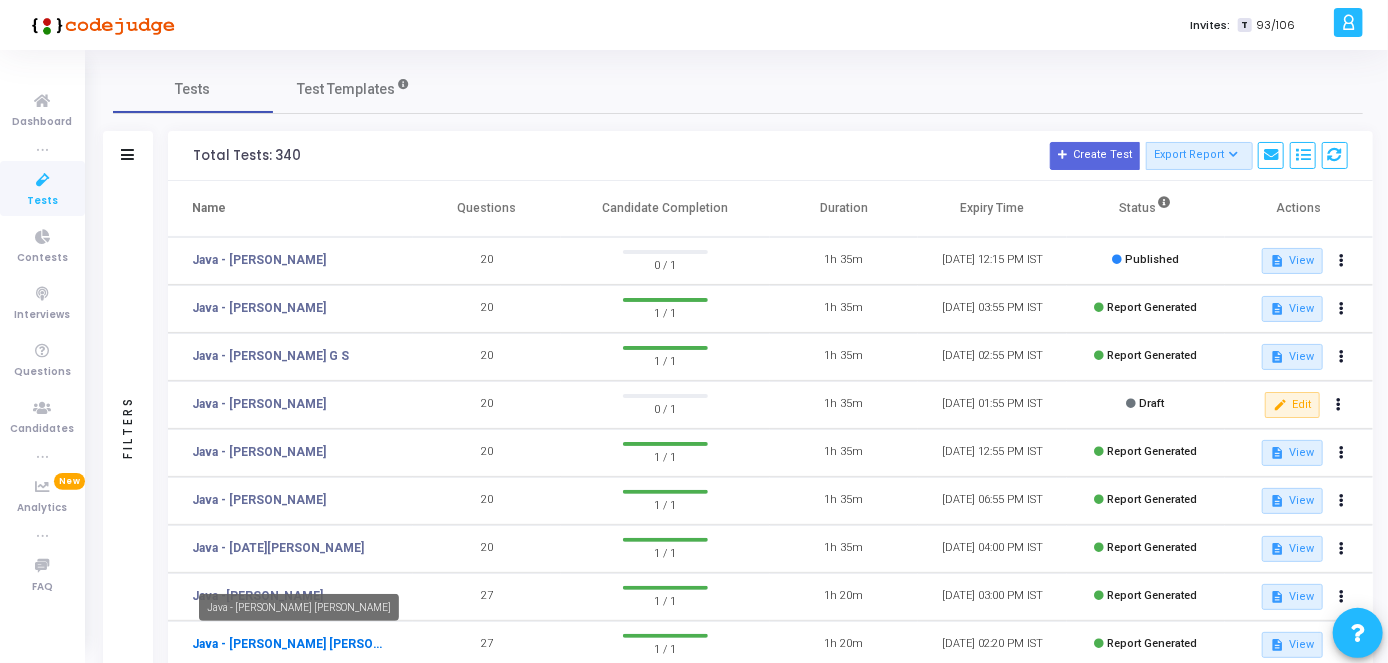click on "Java - [PERSON_NAME] [PERSON_NAME]" 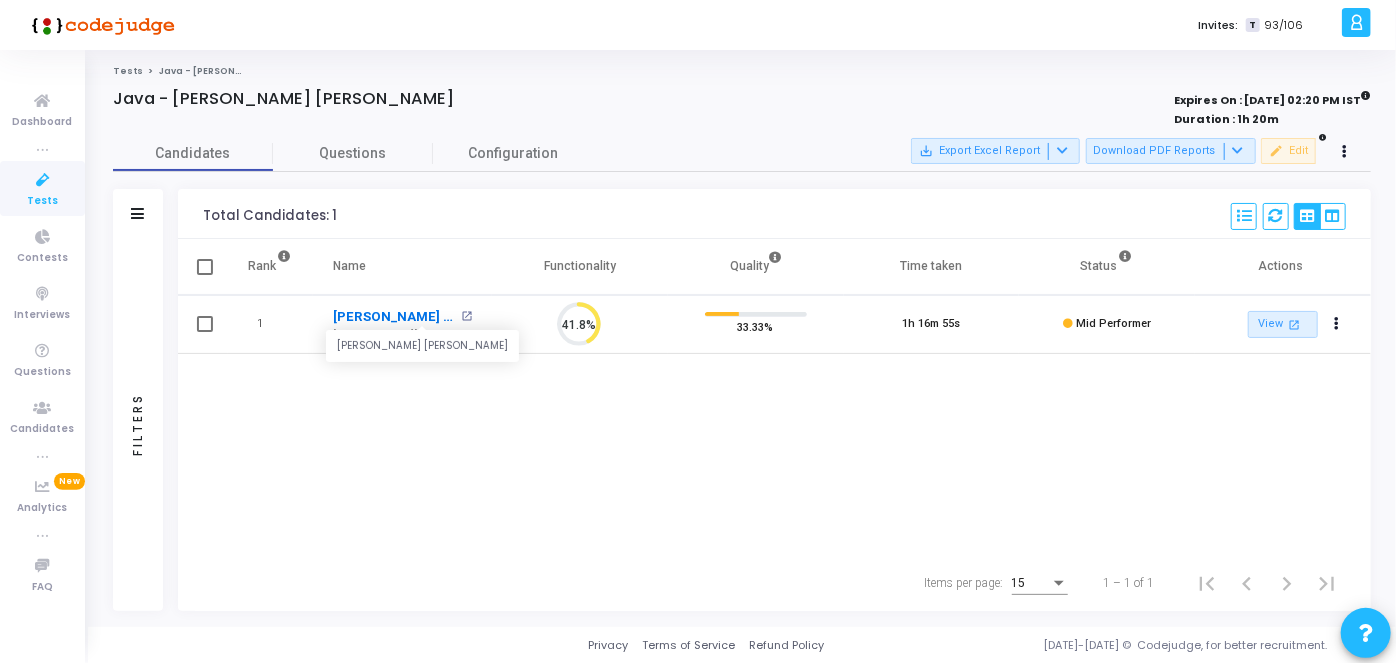 click on "[PERSON_NAME] [PERSON_NAME]" at bounding box center (394, 317) 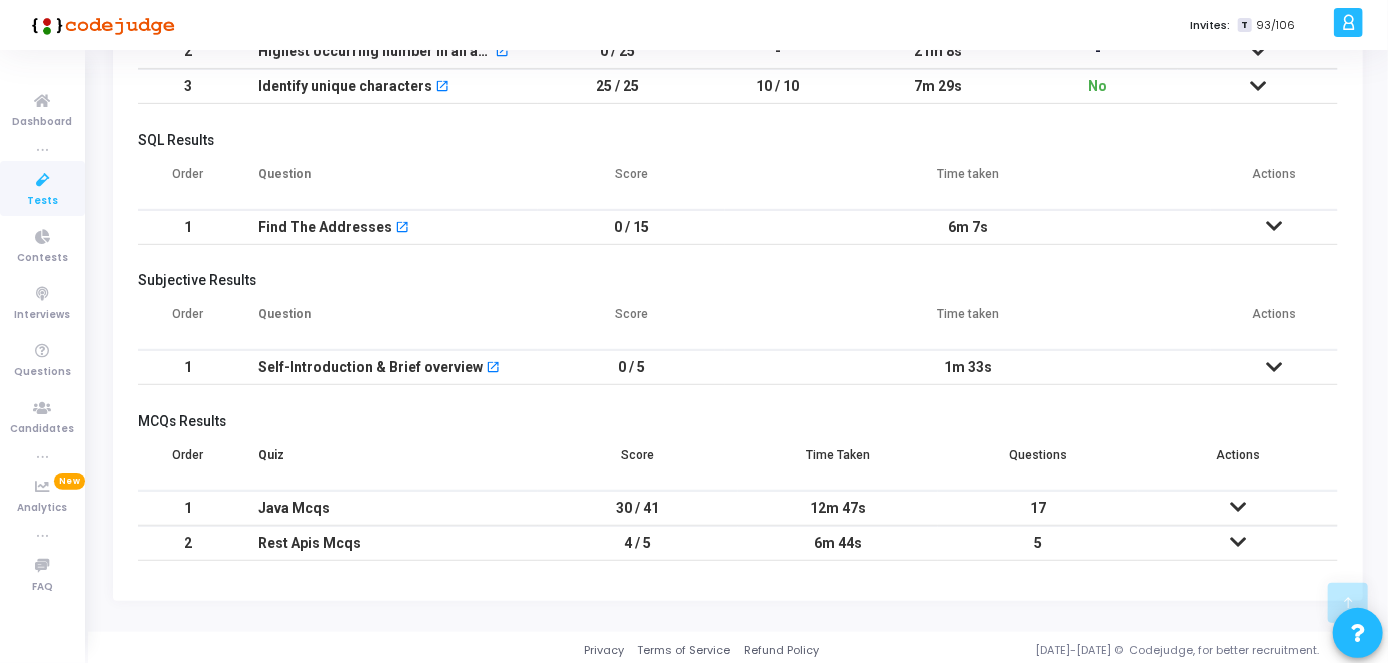 click at bounding box center (1275, 367) 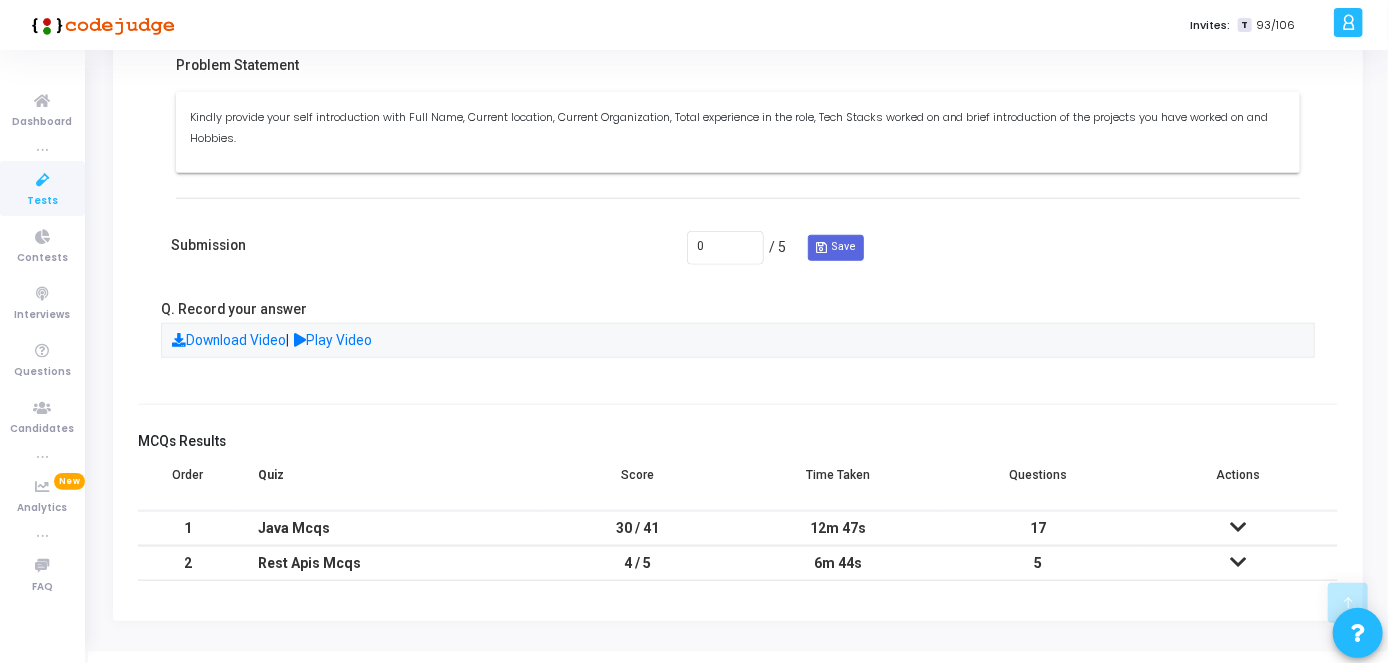 scroll, scrollTop: 772, scrollLeft: 0, axis: vertical 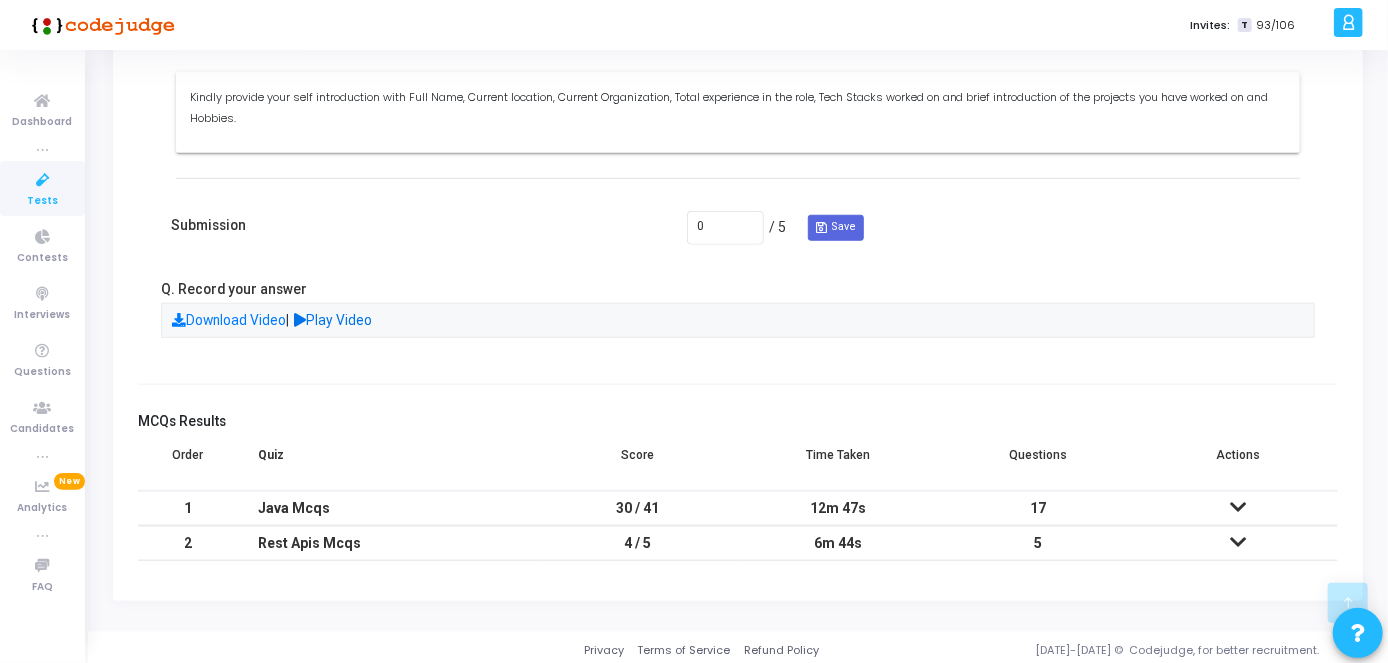 click on "Play Video" at bounding box center [334, 320] 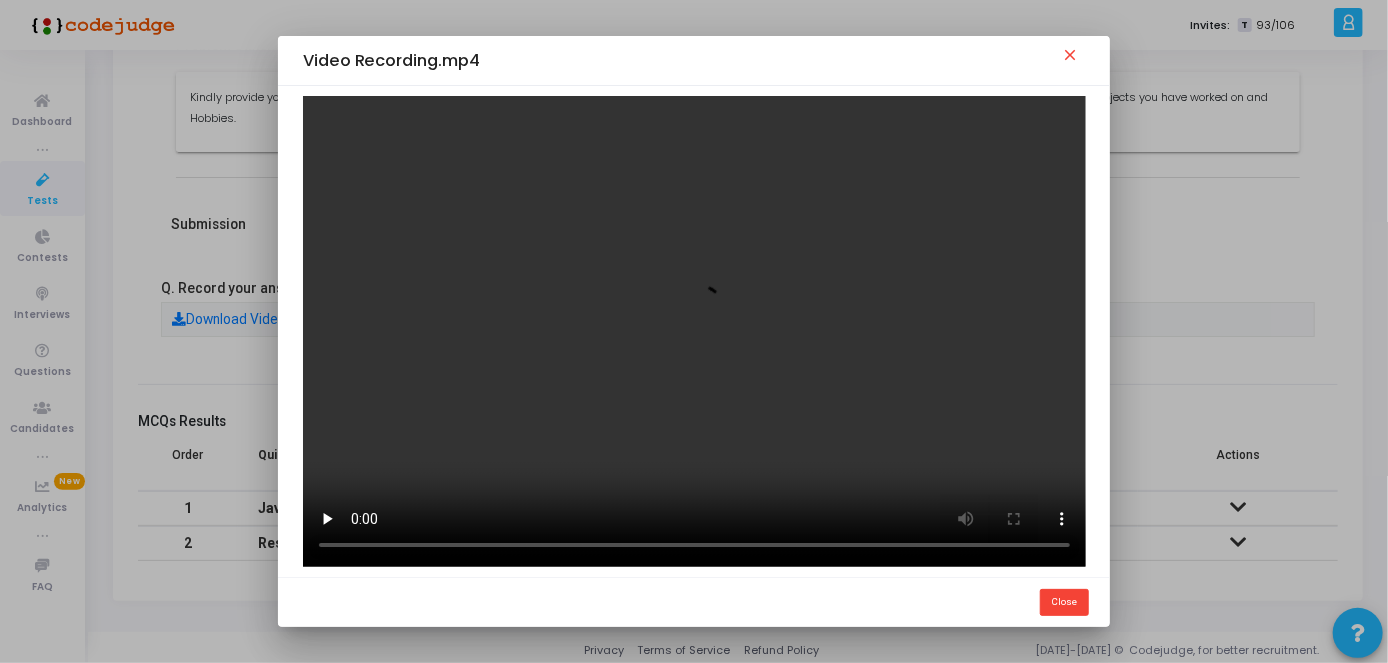 scroll, scrollTop: 0, scrollLeft: 0, axis: both 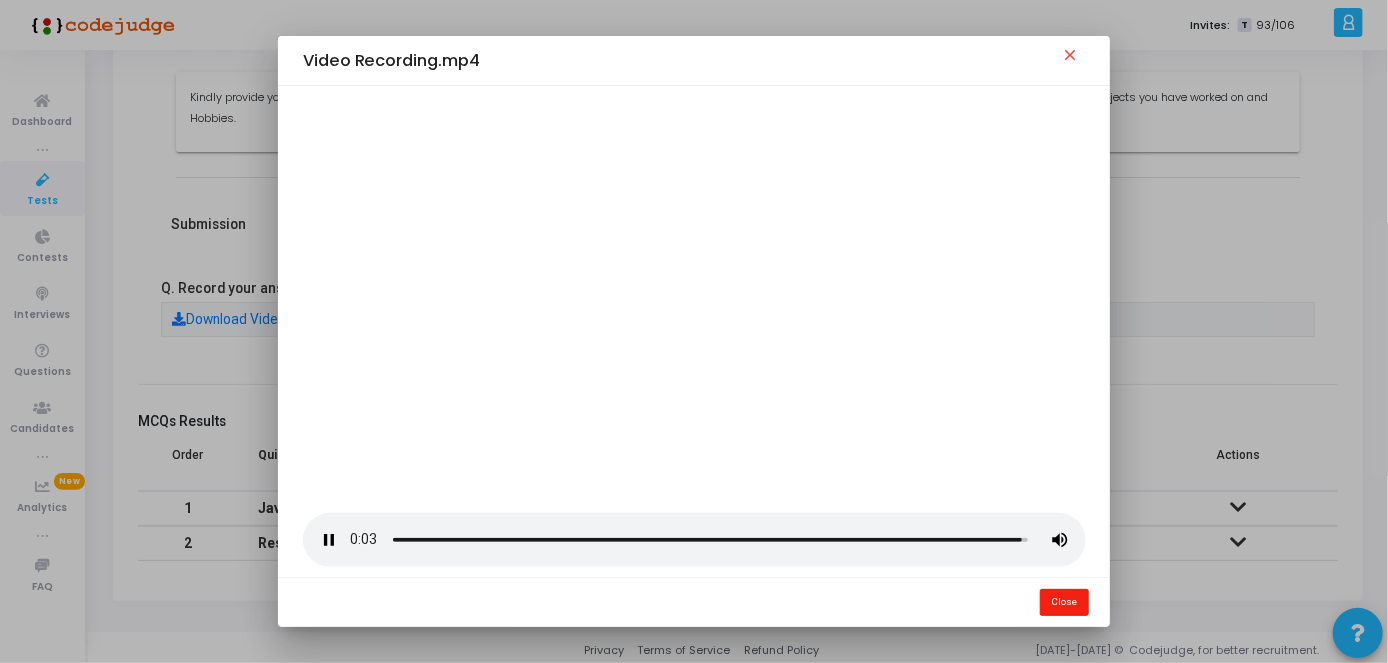 click on "Close" at bounding box center (1064, 602) 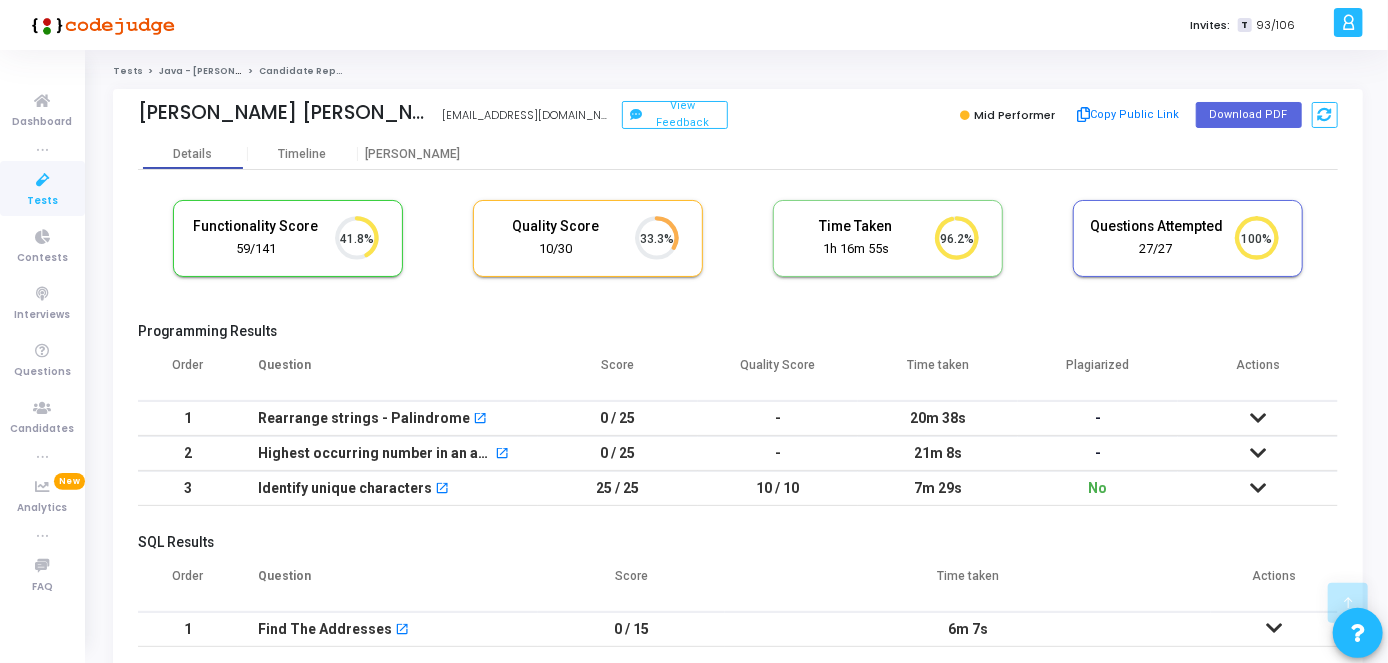 scroll, scrollTop: 772, scrollLeft: 0, axis: vertical 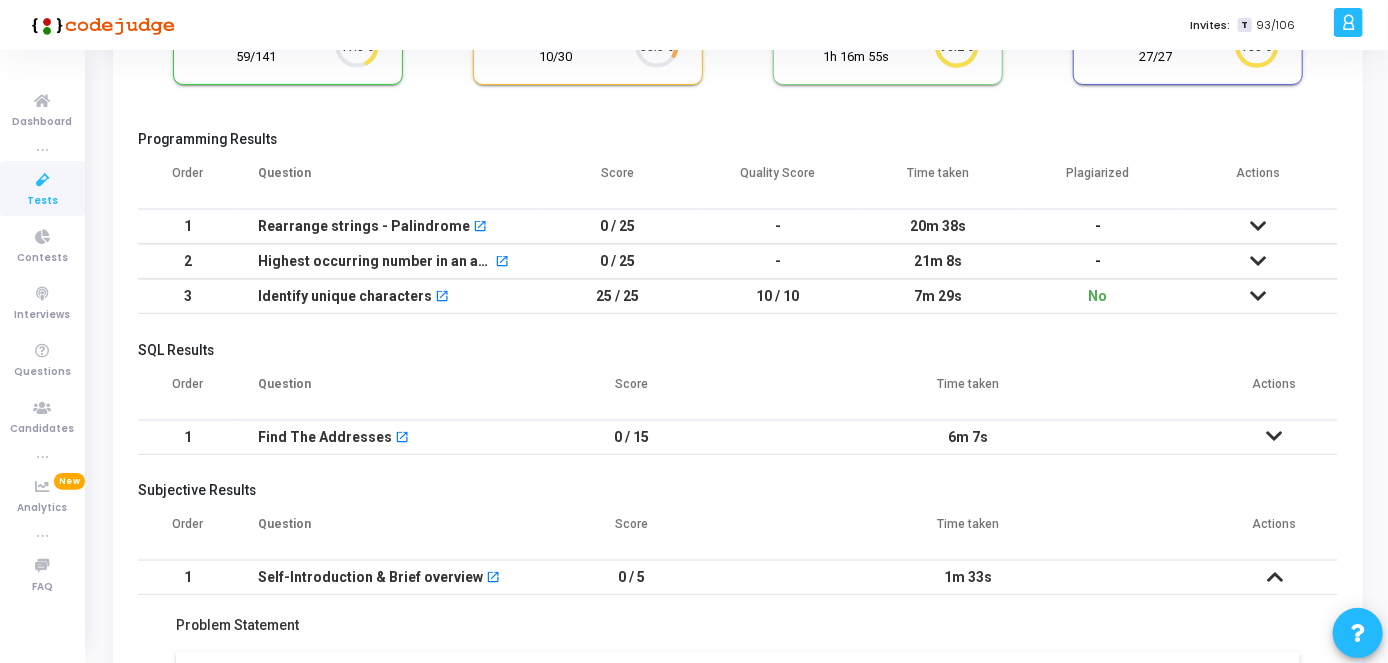 click on "Tests Java - [PERSON_NAME] [PERSON_NAME] Candidate Report  [PERSON_NAME] [PERSON_NAME]   [EMAIL_ADDRESS][DOMAIN_NAME]   View Feedback   Mid Performer   Copy Public Link   Download PDF  Details  Timeline  [PERSON_NAME]  Functionality Score 59/141 41.8% Quality Score  10/30 33.3% Time Taken calculated once the test is completed Time Taken 1h 16m 55s 96.2% Questions Attempted 27/27 100% Programming Results Order  Question   Score   Quality Score   Time taken   Plagiarized   Actions  1  Rearrange strings - Palindrome  open_in_new  0 / 25   -   20m 38s   -   No submissions found!  2  Highest occurring number in an array  open_in_new  0 / 25   -   21m 8s   -   No submissions found!  3  Identify unique characters  open_in_new  25 / 25   10 / 10   7m 29s   No   No submissions found!  SQL Results Order  Question   Score   Time taken   Actions  1  Find The Addresses  open_in_new  0 / 15   6m 7s   No submissions found!  Subjective Results Order  Question   Score   Time taken   Actions  1  Self-Introduction & Brief overview  open_in_new  0 / 5  0  / 5" at bounding box center (738, 535) 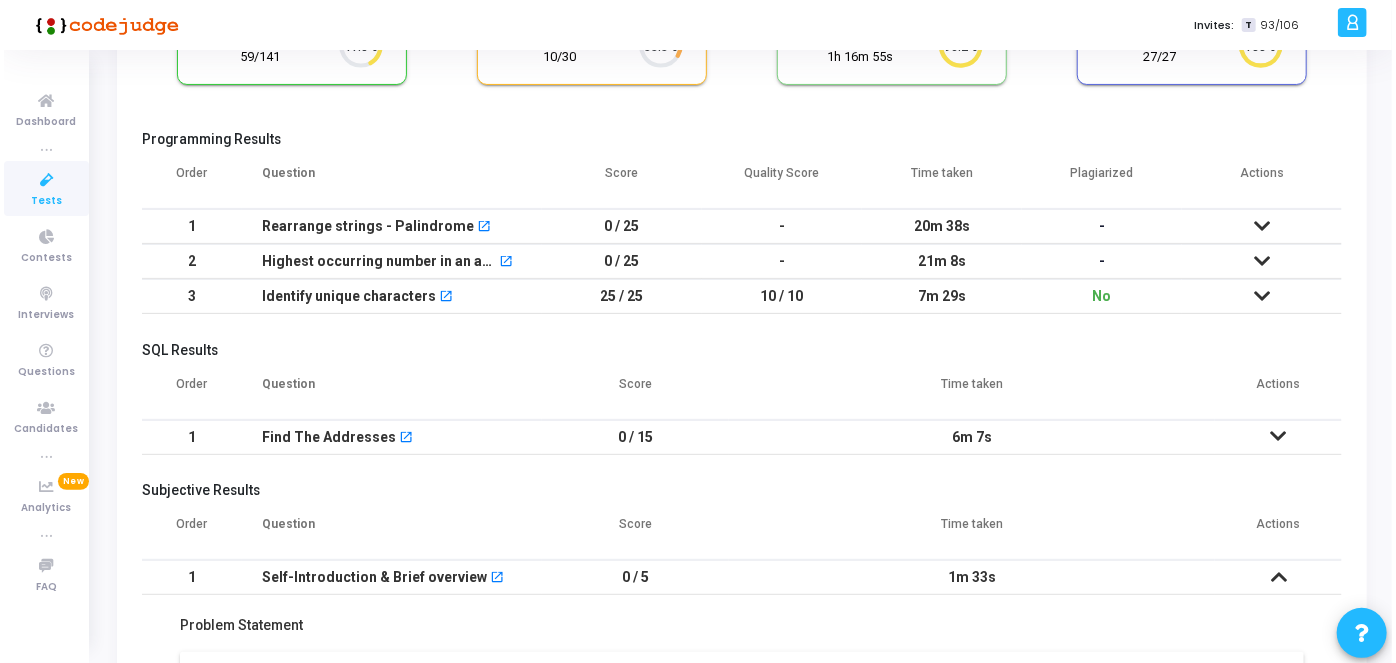 scroll, scrollTop: 0, scrollLeft: 0, axis: both 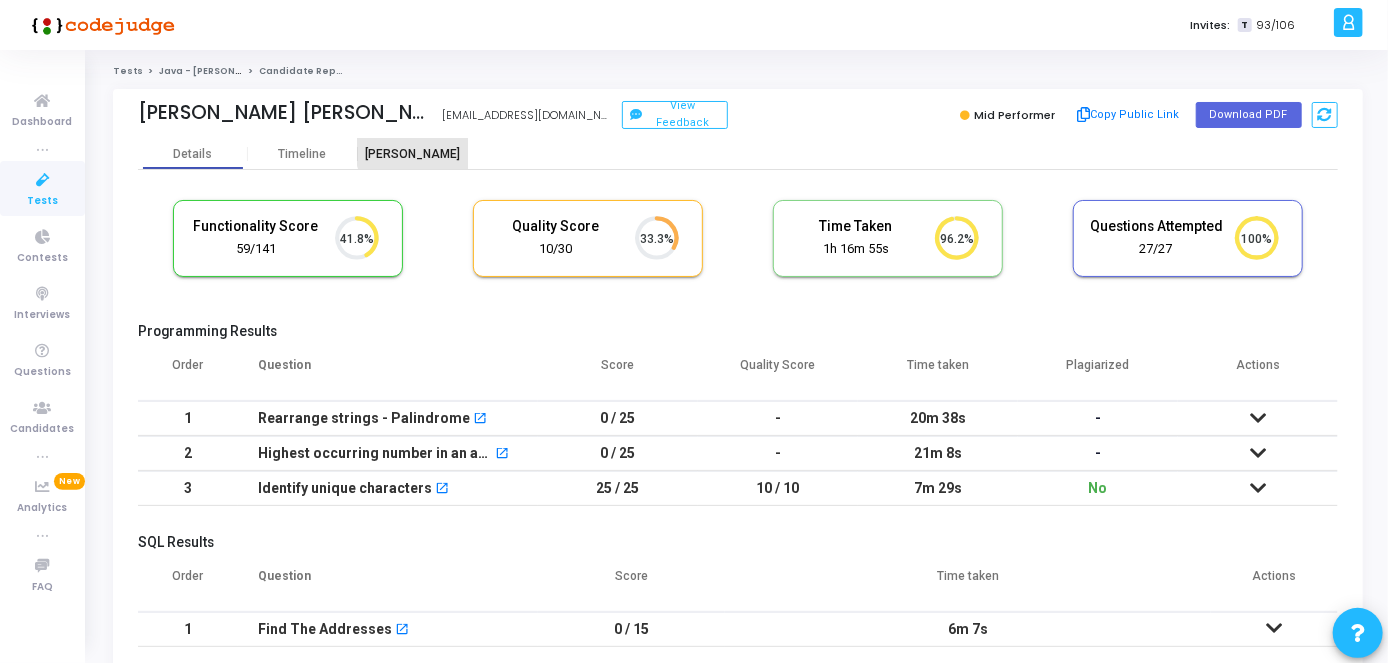 click on "[PERSON_NAME]" at bounding box center (413, 154) 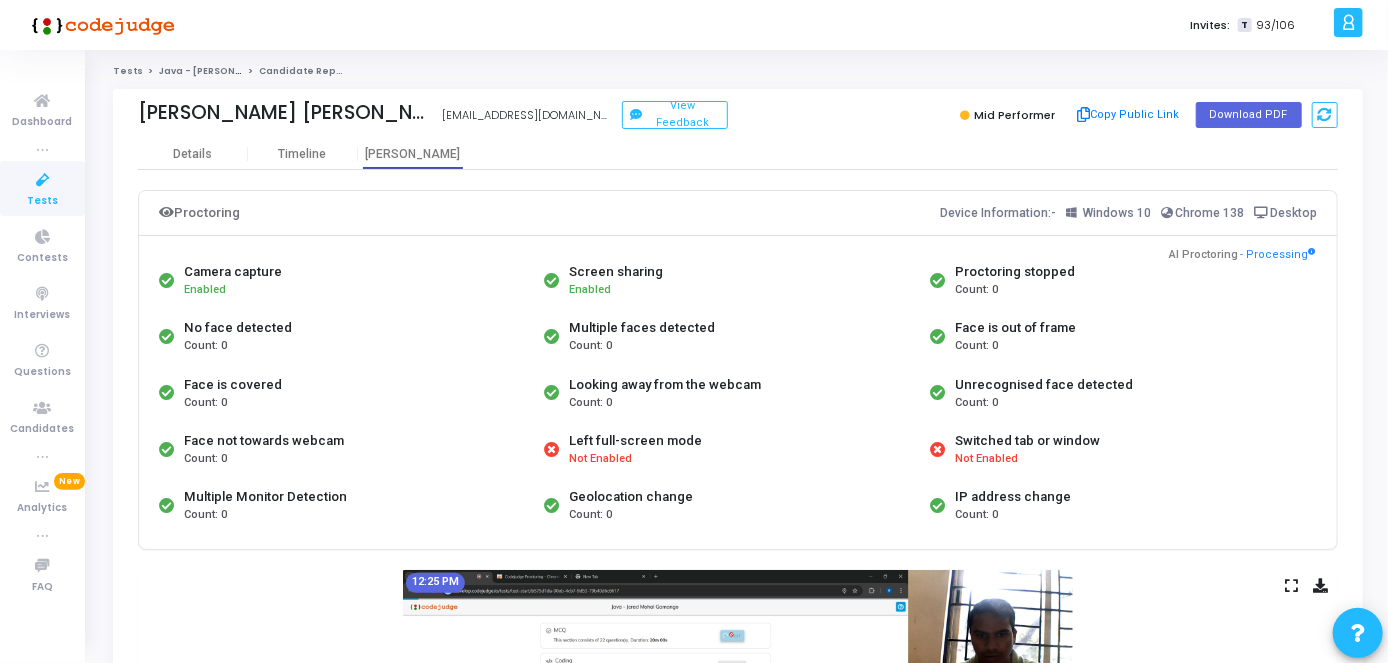 click at bounding box center (43, 180) 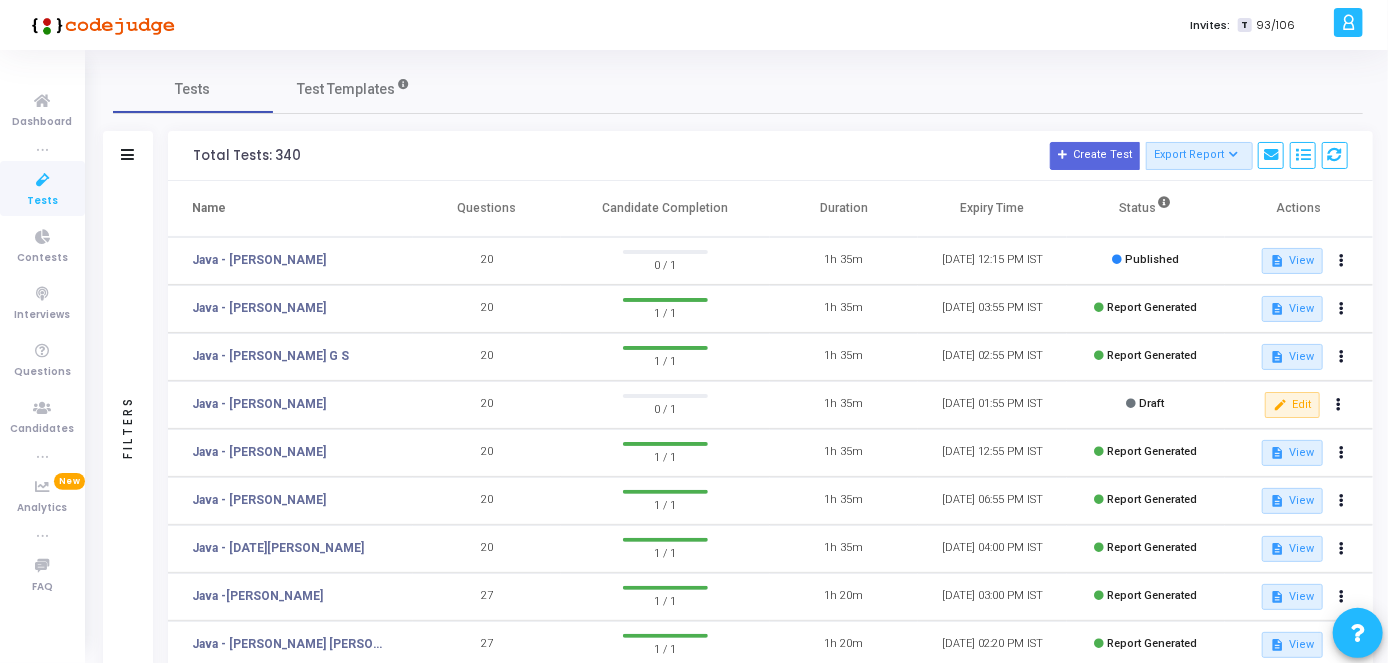 click on "Tests" at bounding box center (42, 188) 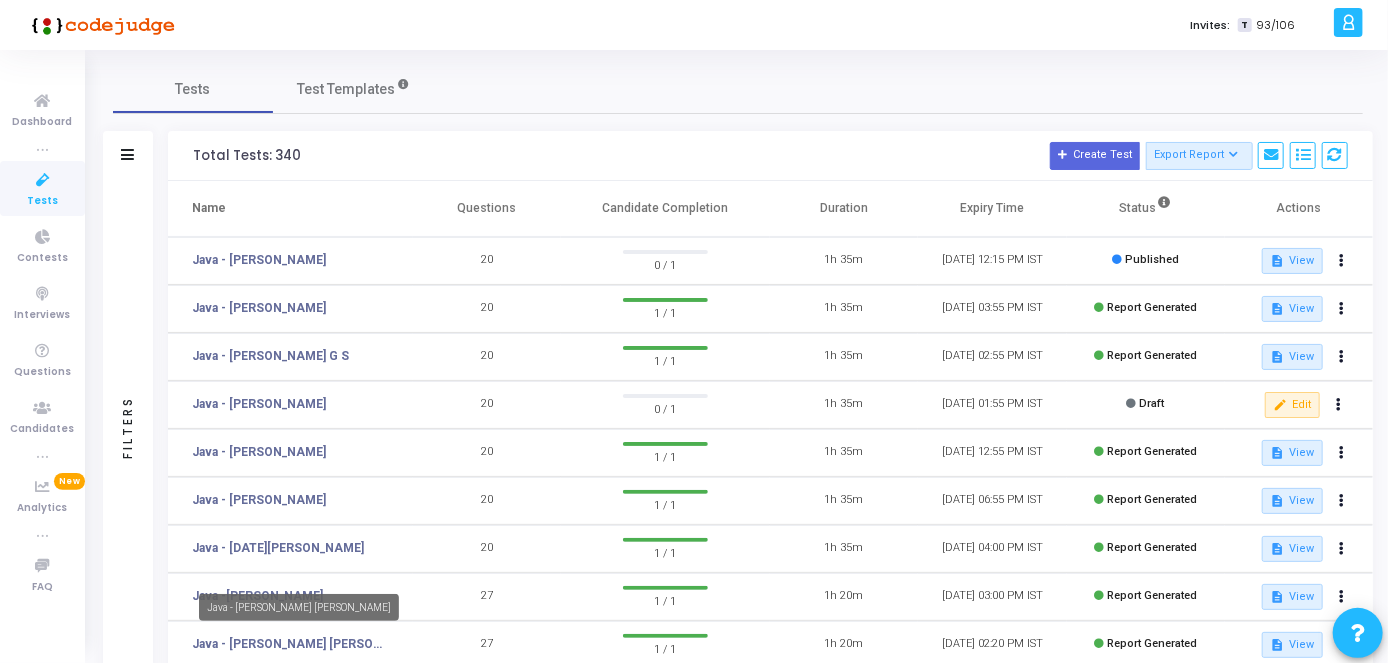 click on "Java - [PERSON_NAME] [PERSON_NAME]" at bounding box center [299, 607] 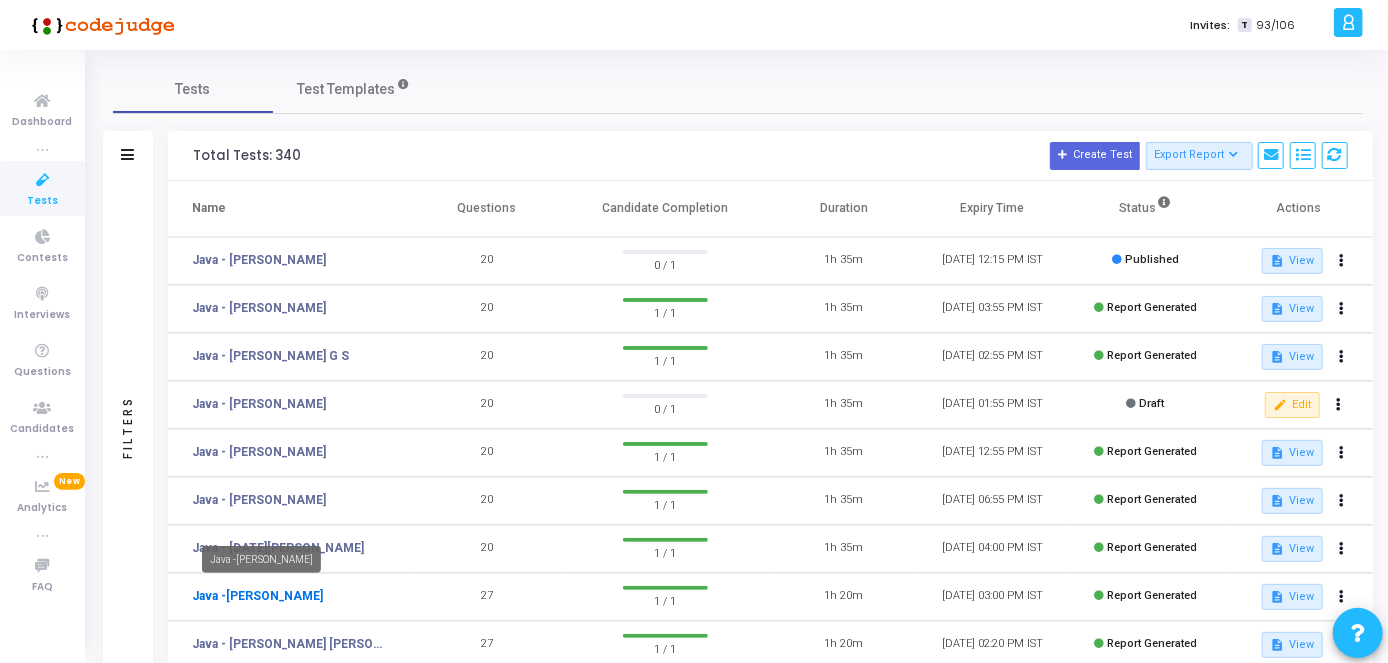 click on "Java -[PERSON_NAME]" 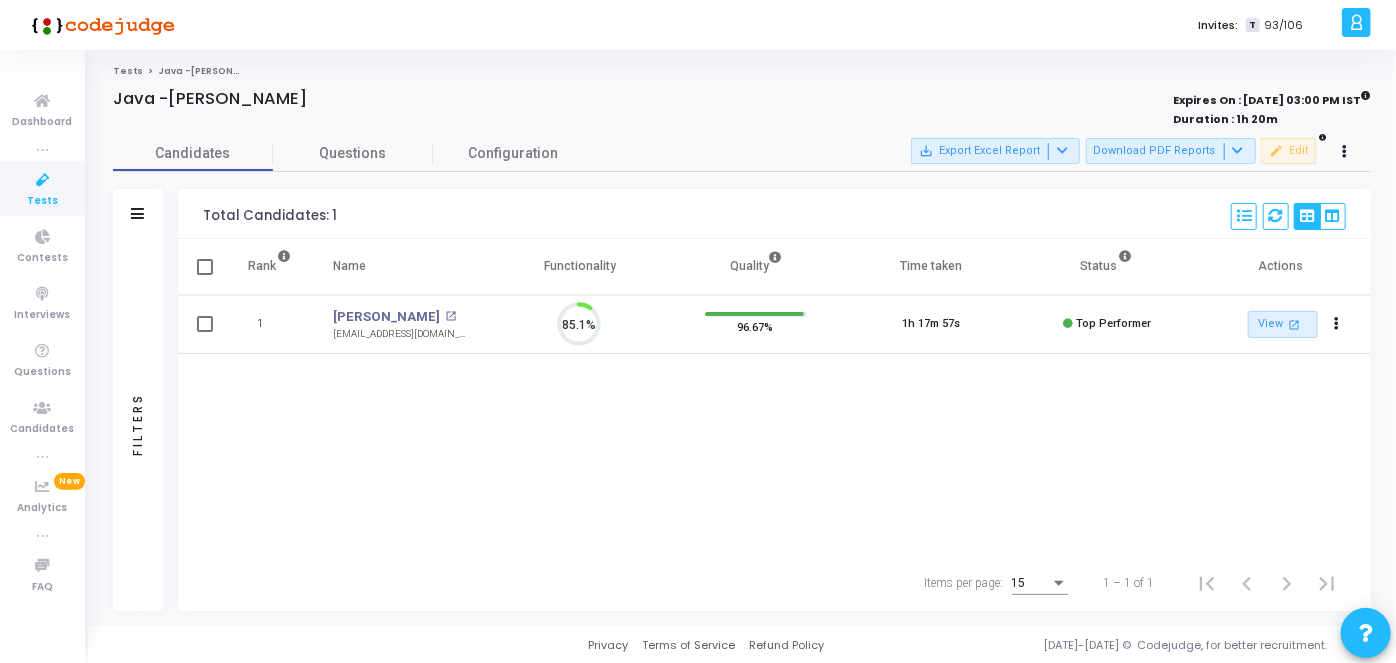 scroll, scrollTop: 8, scrollLeft: 9, axis: both 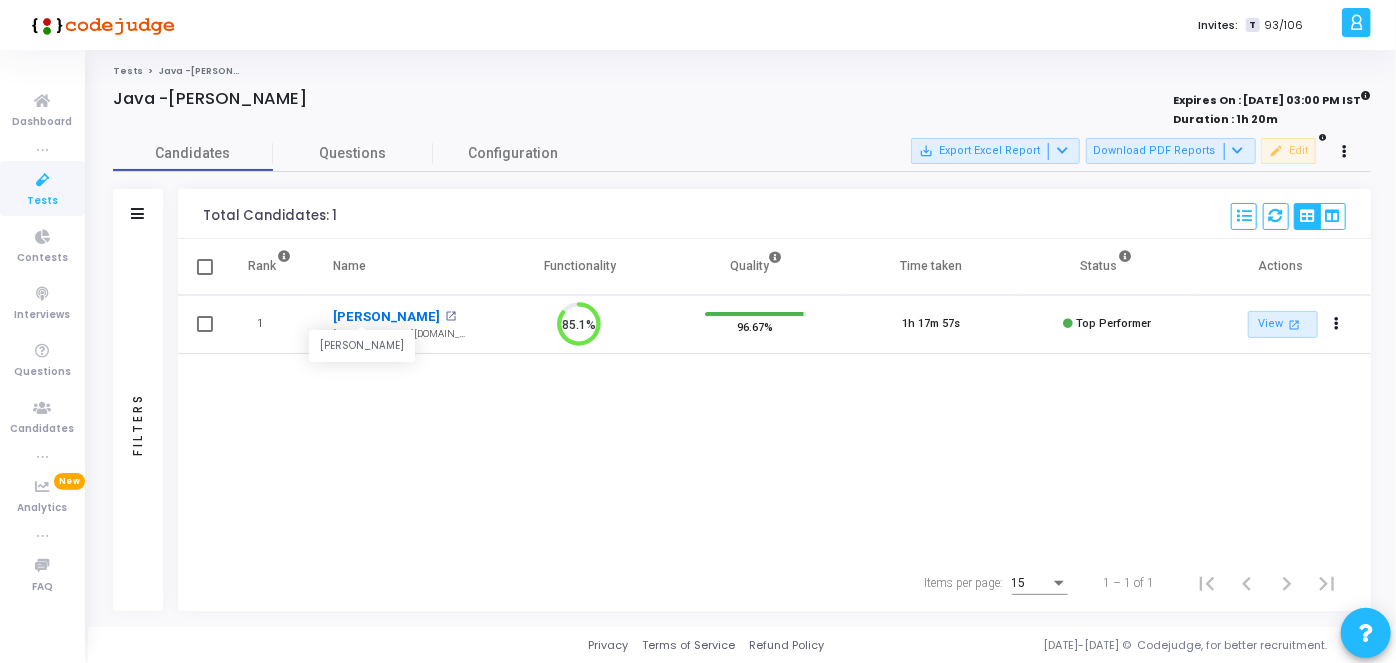 click on "[PERSON_NAME]" at bounding box center [386, 317] 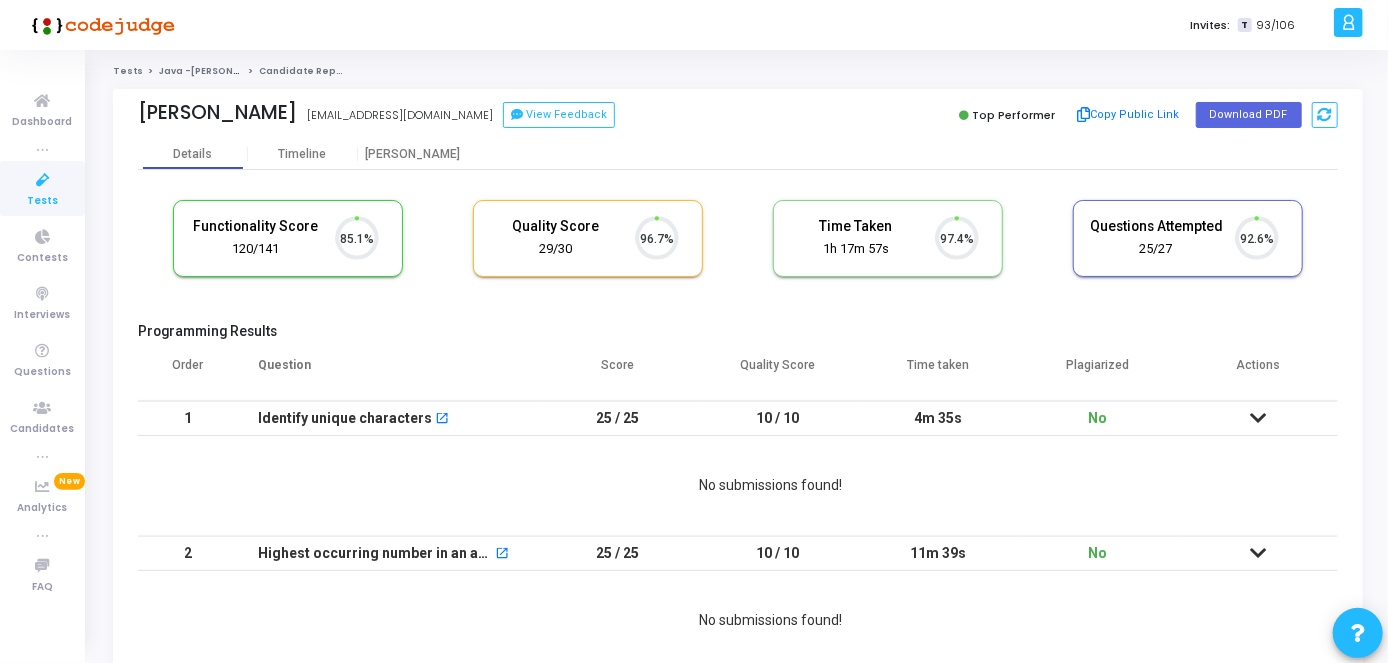 scroll, scrollTop: 8, scrollLeft: 9, axis: both 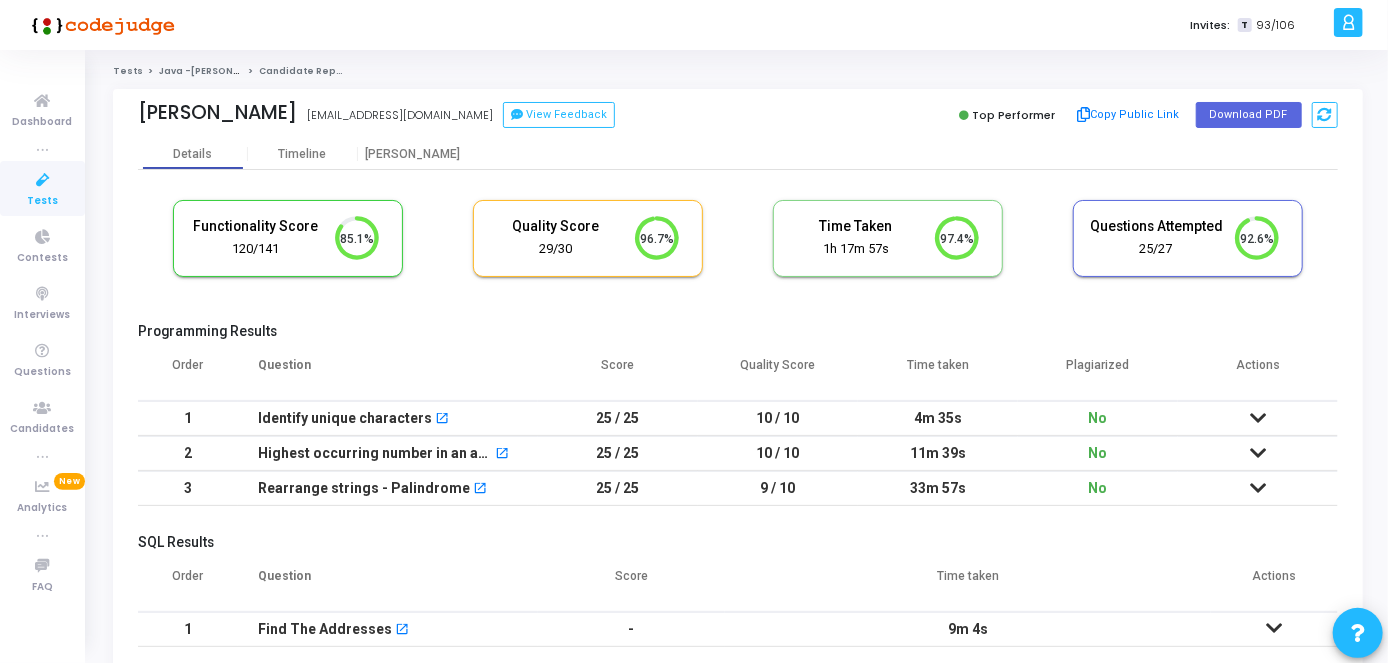 click at bounding box center [1258, 418] 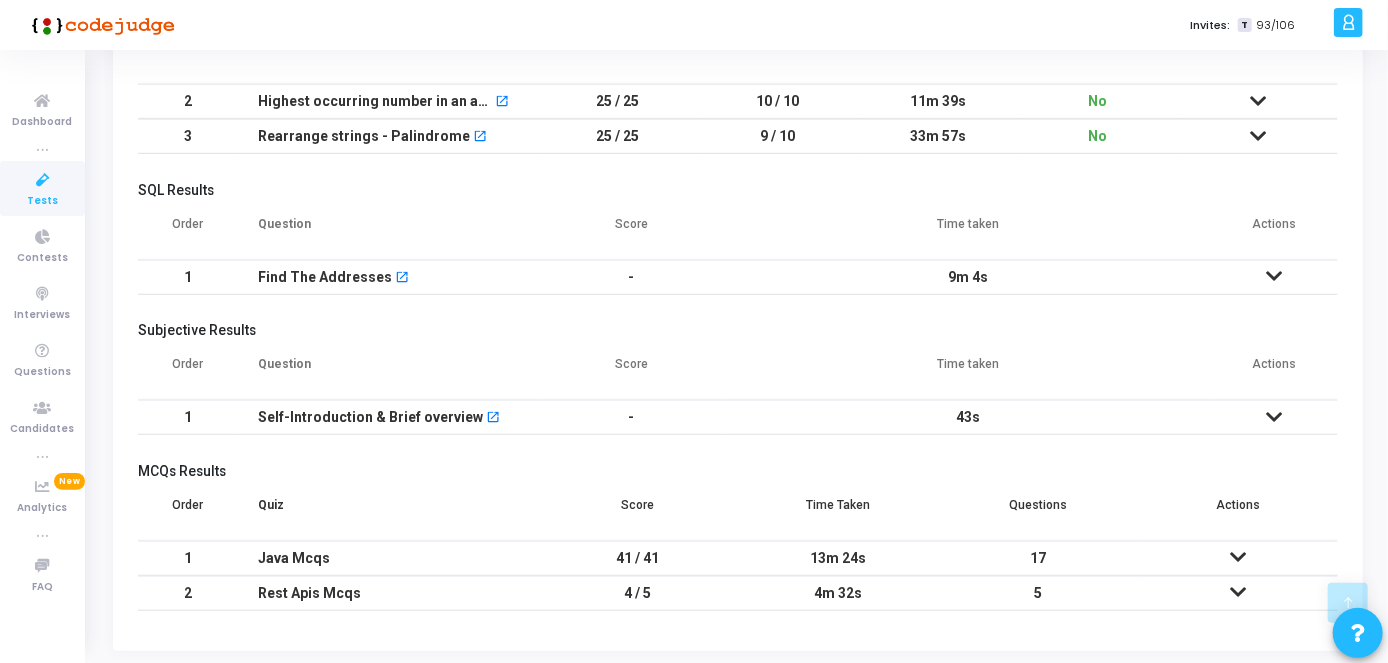 scroll, scrollTop: 512, scrollLeft: 0, axis: vertical 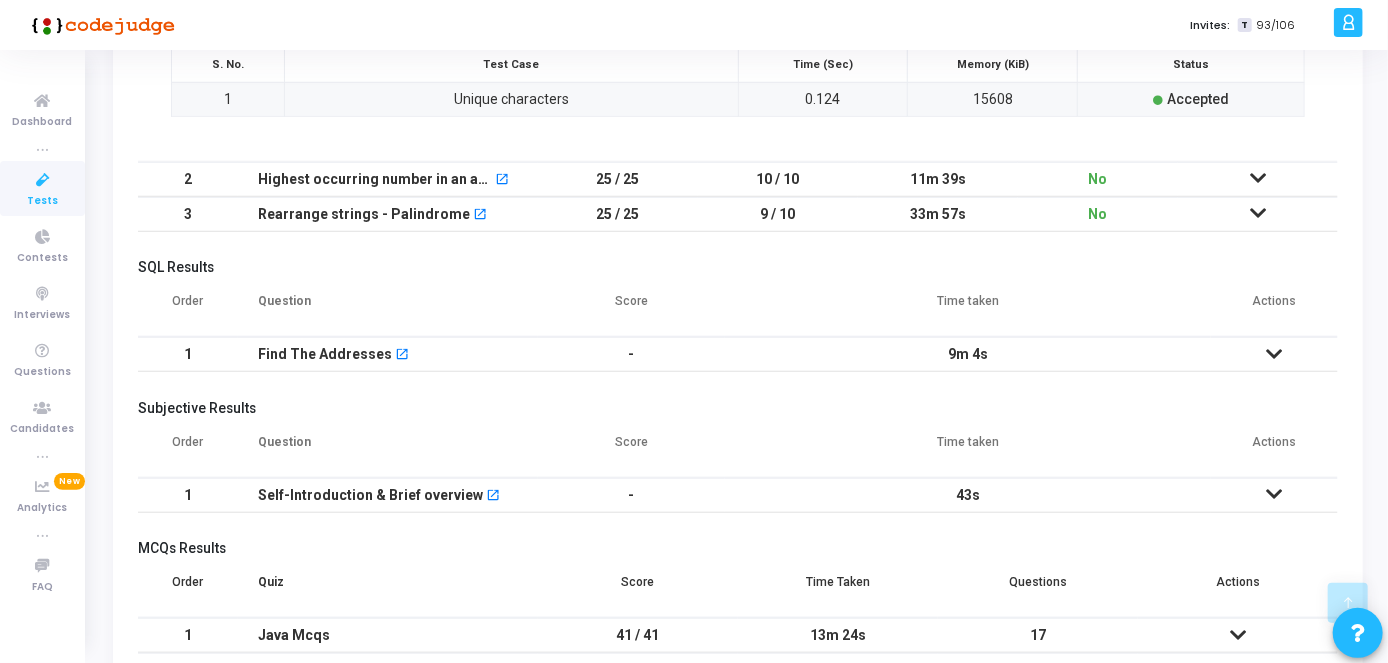 click at bounding box center [1258, 179] 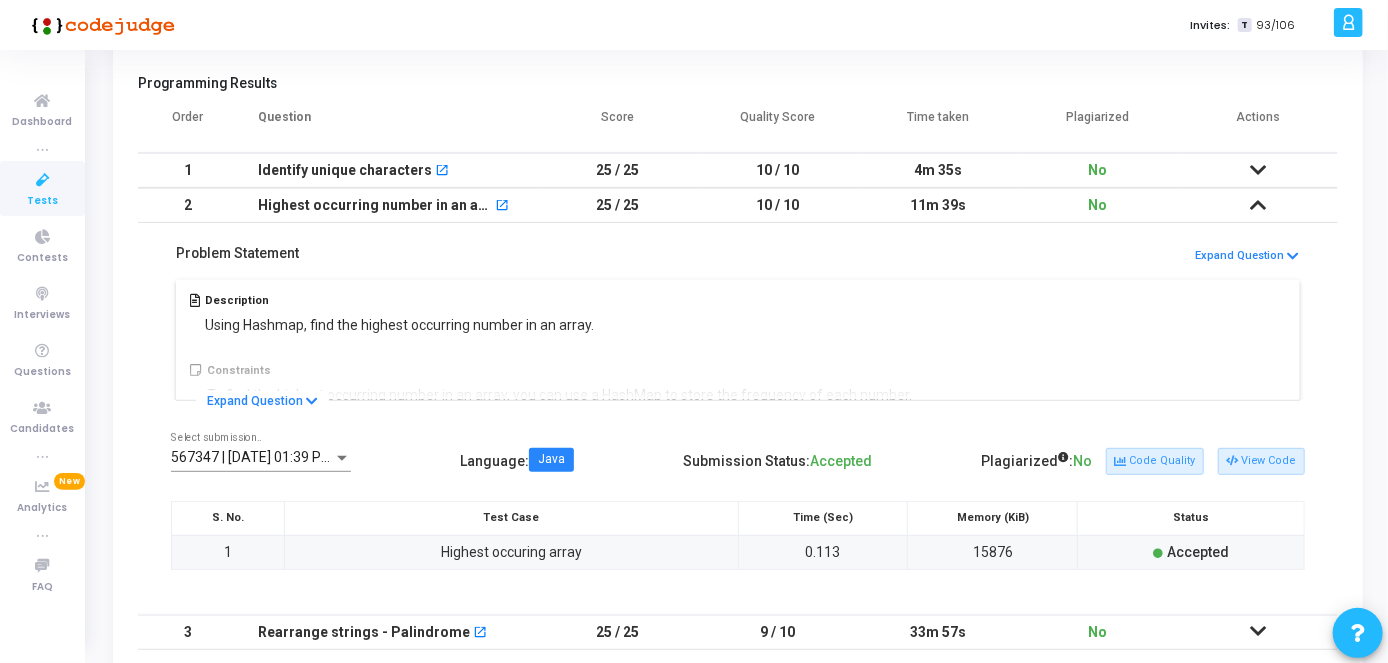 scroll, scrollTop: 224, scrollLeft: 0, axis: vertical 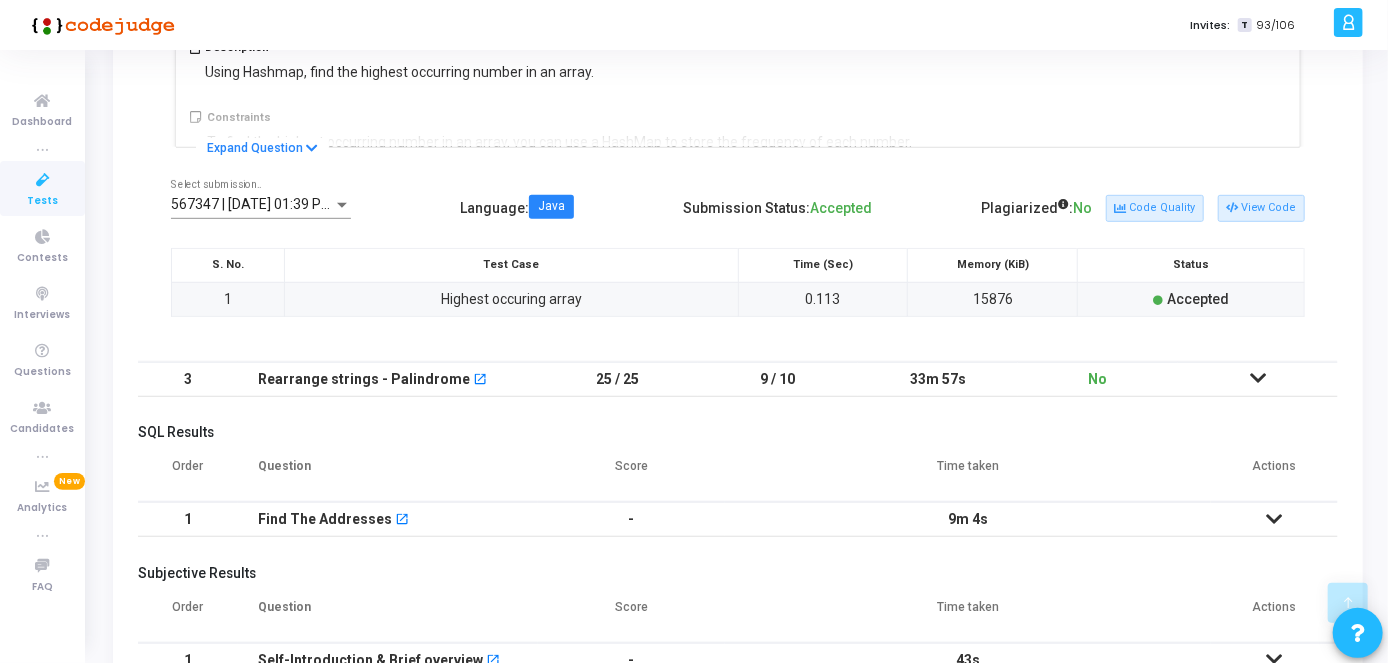 click at bounding box center (1258, 378) 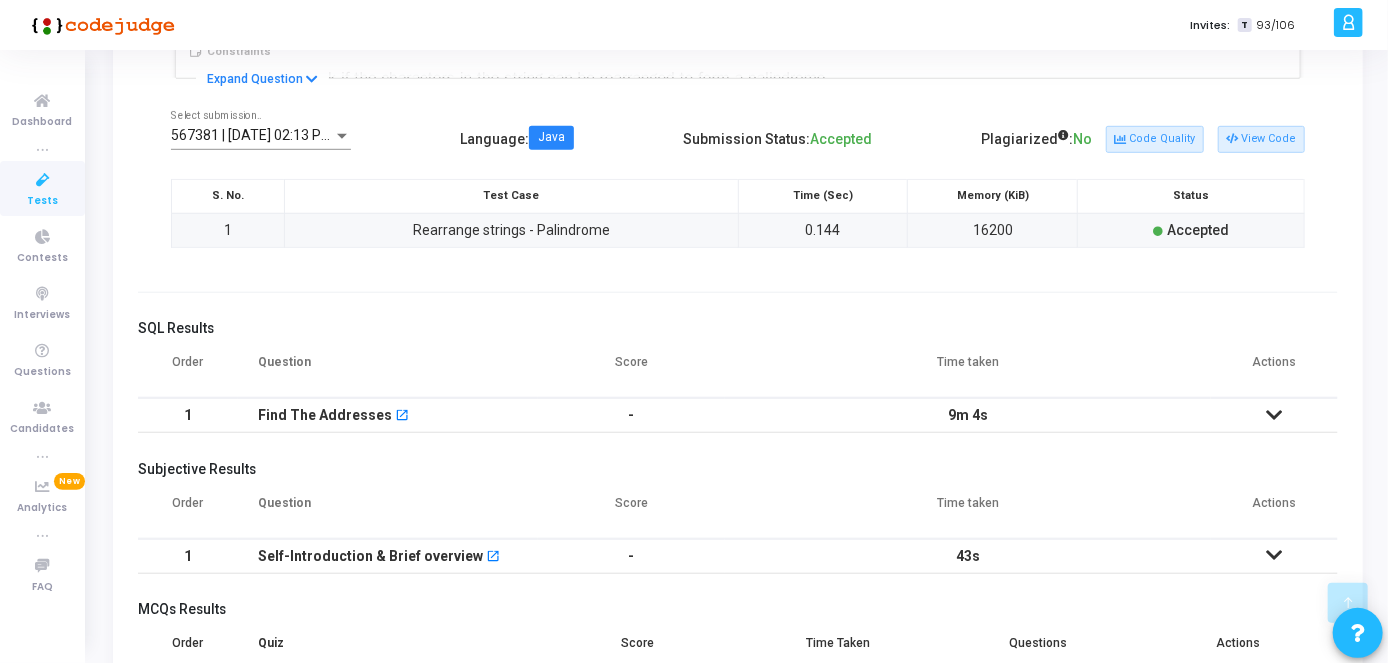 scroll, scrollTop: 606, scrollLeft: 0, axis: vertical 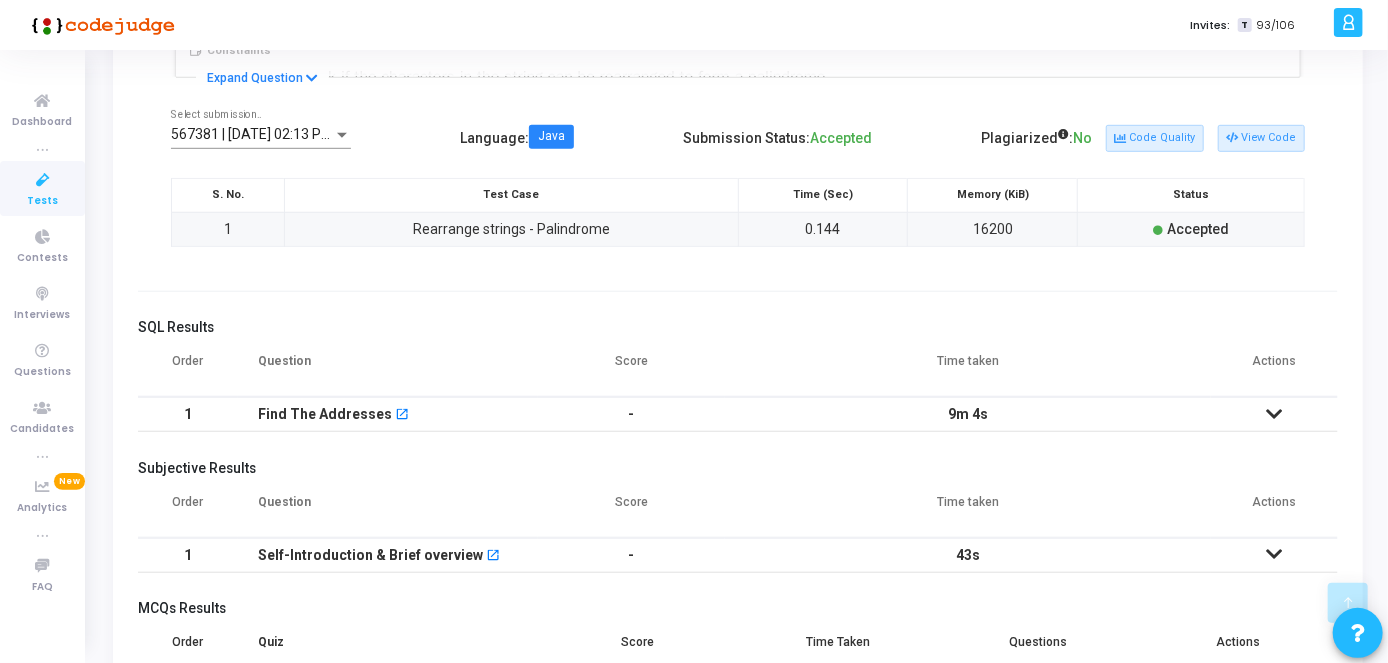click at bounding box center (1275, 414) 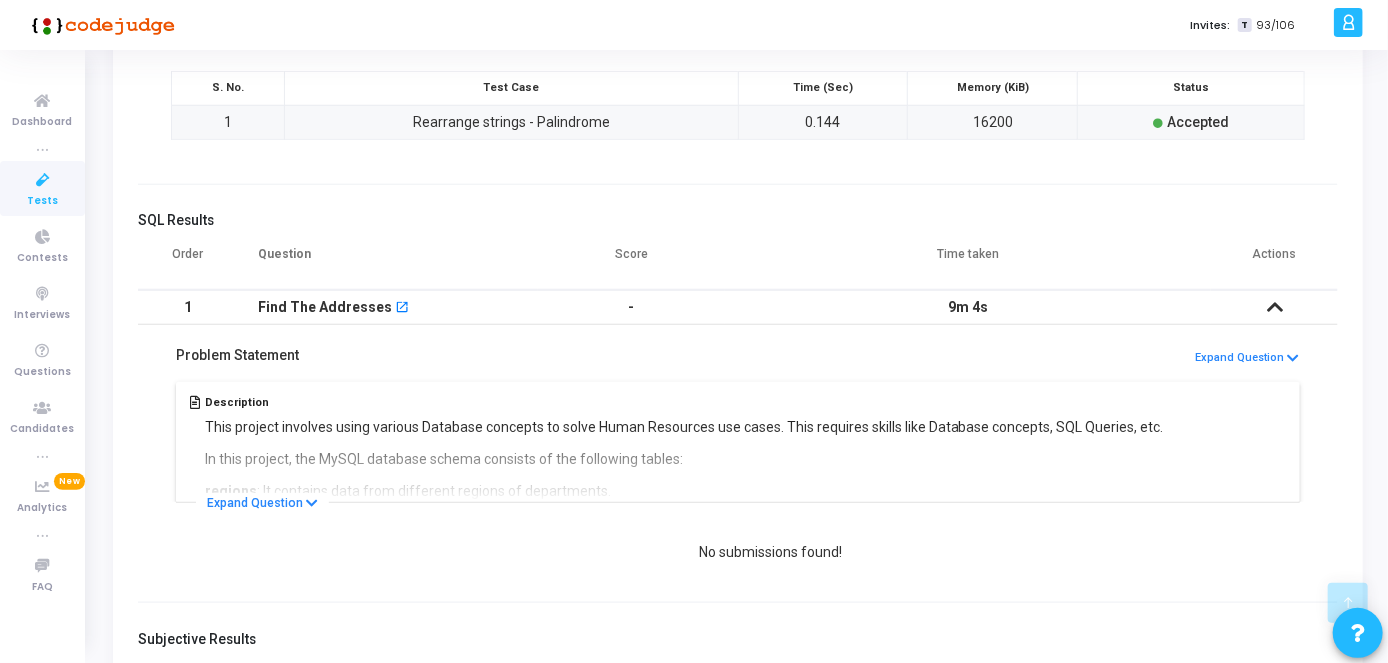 scroll, scrollTop: 722, scrollLeft: 0, axis: vertical 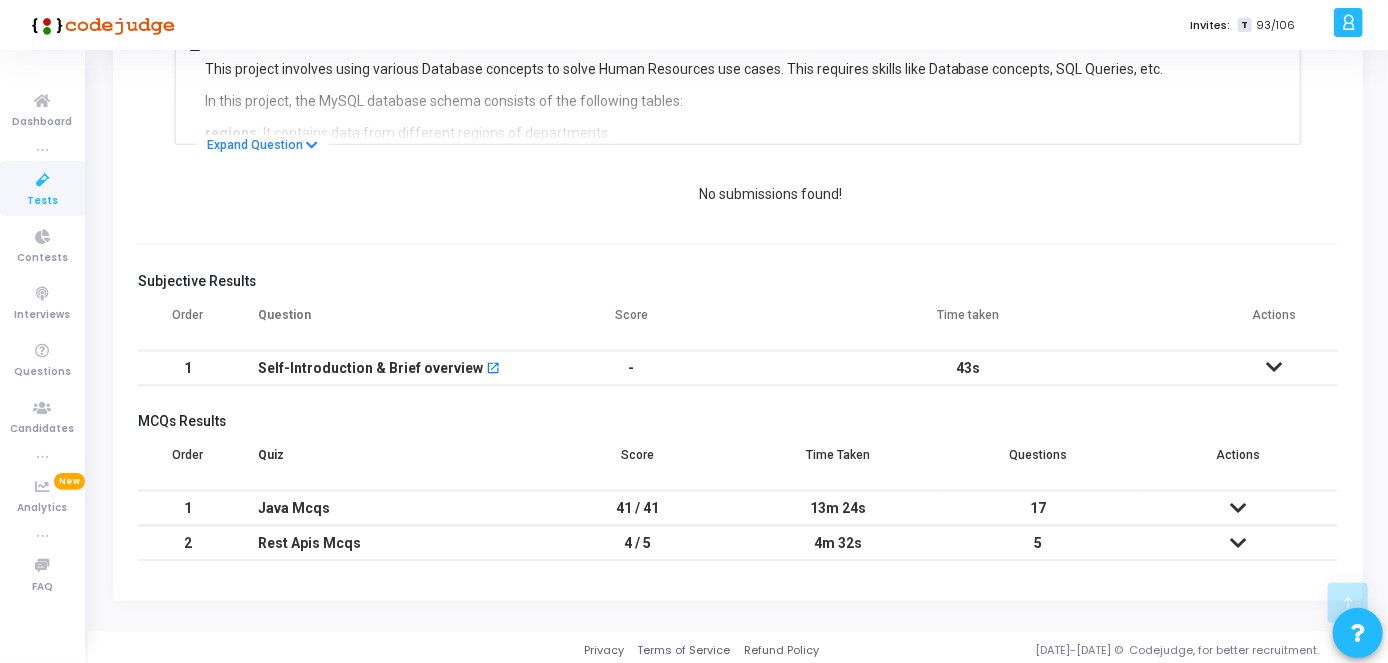 click at bounding box center [1274, 368] 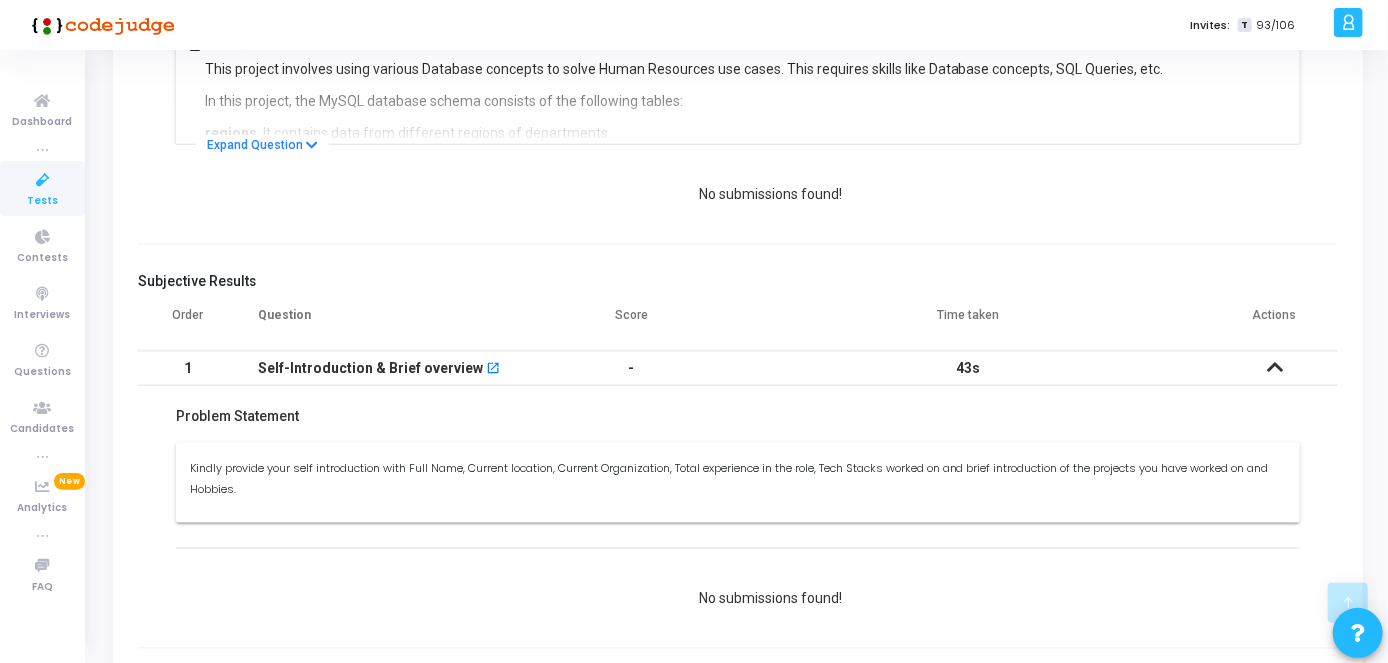 scroll, scrollTop: 1333, scrollLeft: 0, axis: vertical 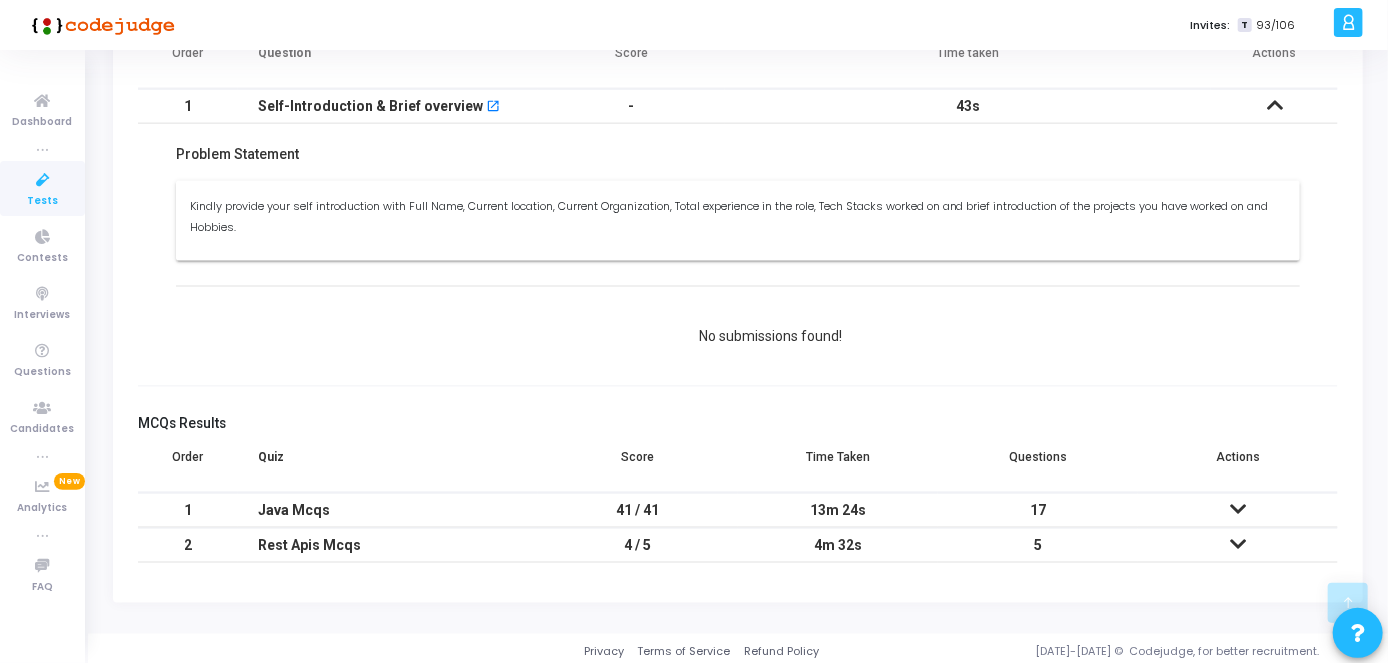 click at bounding box center (43, 180) 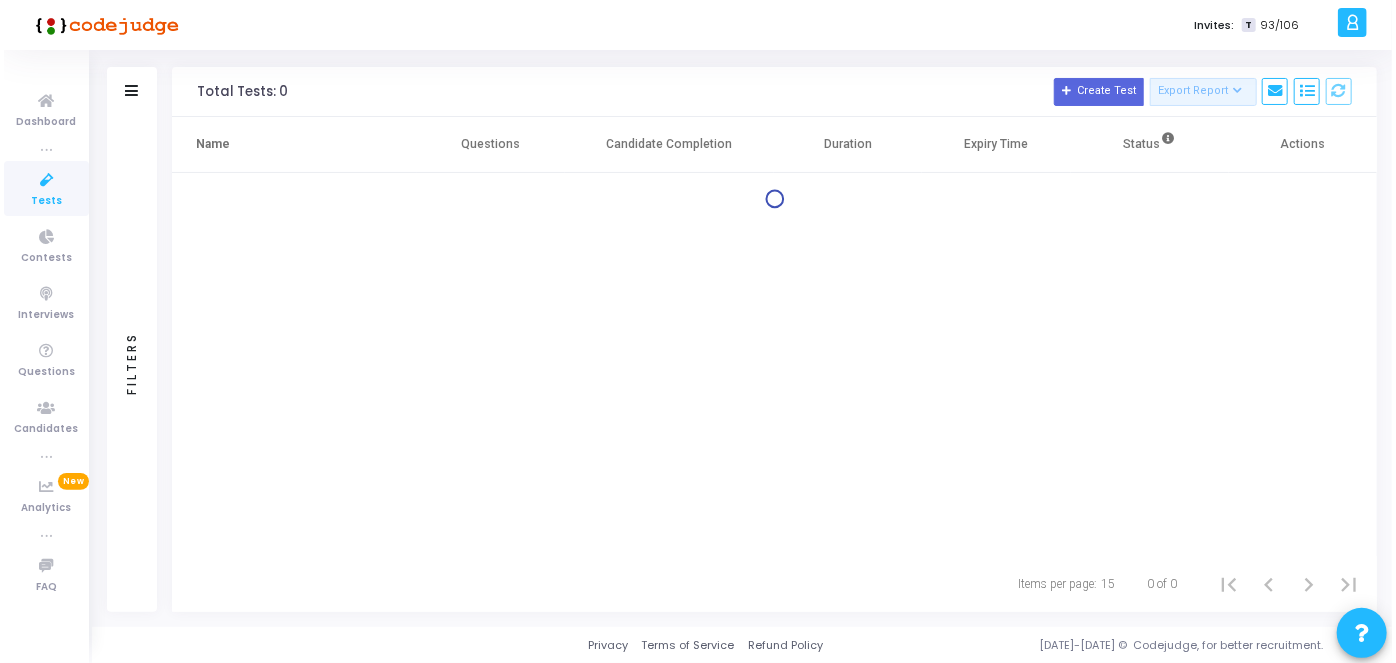 scroll, scrollTop: 0, scrollLeft: 0, axis: both 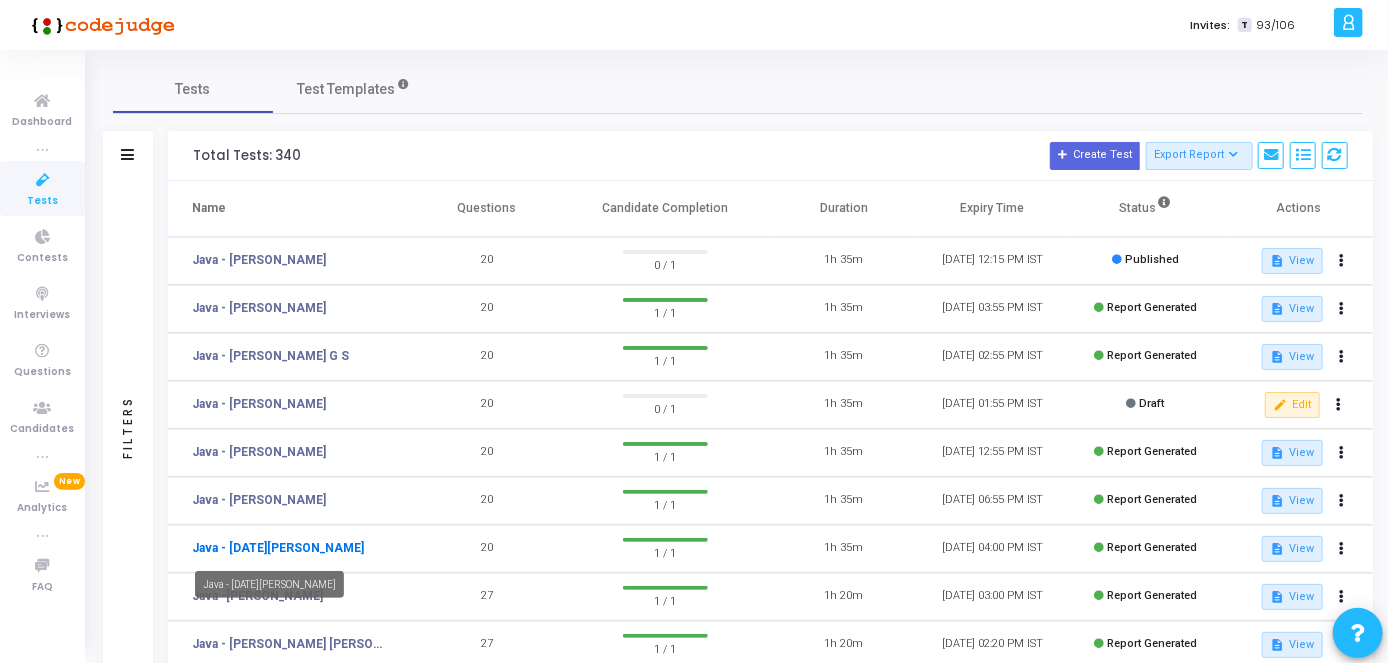 click on "Java - [DATE][PERSON_NAME]" 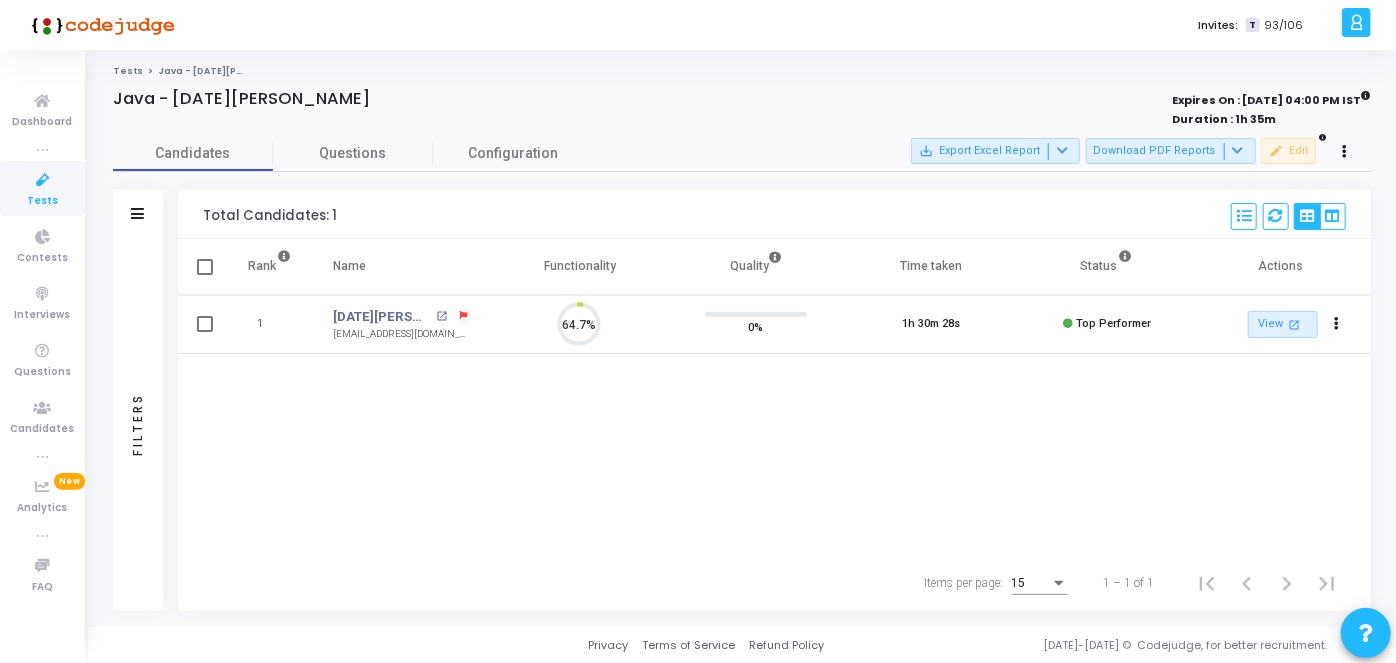 scroll, scrollTop: 8, scrollLeft: 9, axis: both 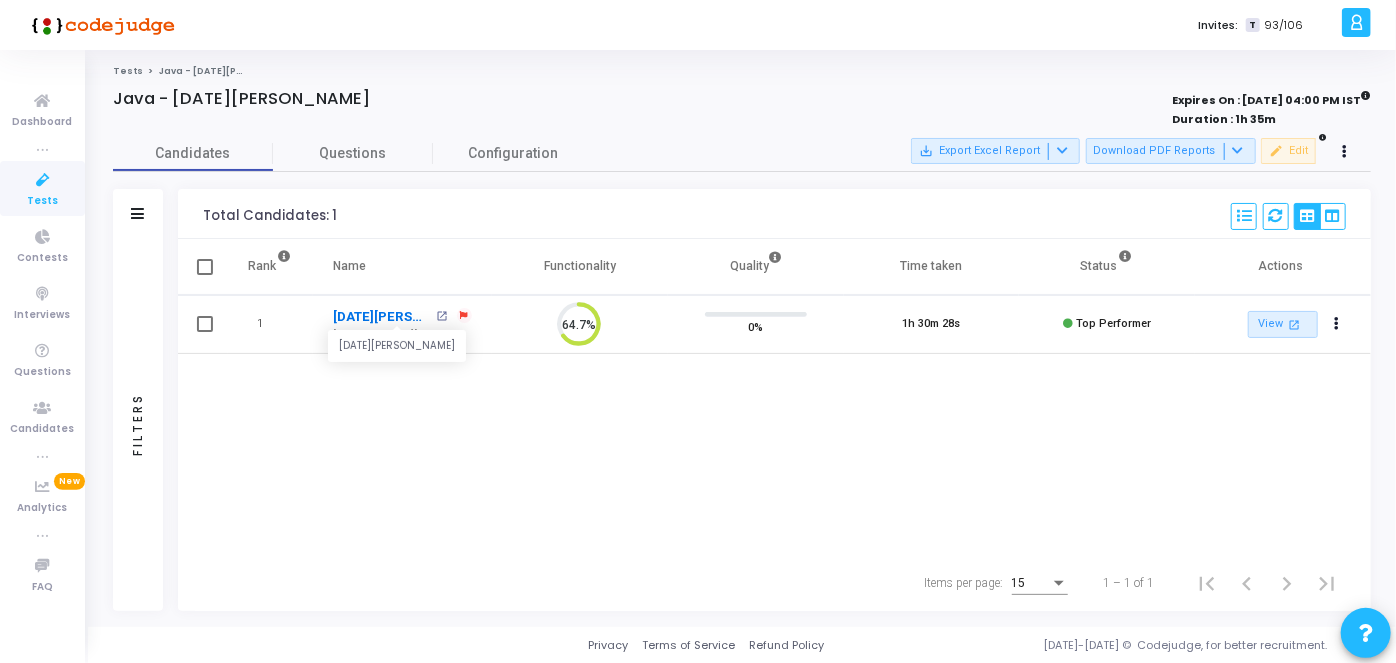 click on "[DATE][PERSON_NAME]" at bounding box center [381, 317] 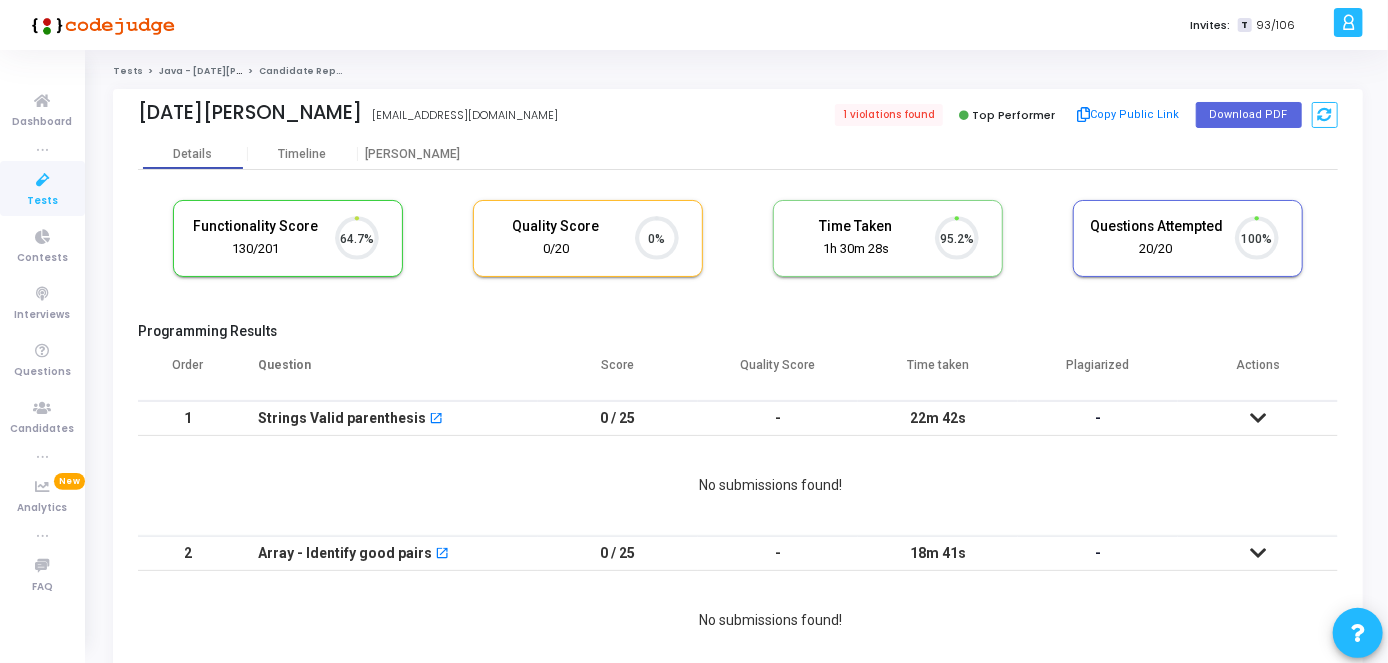 scroll, scrollTop: 8, scrollLeft: 9, axis: both 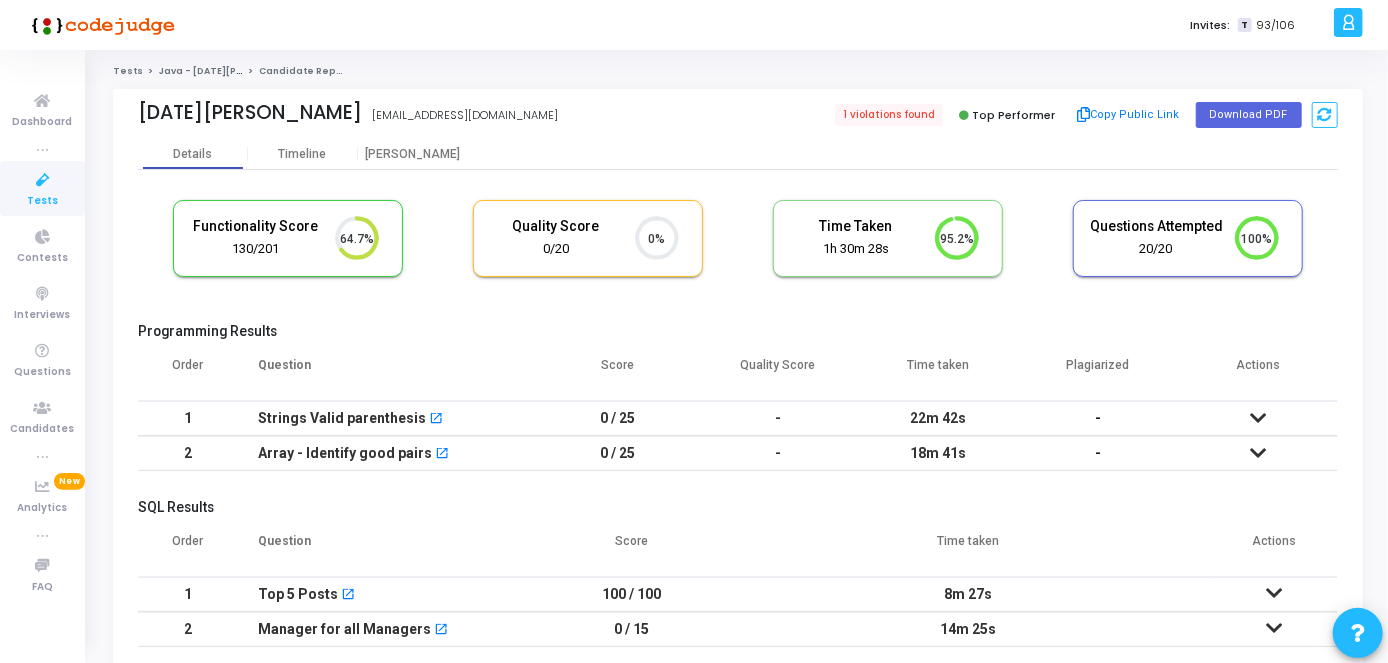 click at bounding box center (1258, 418) 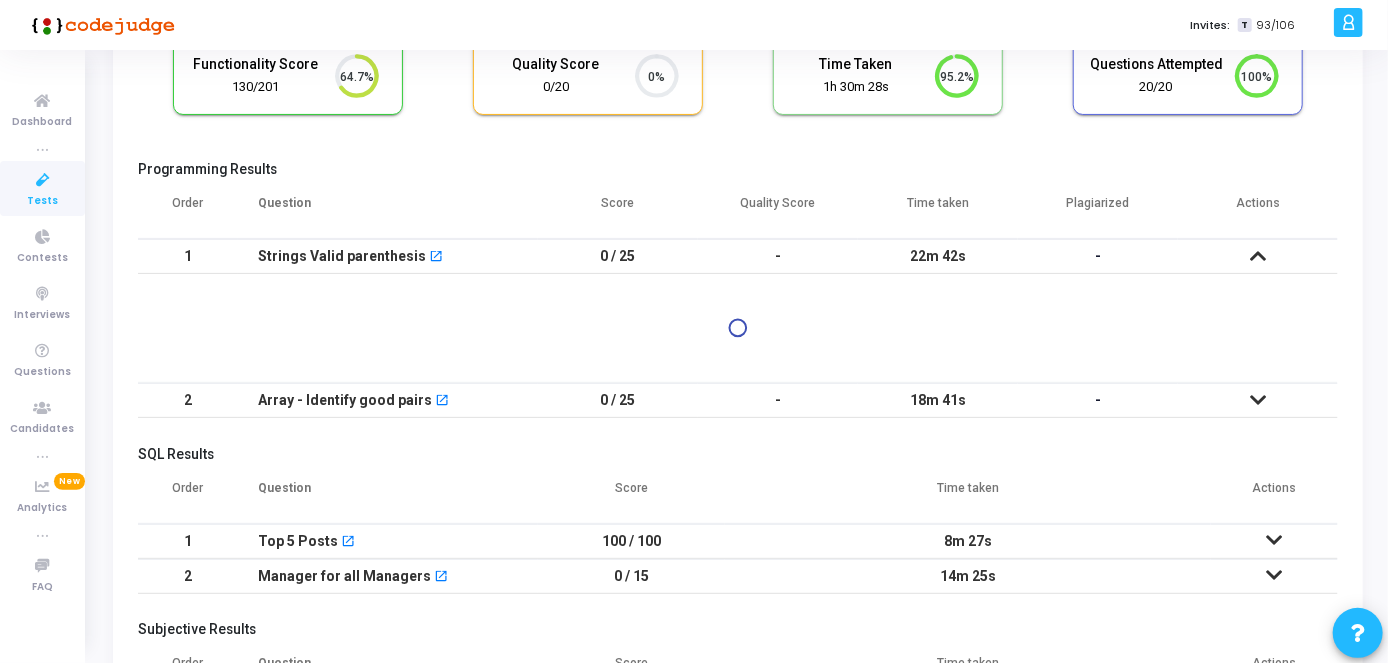 scroll, scrollTop: 162, scrollLeft: 0, axis: vertical 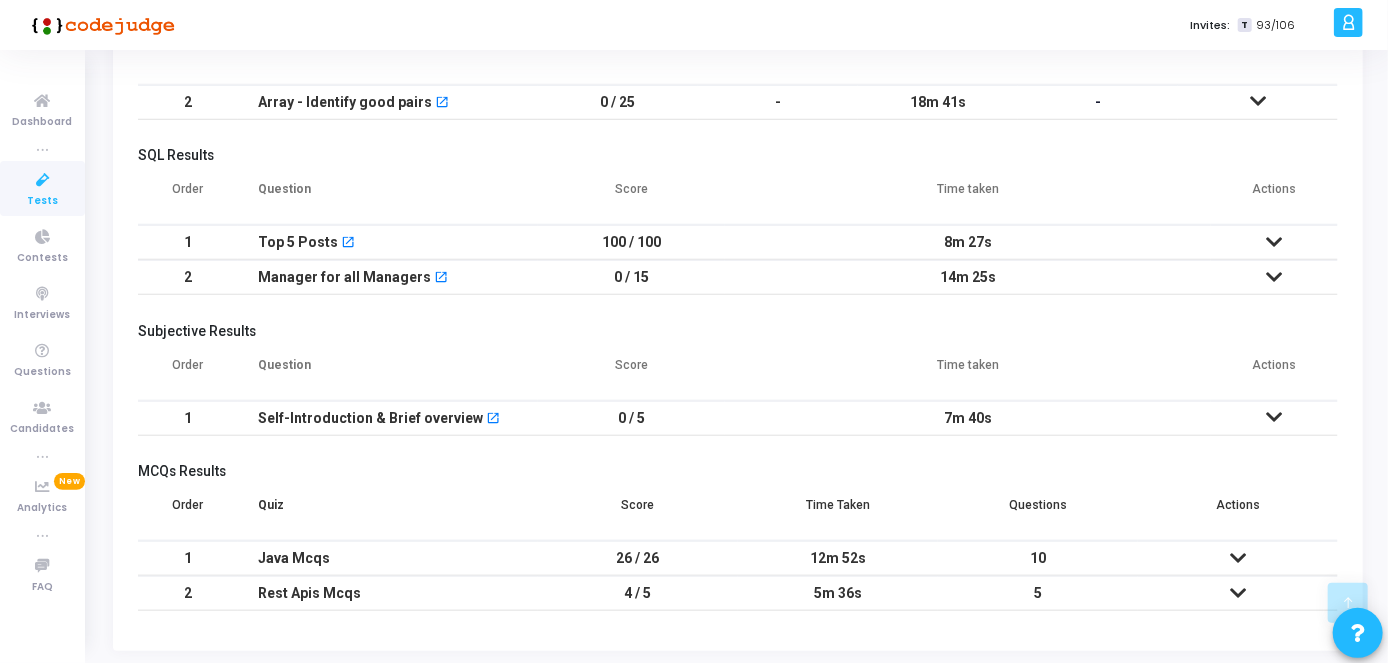 click at bounding box center [1258, 101] 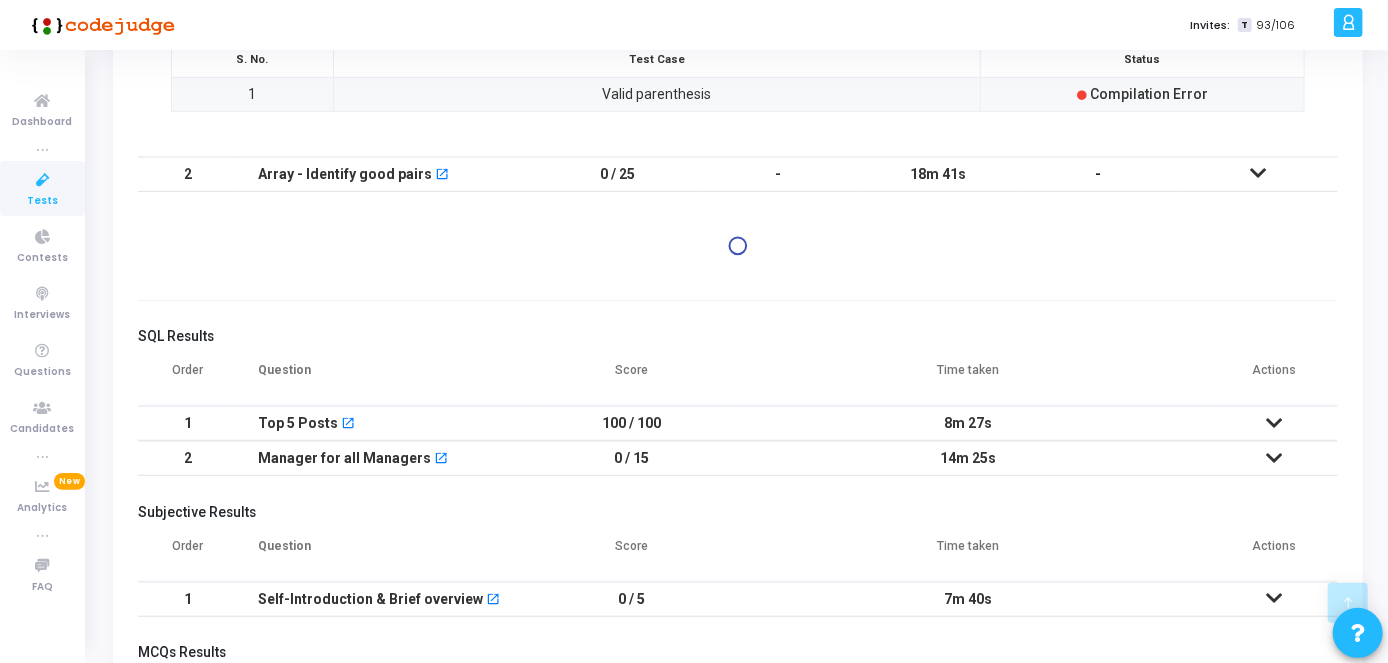 scroll, scrollTop: 467, scrollLeft: 0, axis: vertical 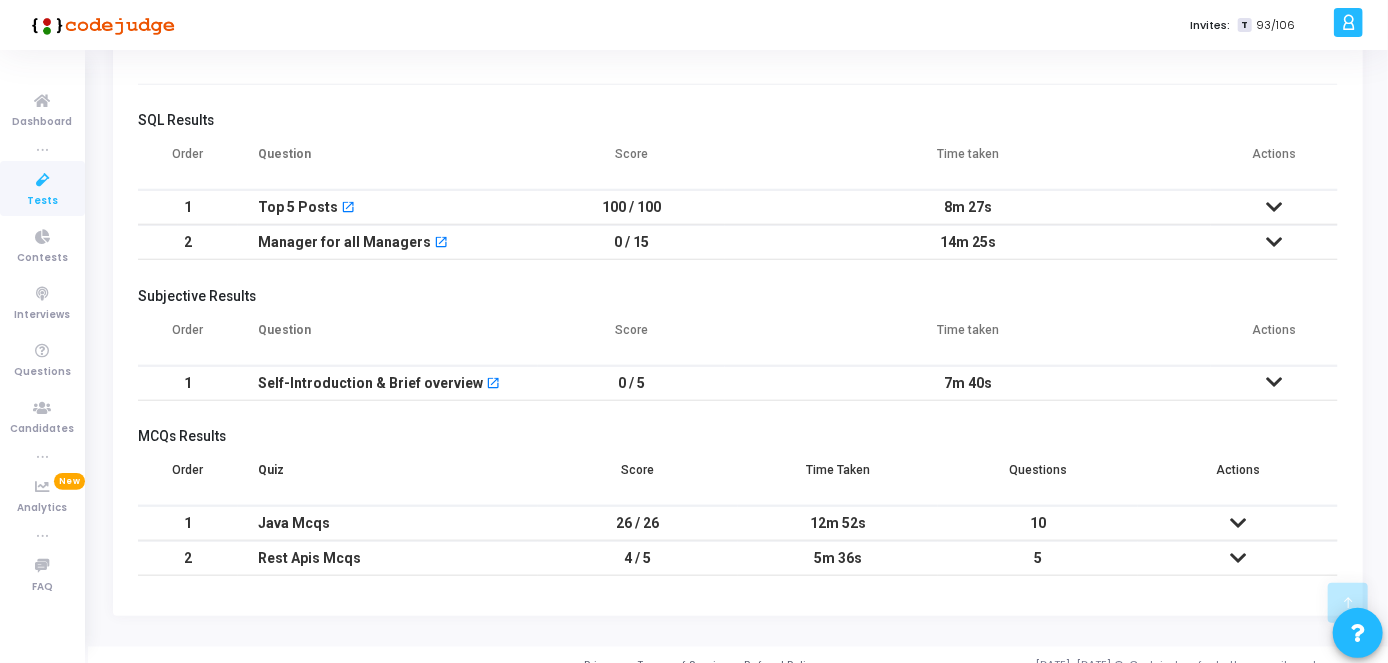click at bounding box center (1275, 242) 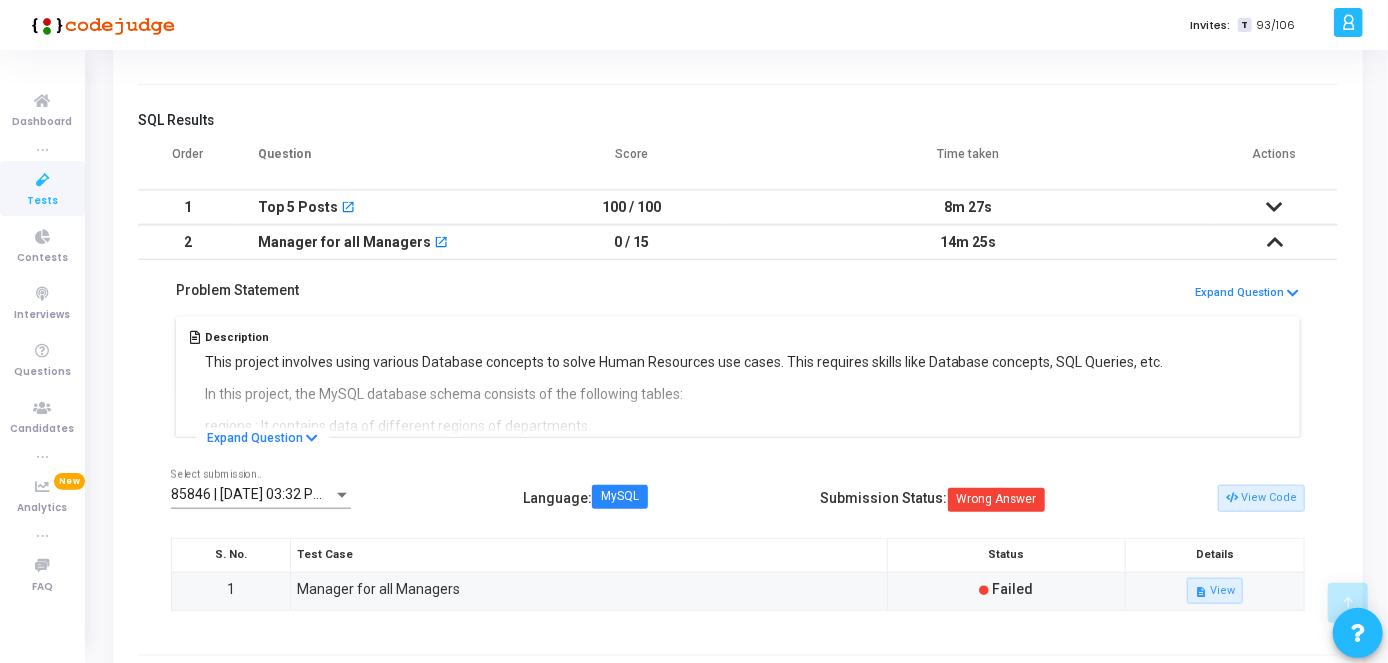 click at bounding box center (1275, 207) 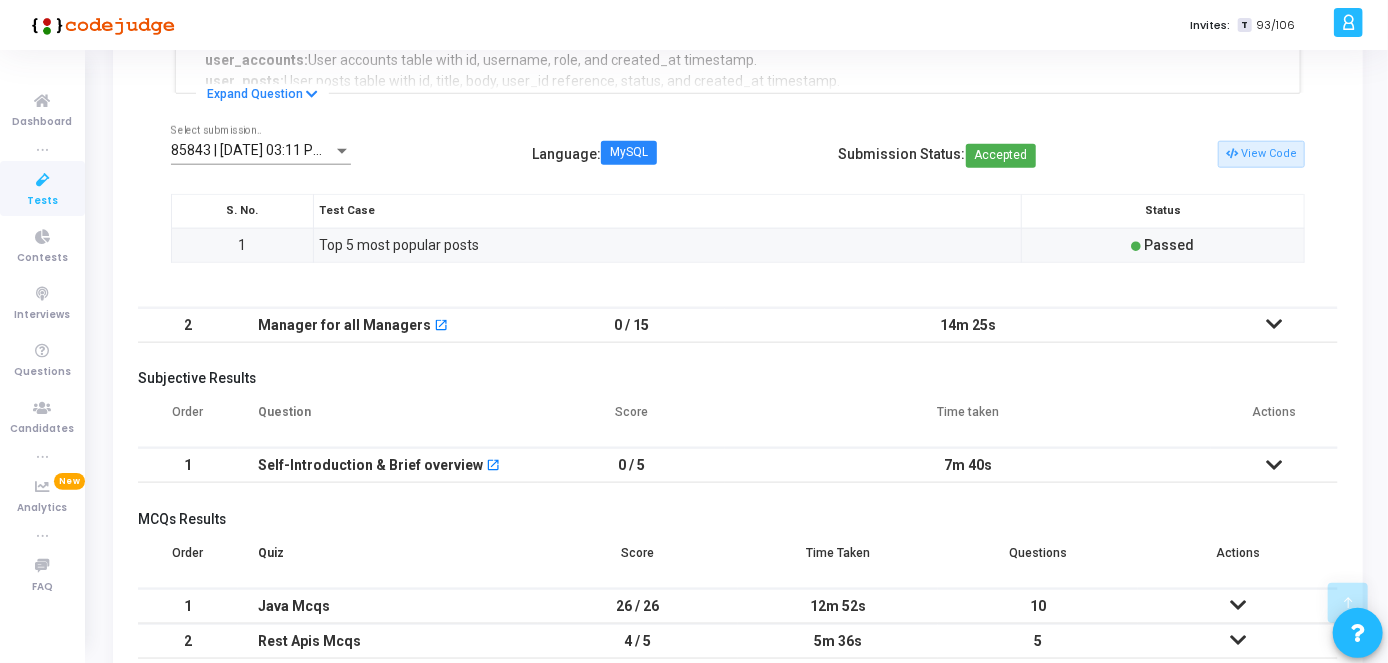 scroll, scrollTop: 1184, scrollLeft: 0, axis: vertical 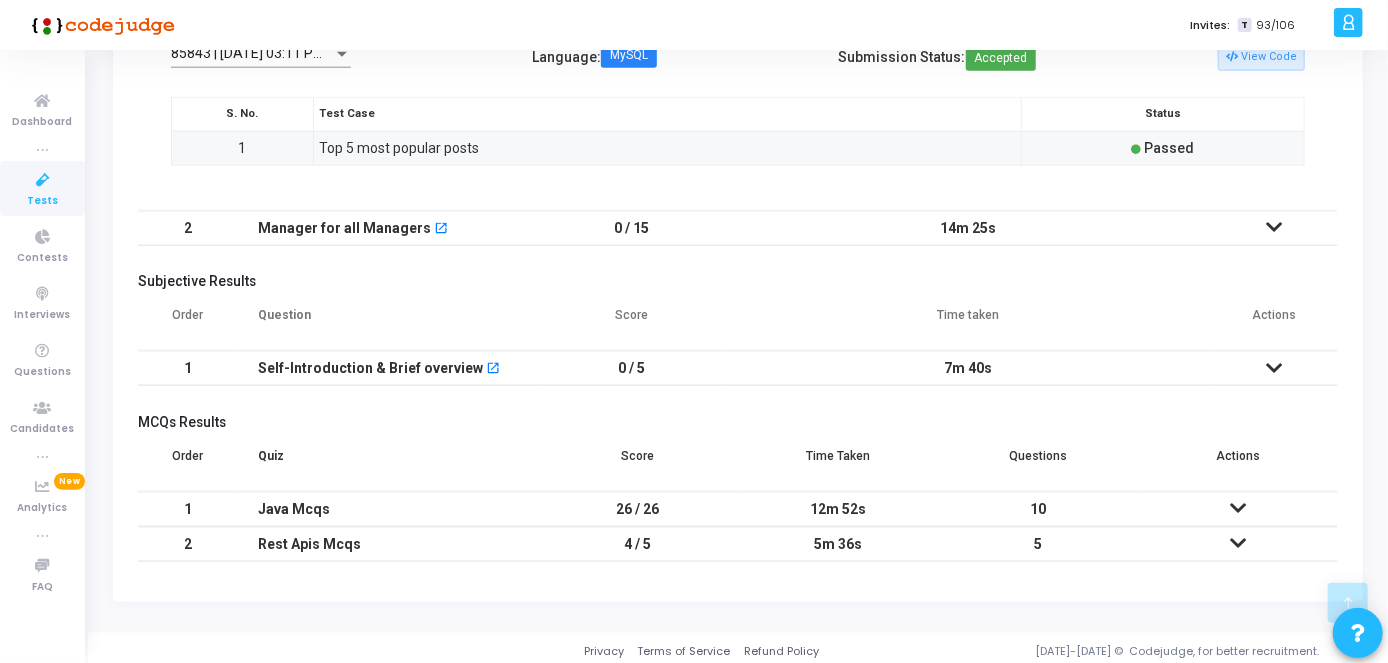 click at bounding box center [1274, 228] 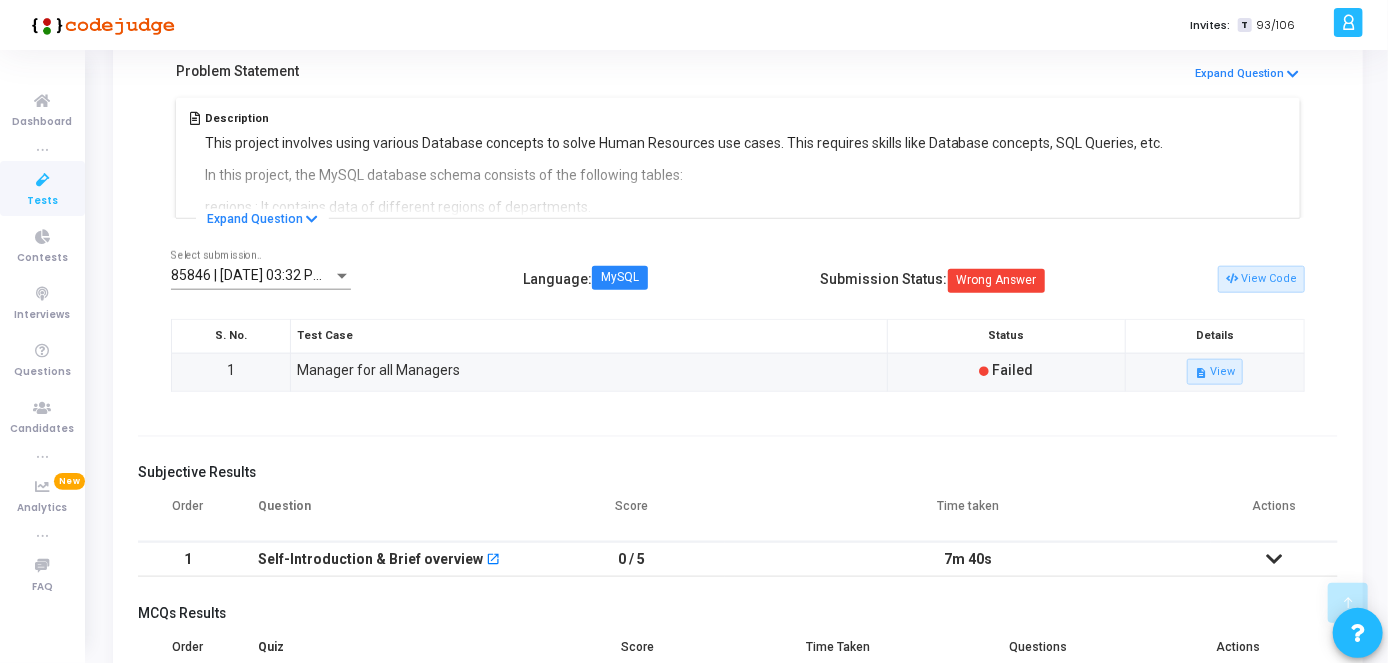 scroll, scrollTop: 1188, scrollLeft: 0, axis: vertical 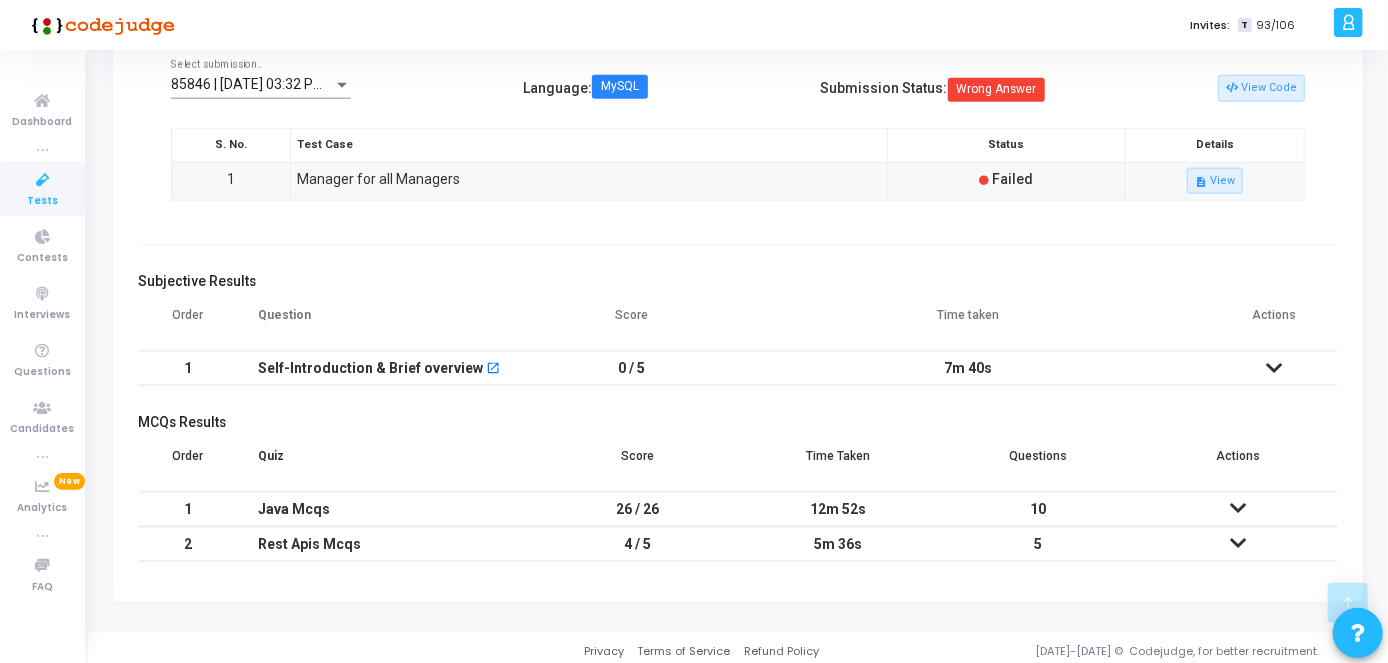 click at bounding box center (1275, 368) 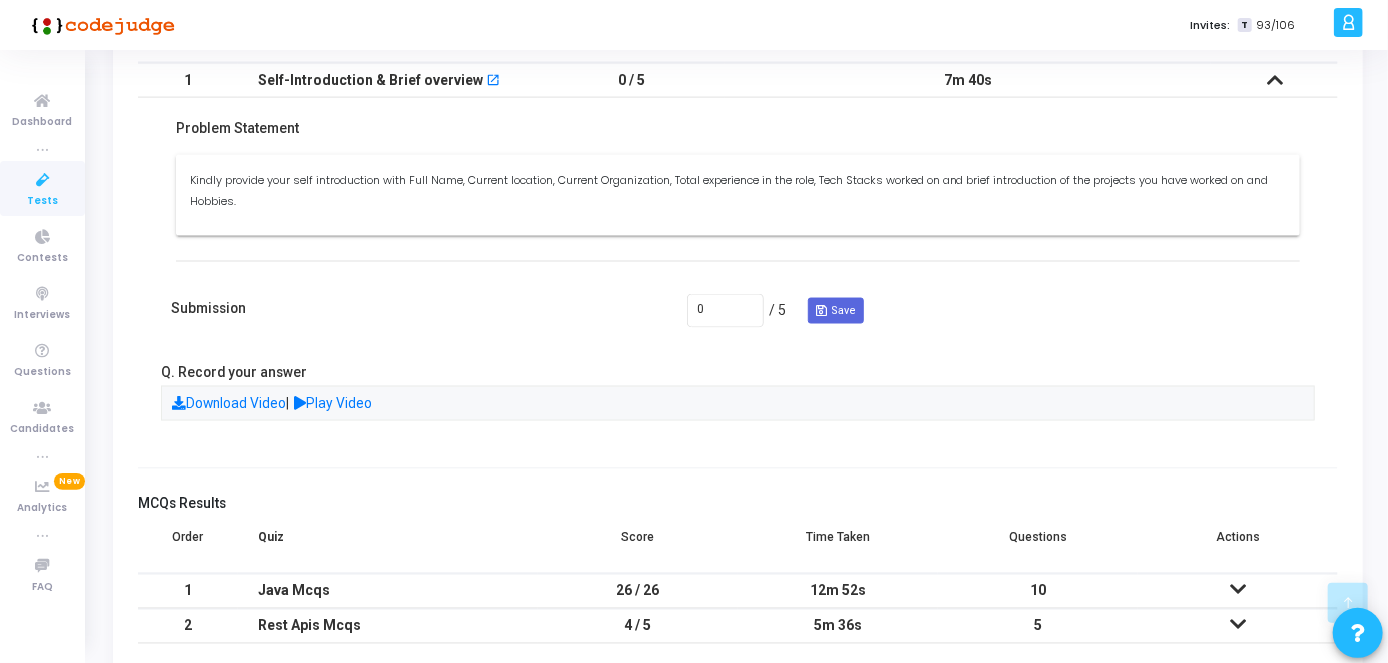 scroll, scrollTop: 1479, scrollLeft: 0, axis: vertical 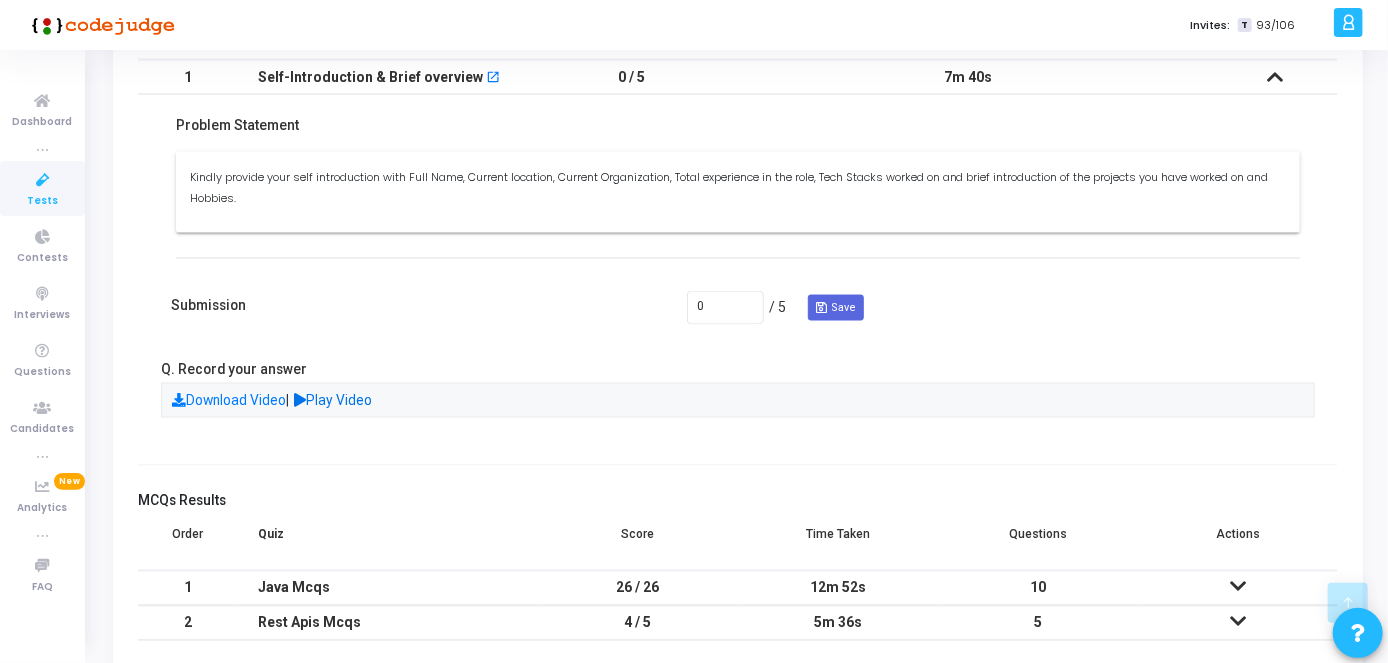 click on "Play Video" at bounding box center (334, 400) 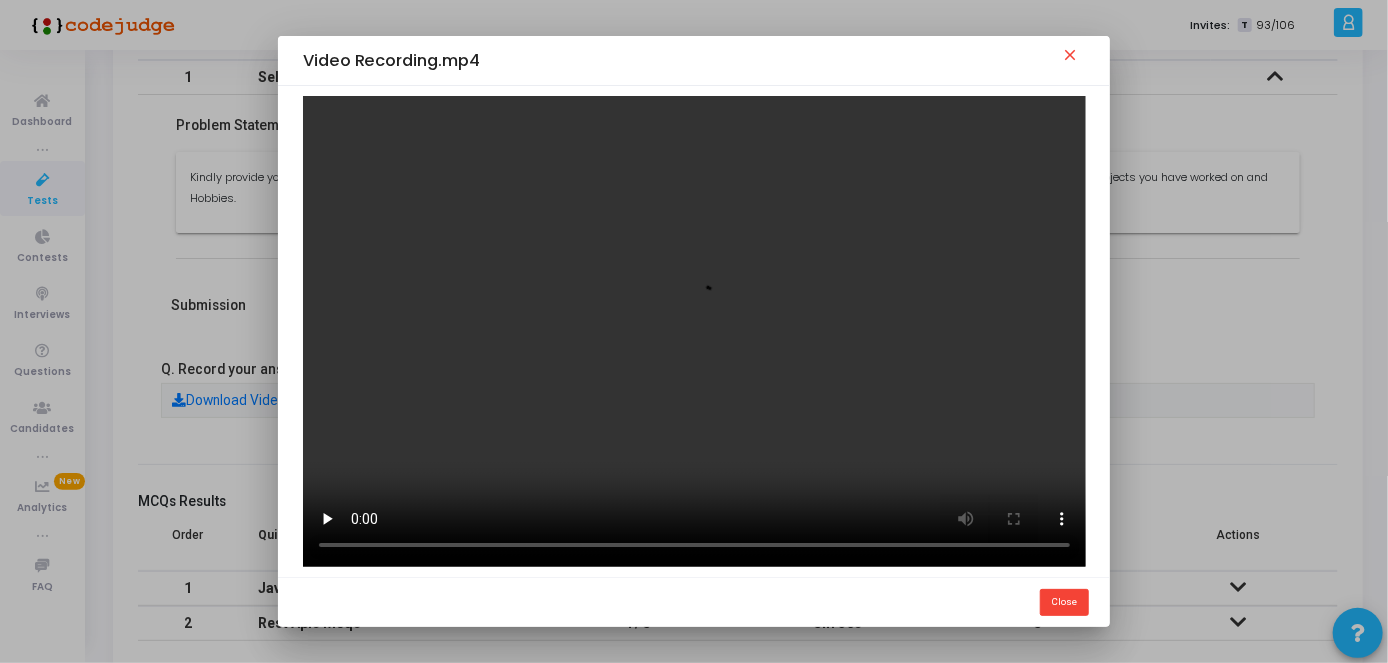 scroll, scrollTop: 0, scrollLeft: 0, axis: both 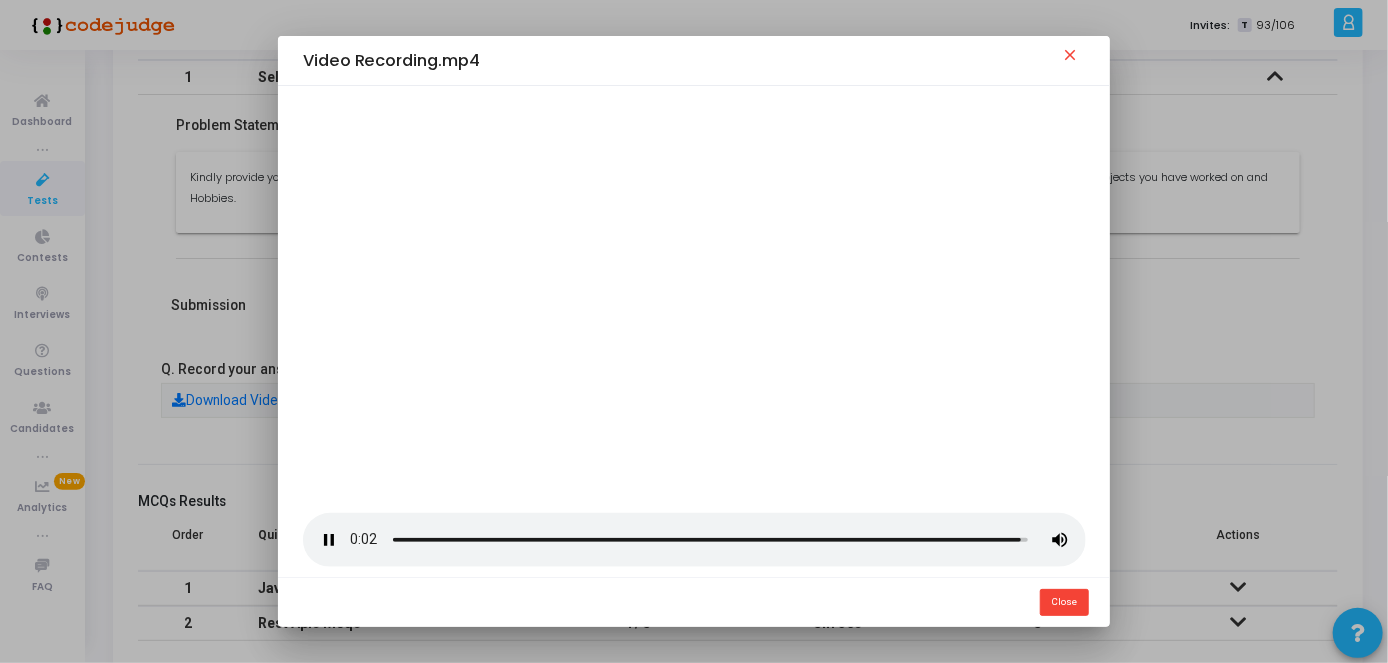 click at bounding box center (694, 331) 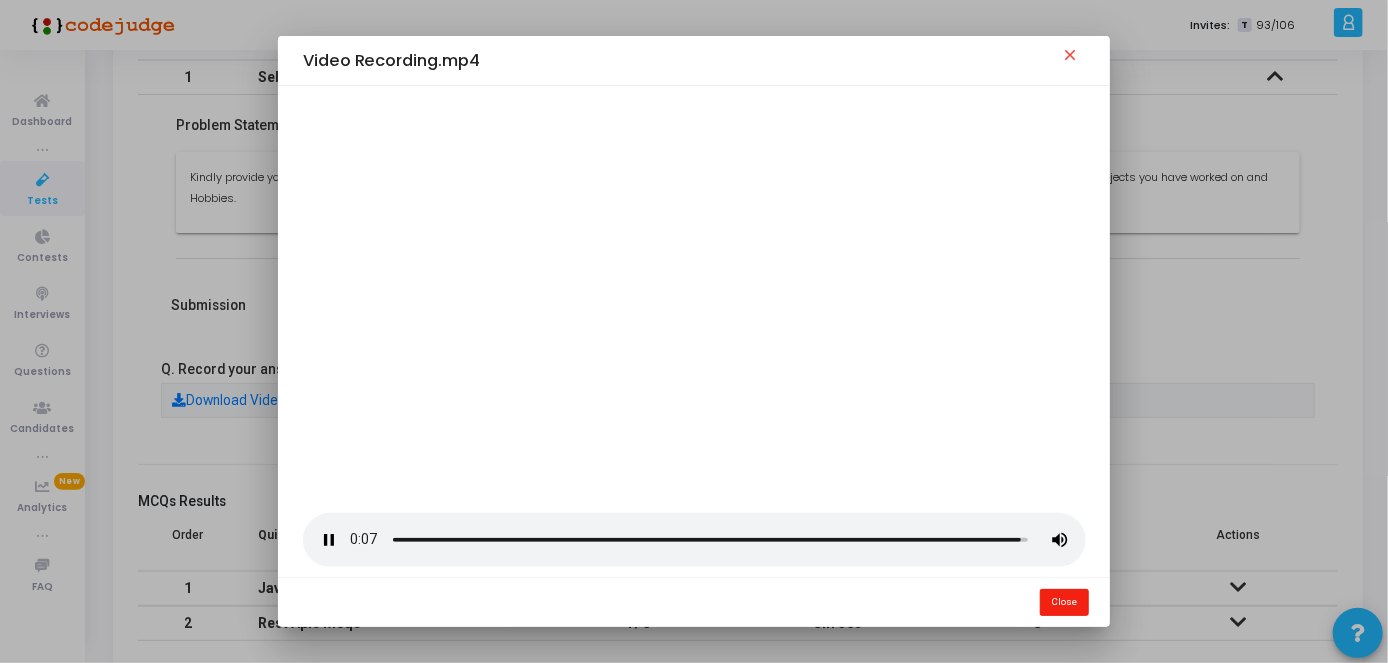 click on "Close" at bounding box center [1064, 602] 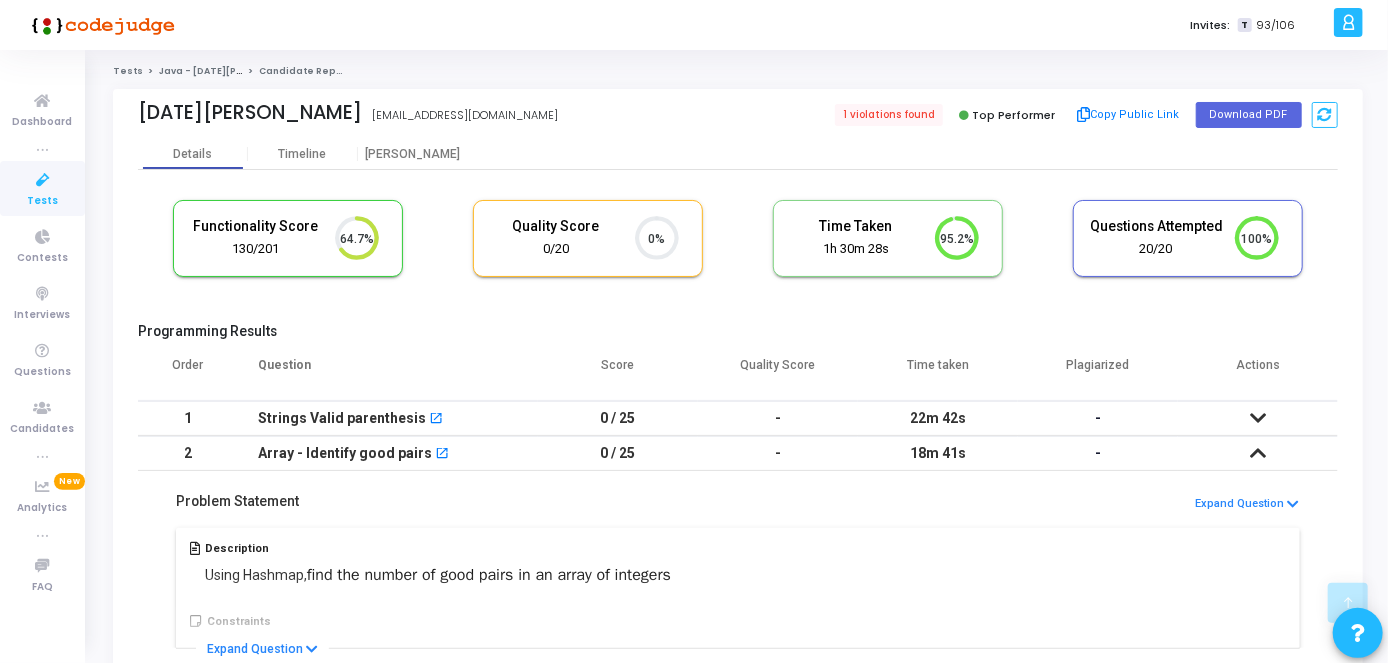 scroll, scrollTop: 1479, scrollLeft: 0, axis: vertical 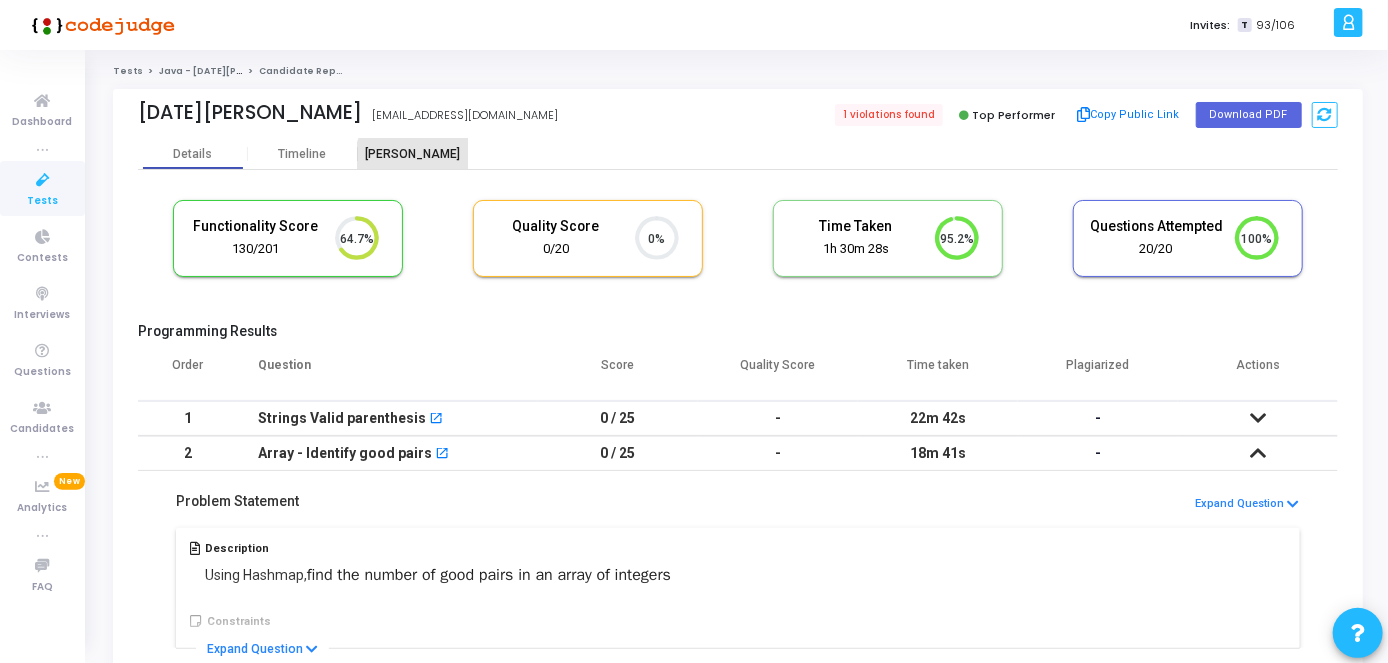 click on "[PERSON_NAME]" at bounding box center (413, 154) 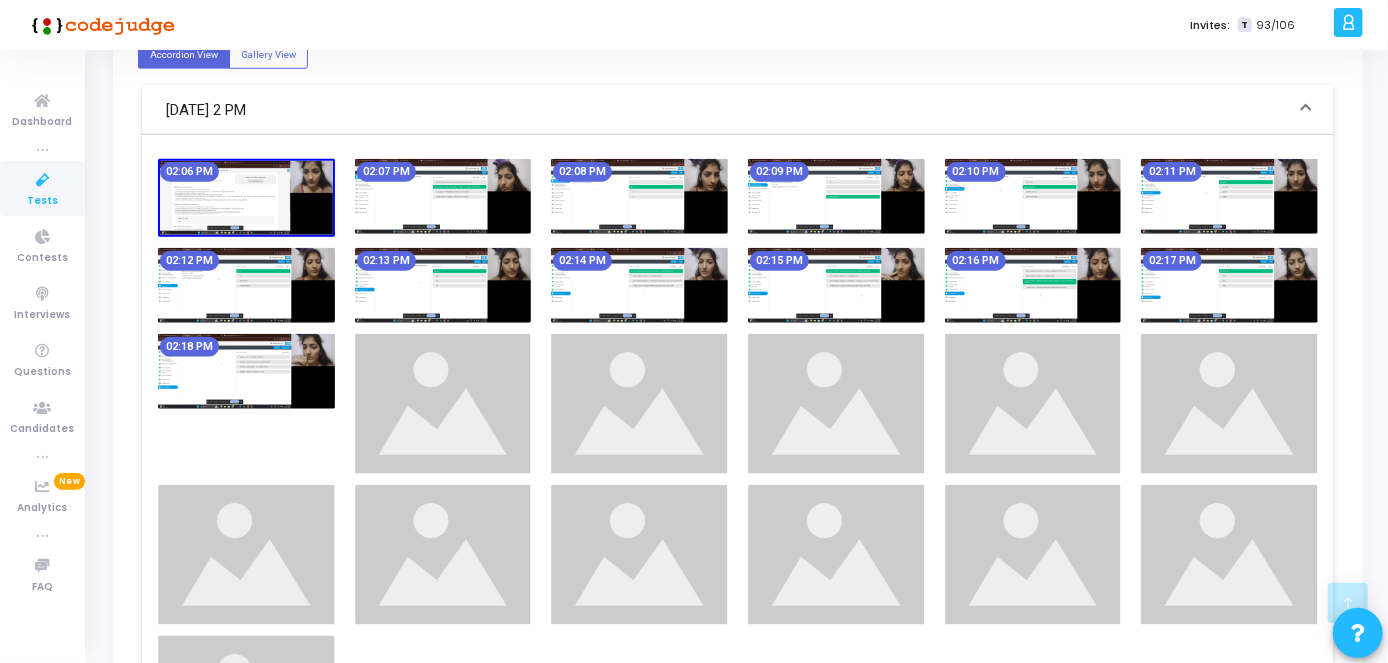 scroll, scrollTop: 850, scrollLeft: 0, axis: vertical 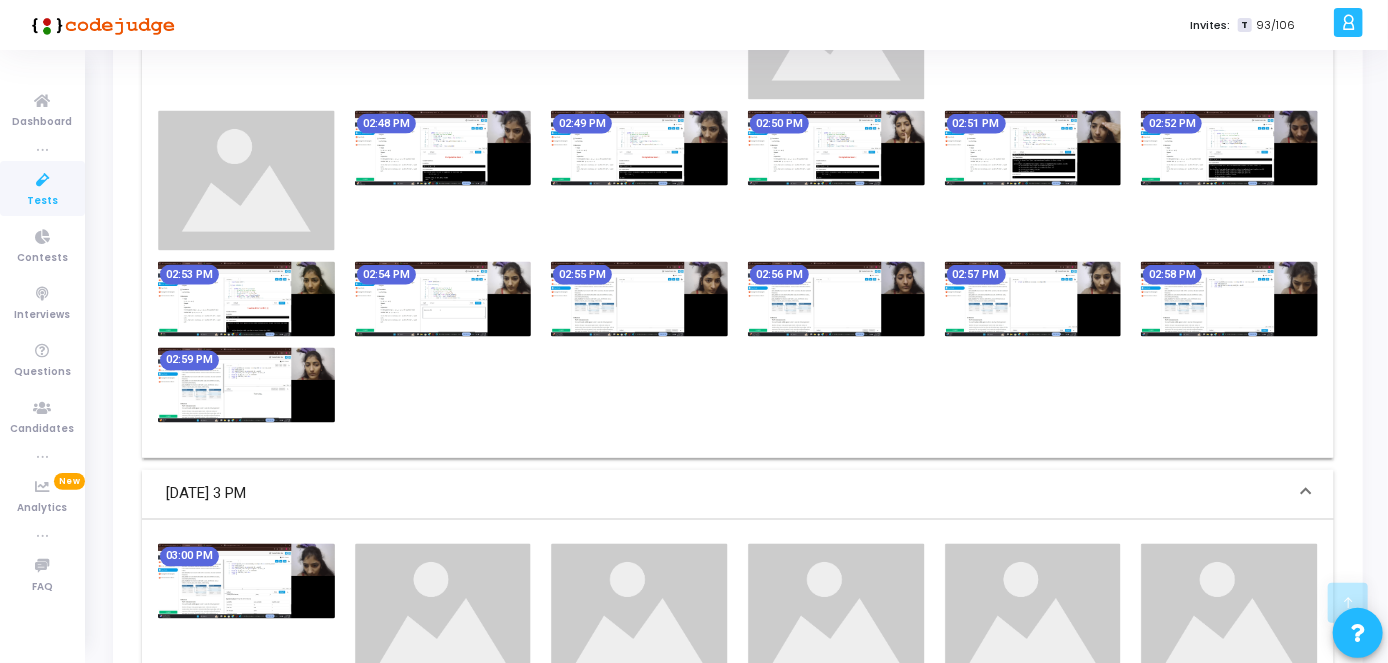 click on "Tests" at bounding box center [42, 201] 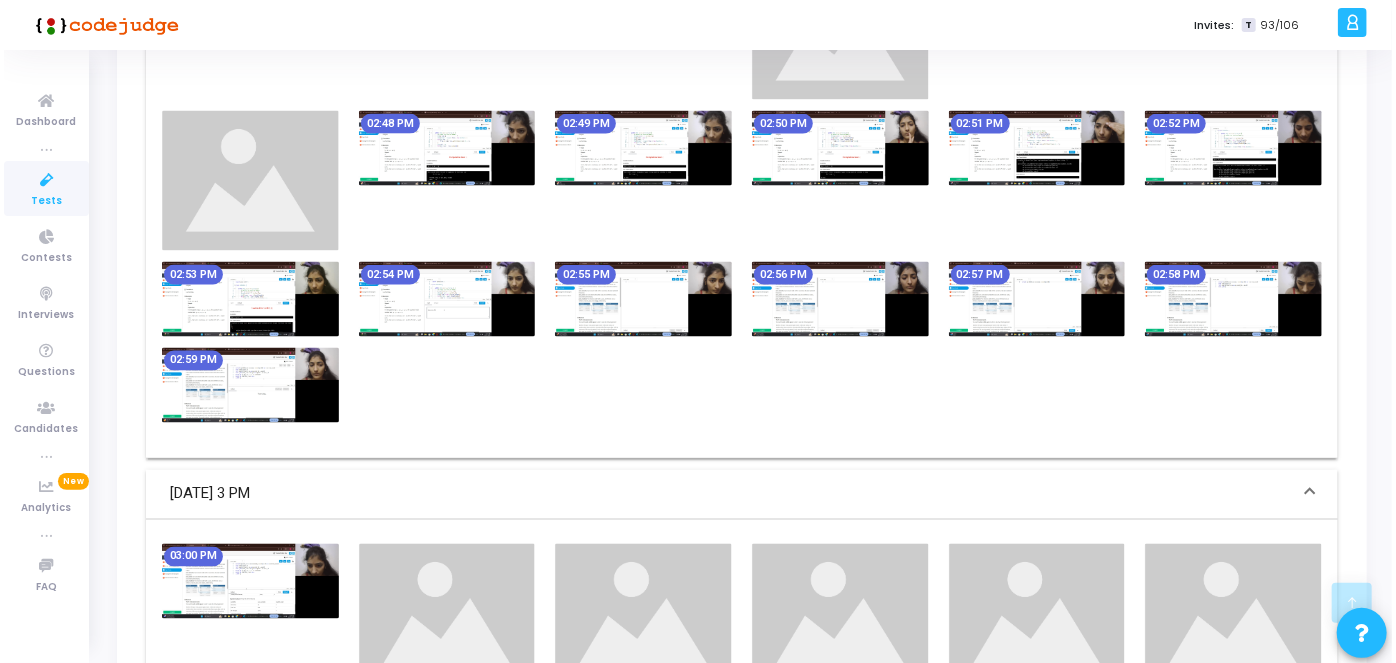 scroll, scrollTop: 0, scrollLeft: 0, axis: both 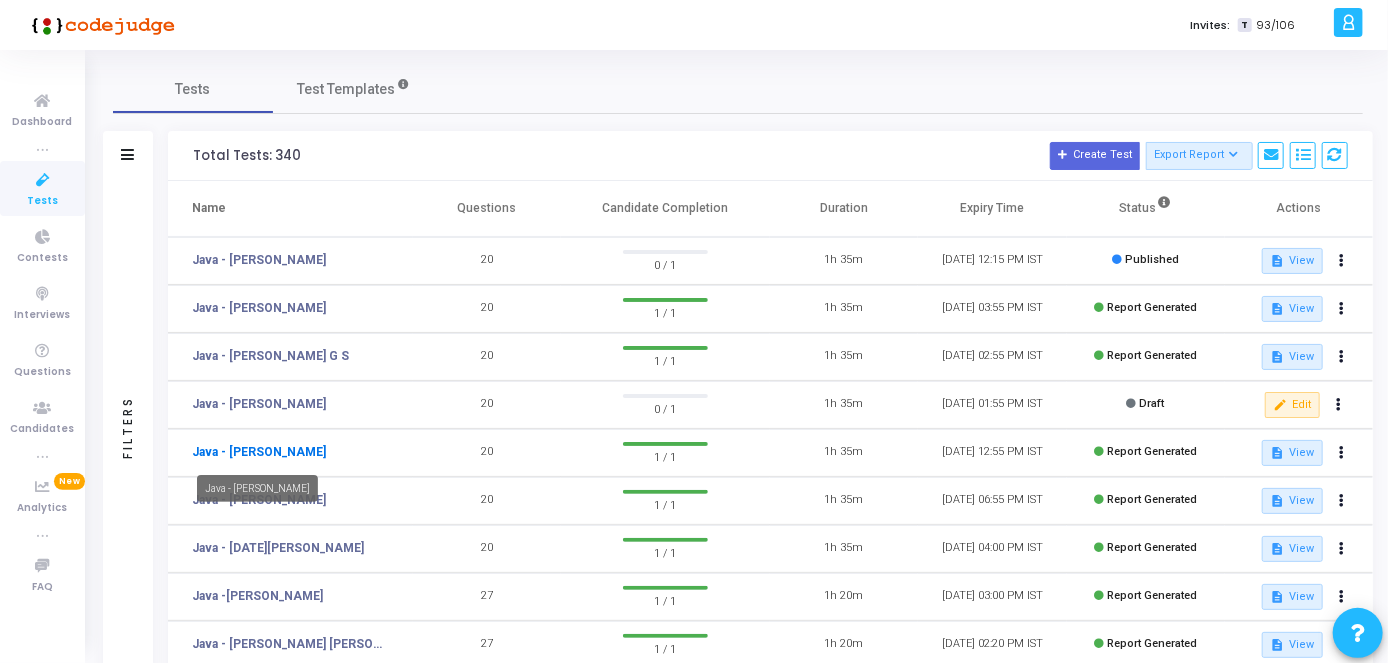 click on "Java - [PERSON_NAME]" 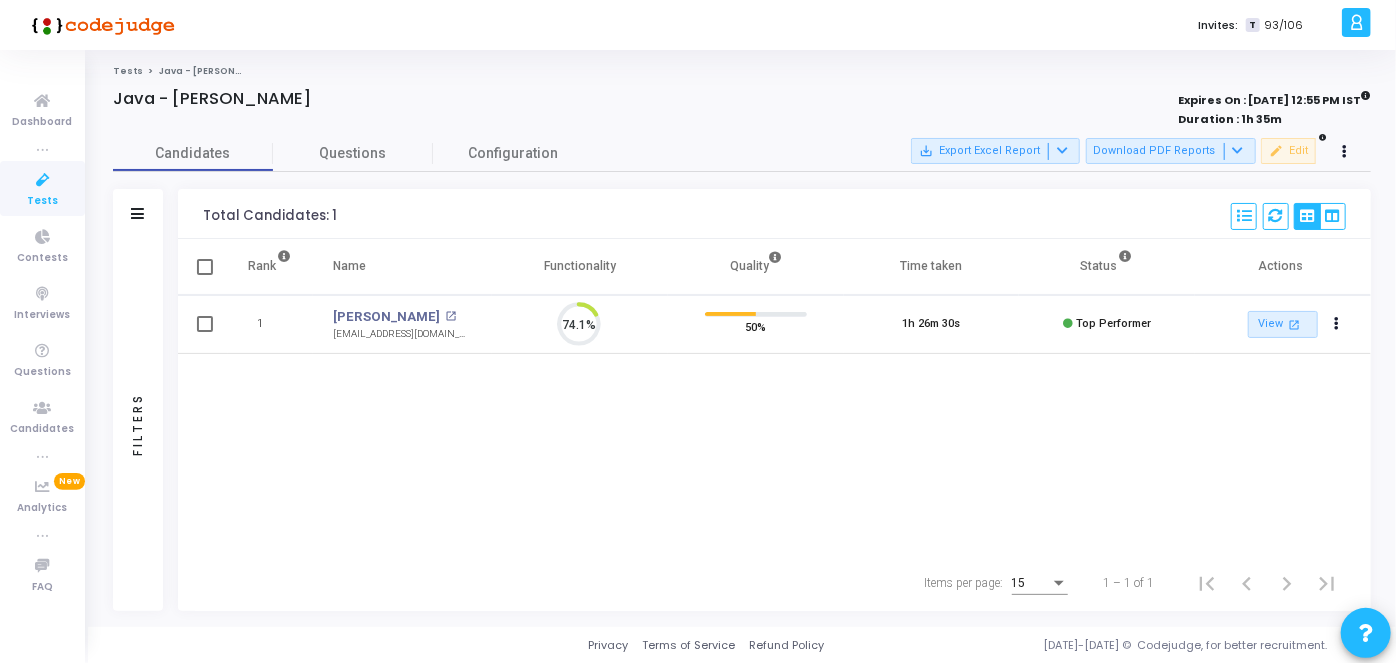 scroll, scrollTop: 8, scrollLeft: 9, axis: both 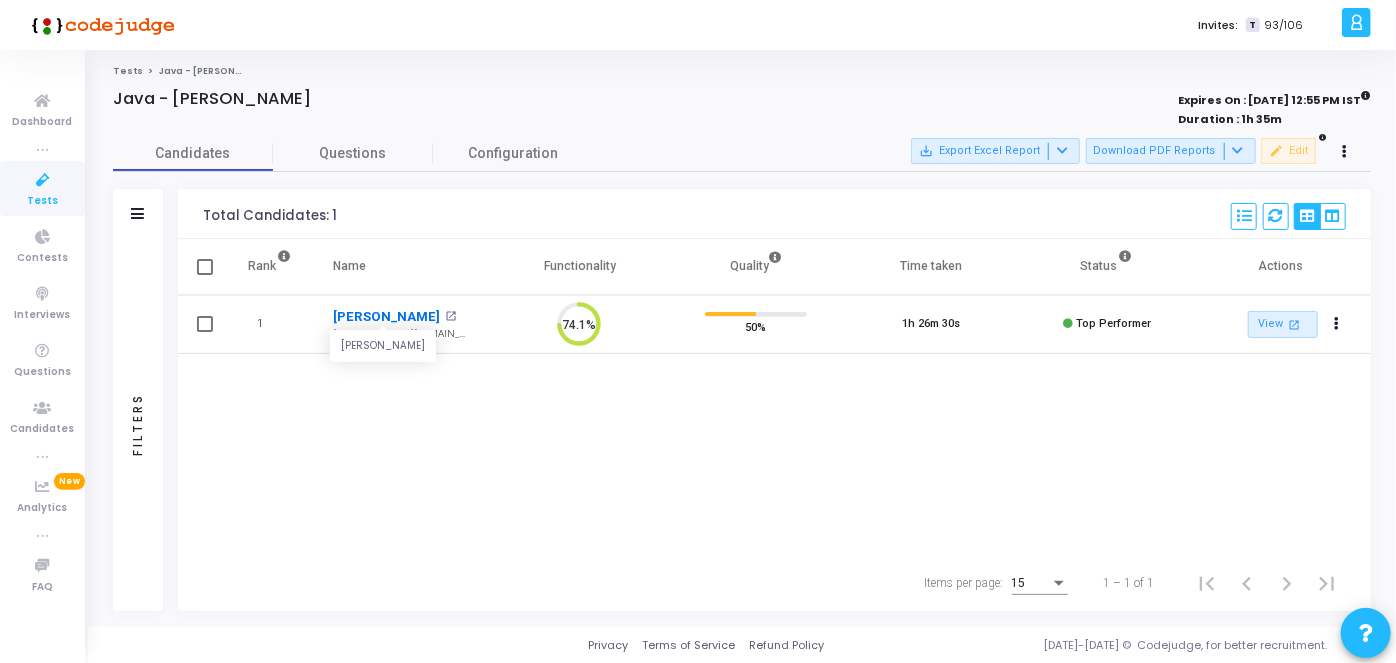 click on "[PERSON_NAME]" at bounding box center [386, 317] 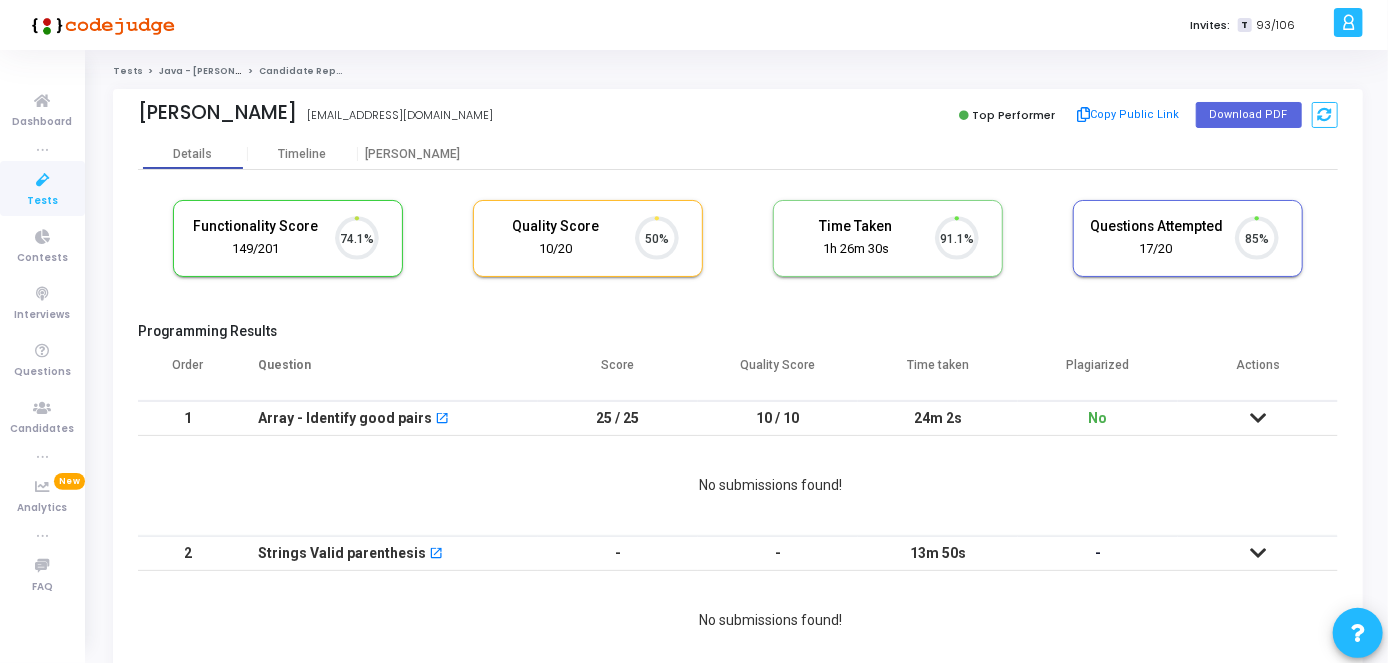 scroll, scrollTop: 8, scrollLeft: 9, axis: both 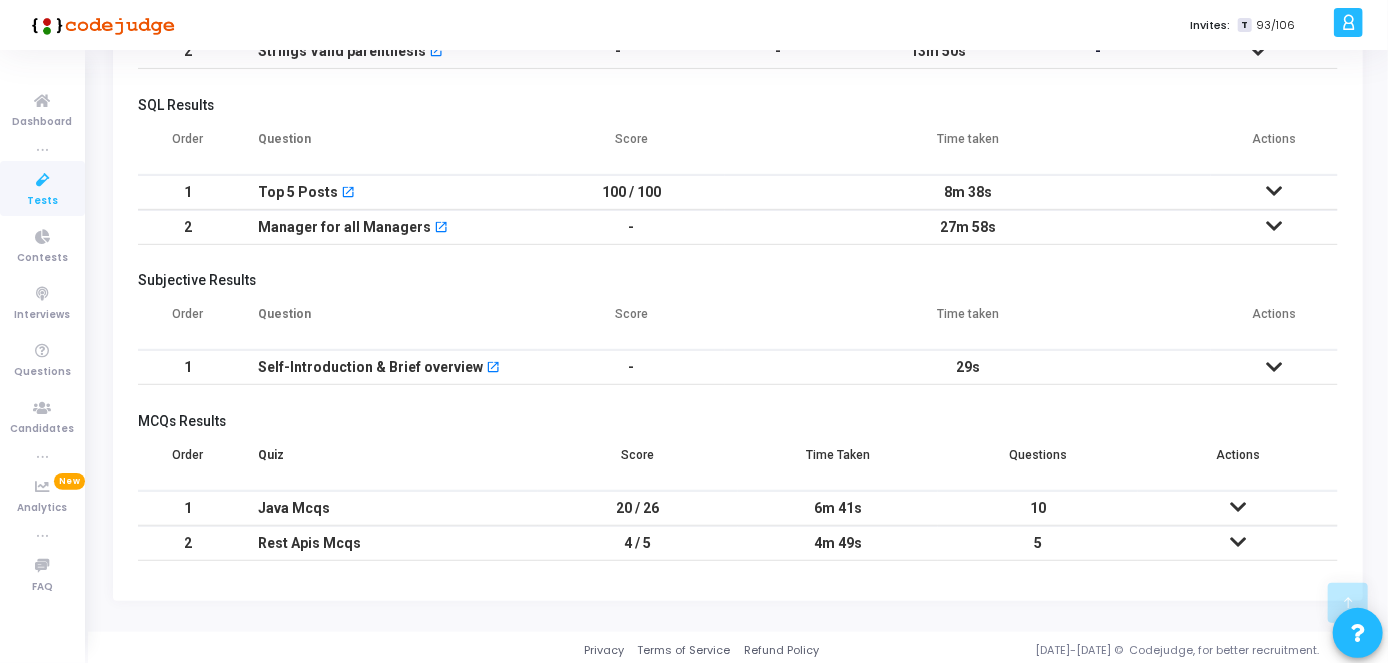 click at bounding box center [1274, 367] 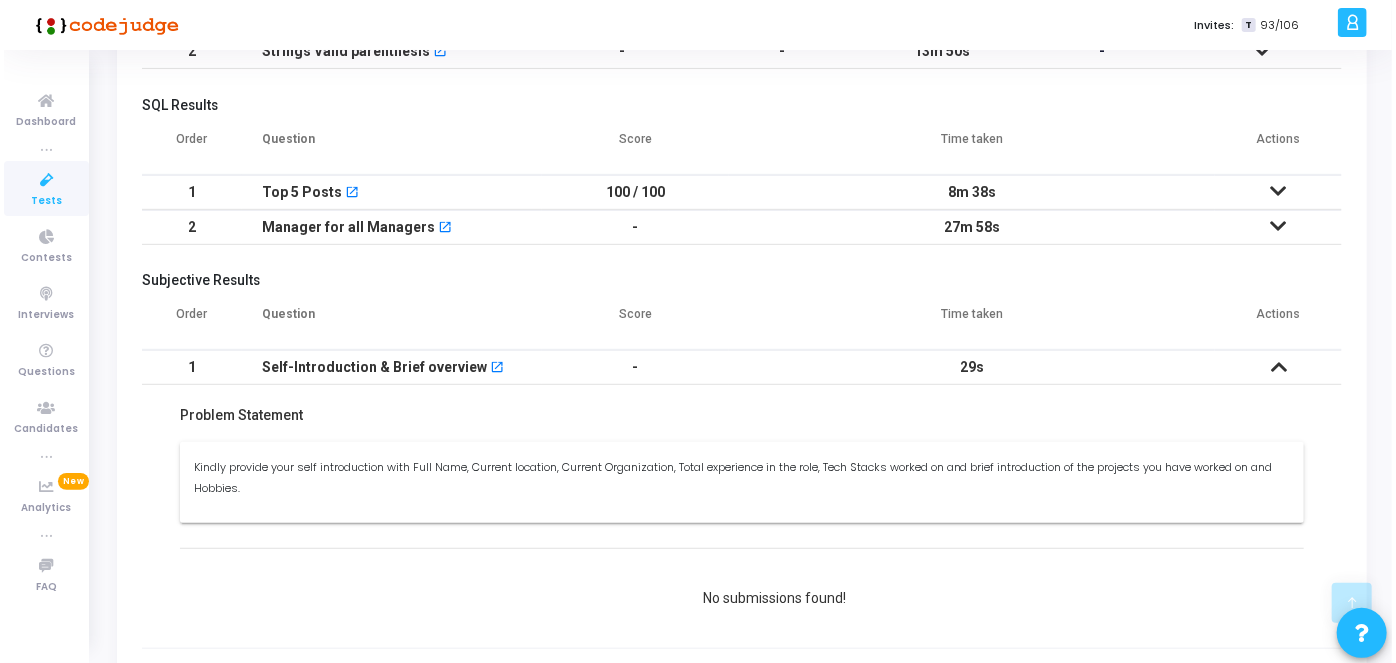 scroll, scrollTop: 0, scrollLeft: 0, axis: both 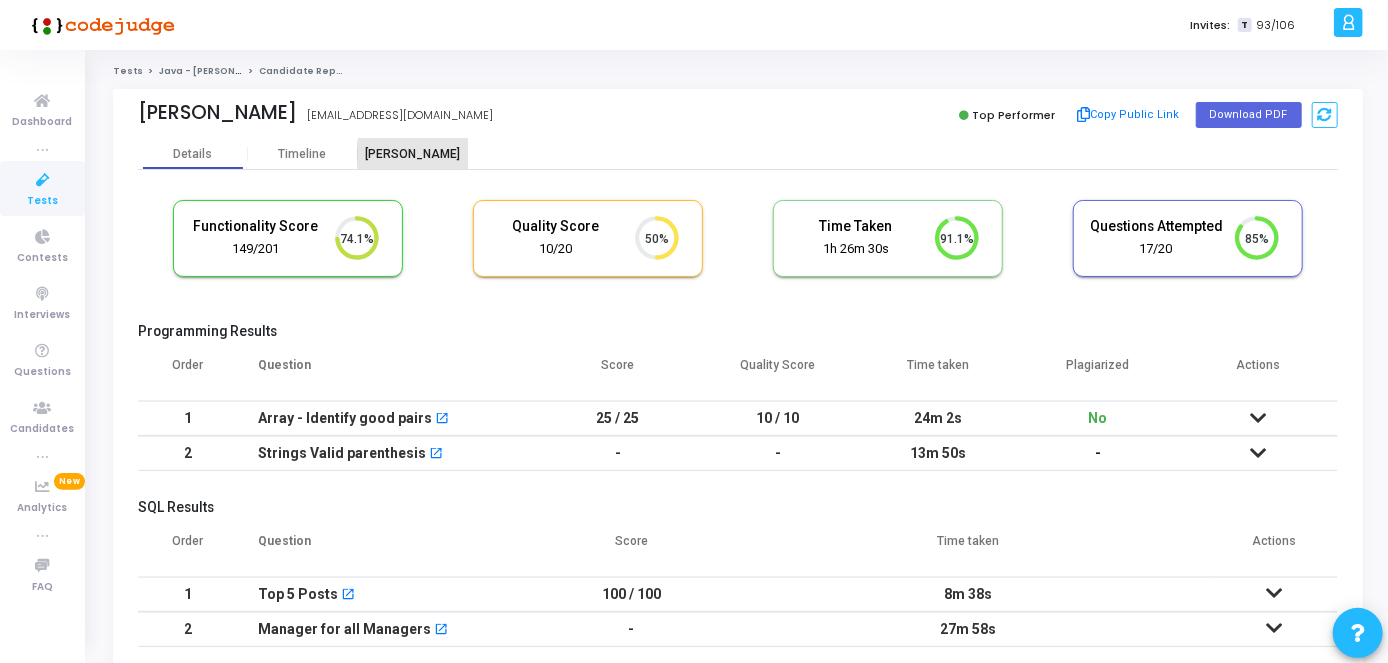 click on "[PERSON_NAME]" at bounding box center (413, 154) 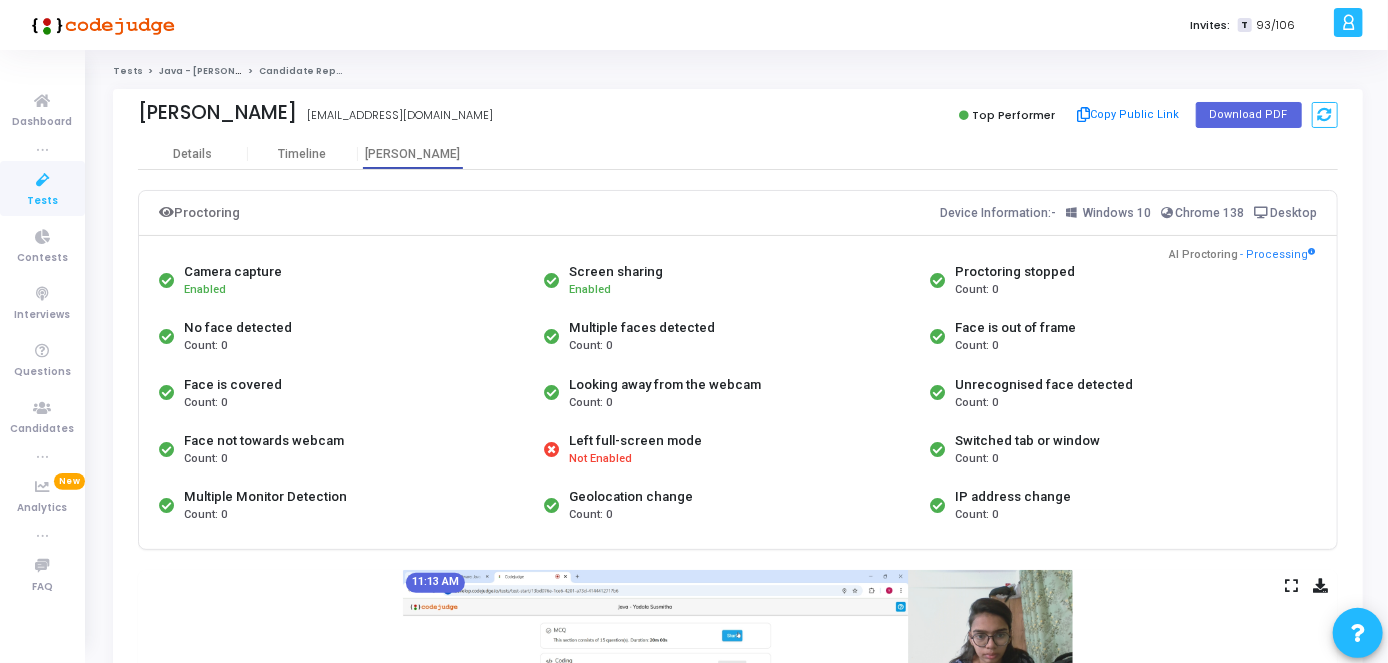 click on "Tests" at bounding box center (42, 188) 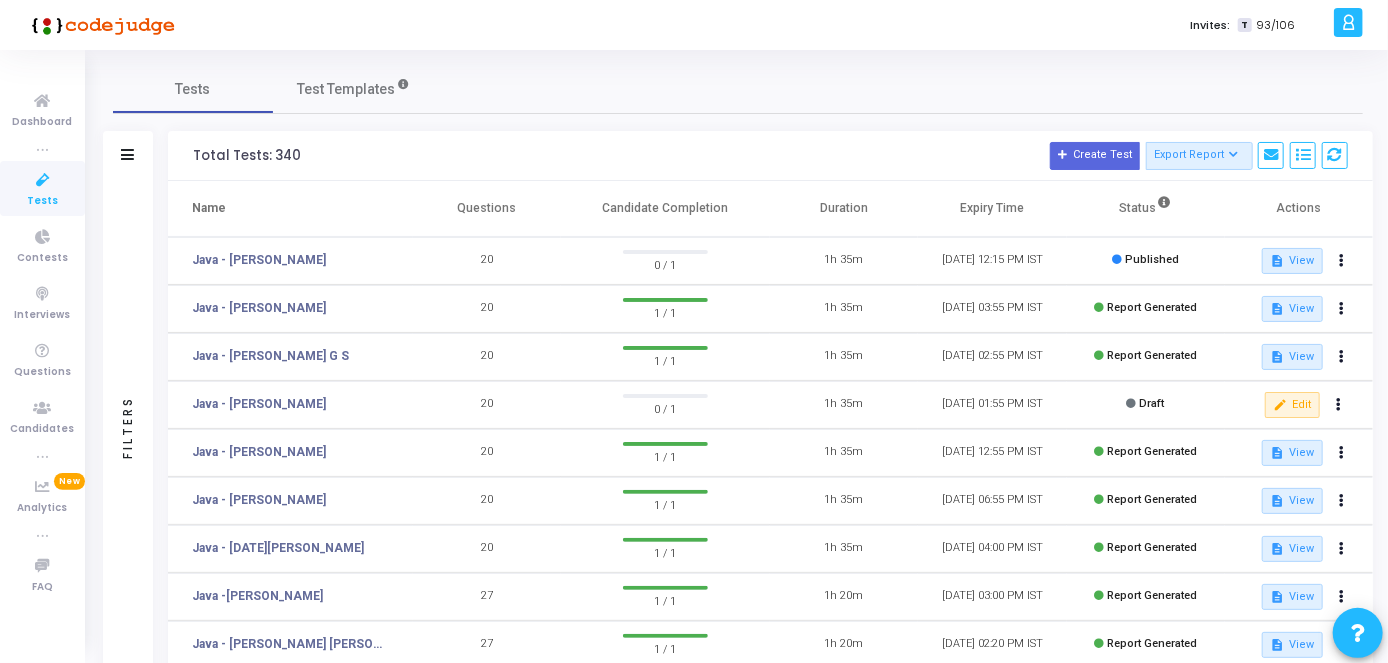 click on "Tests" at bounding box center [42, 188] 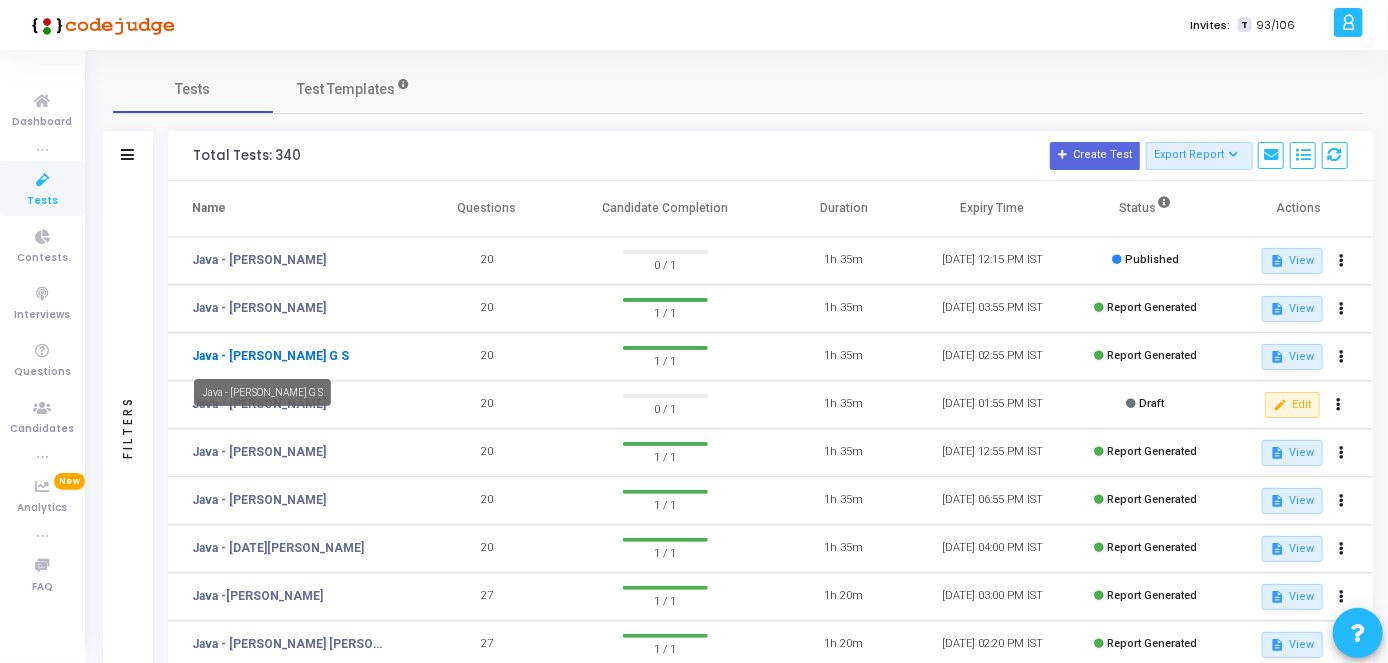 click on "Java - [PERSON_NAME] G S" 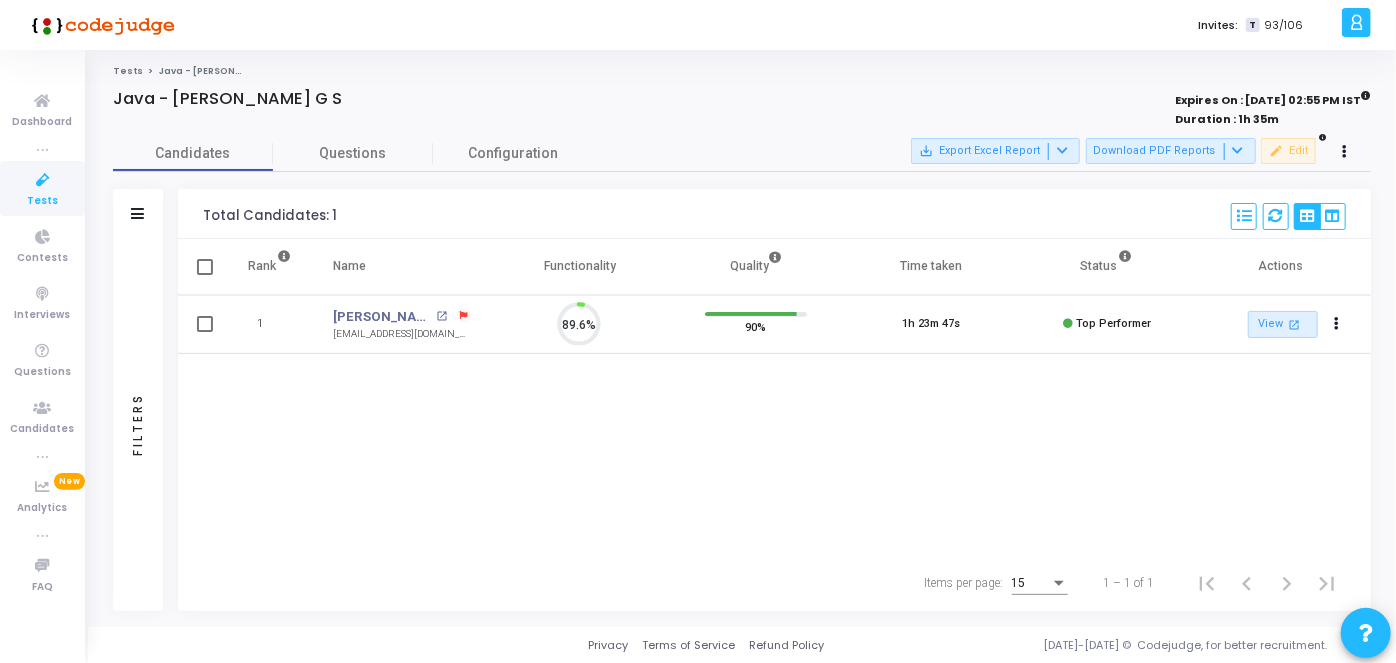 scroll, scrollTop: 8, scrollLeft: 9, axis: both 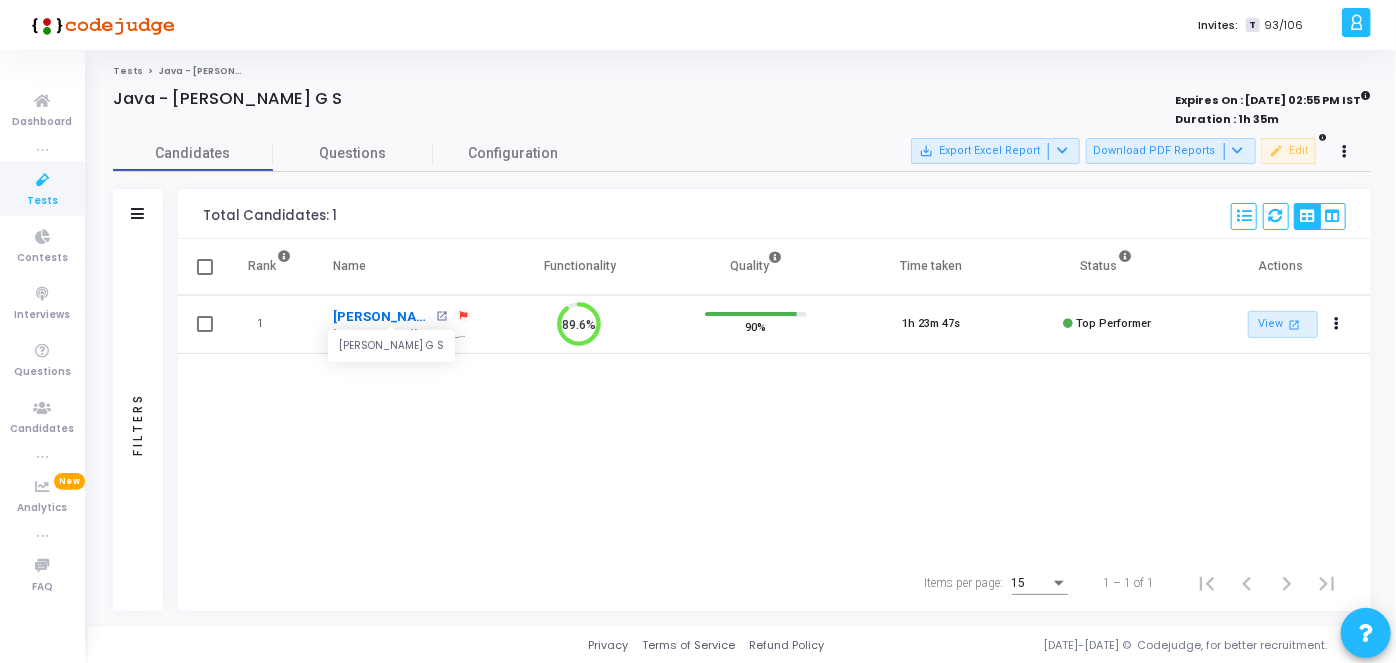click on "[PERSON_NAME] G S" at bounding box center [381, 317] 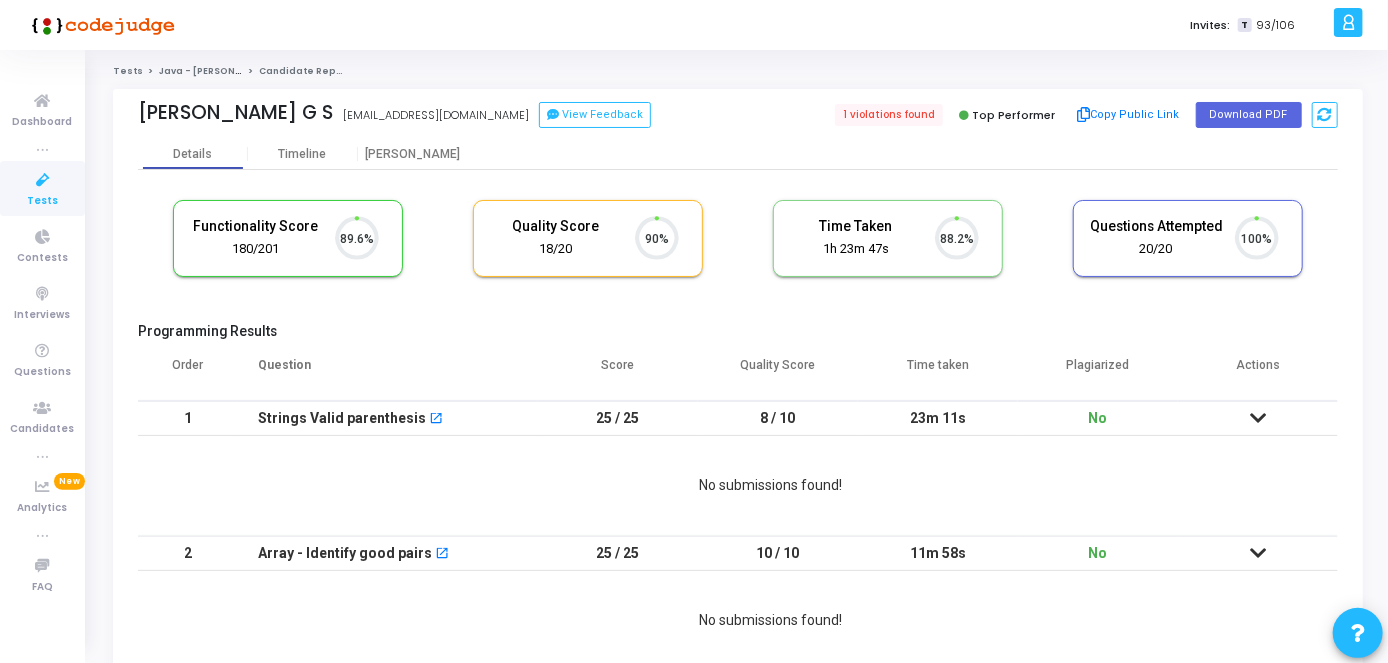 scroll, scrollTop: 8, scrollLeft: 9, axis: both 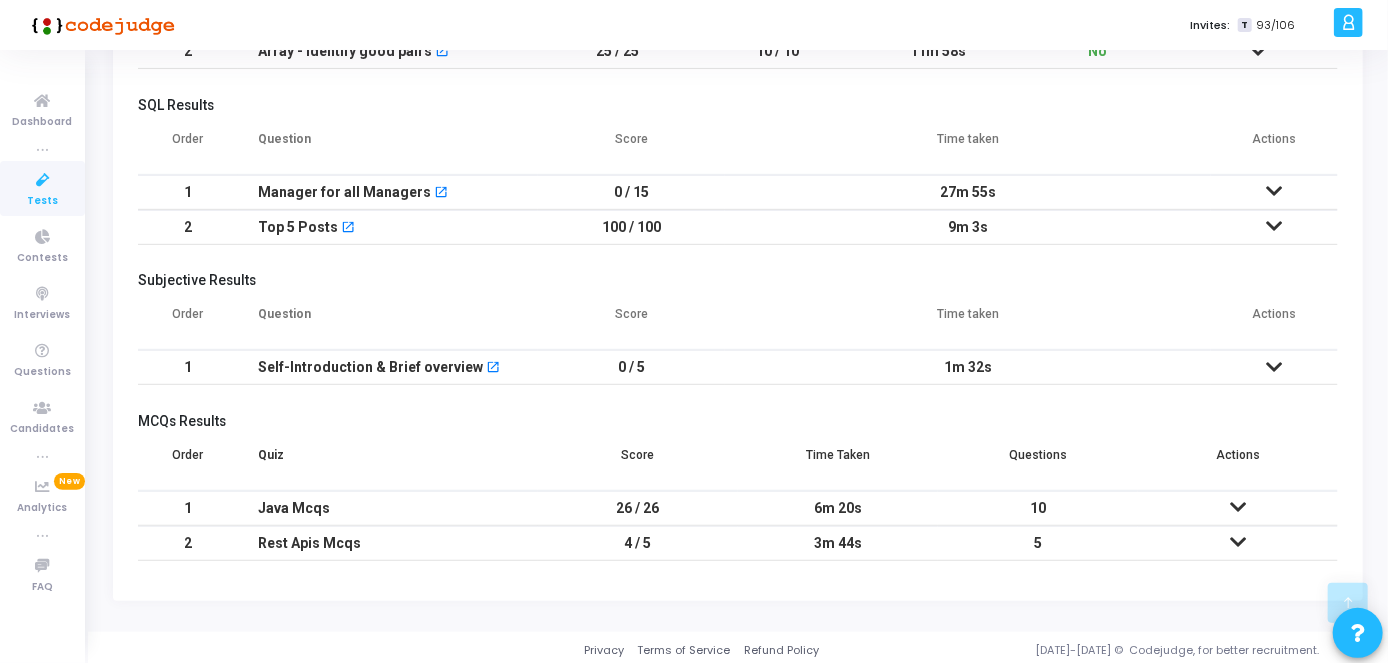 click at bounding box center (1274, 367) 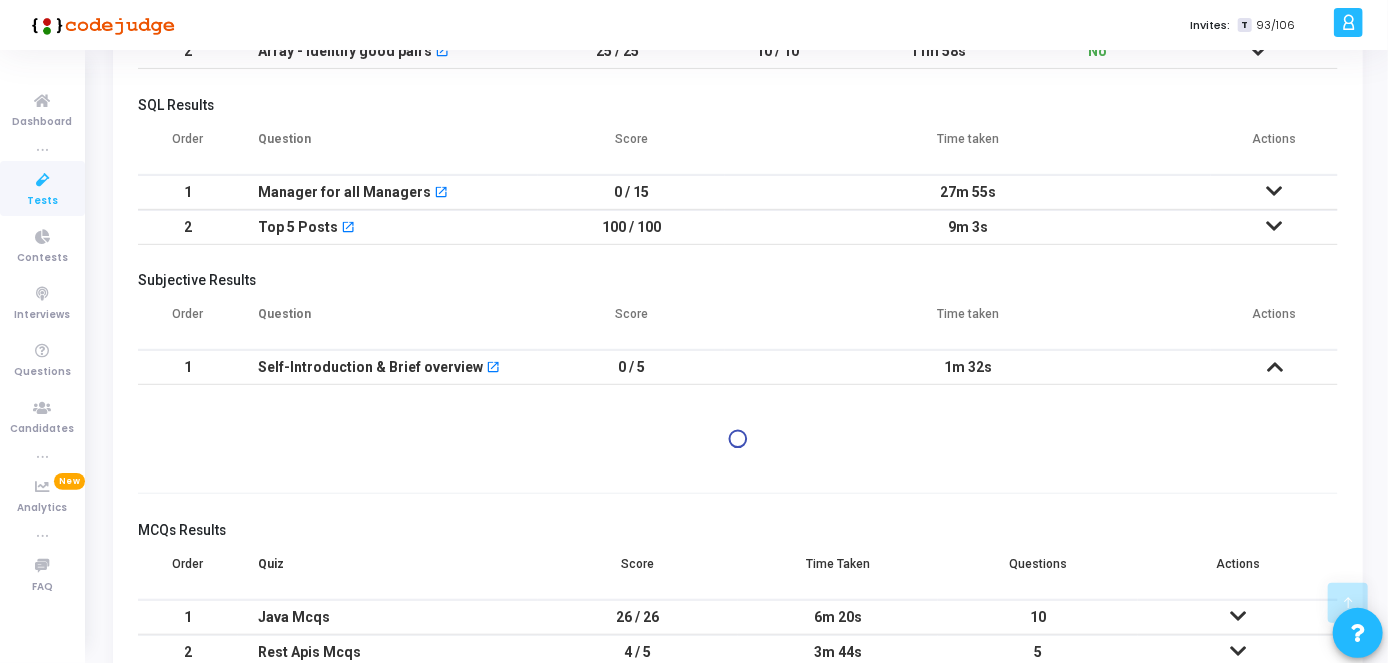 click at bounding box center (1274, 367) 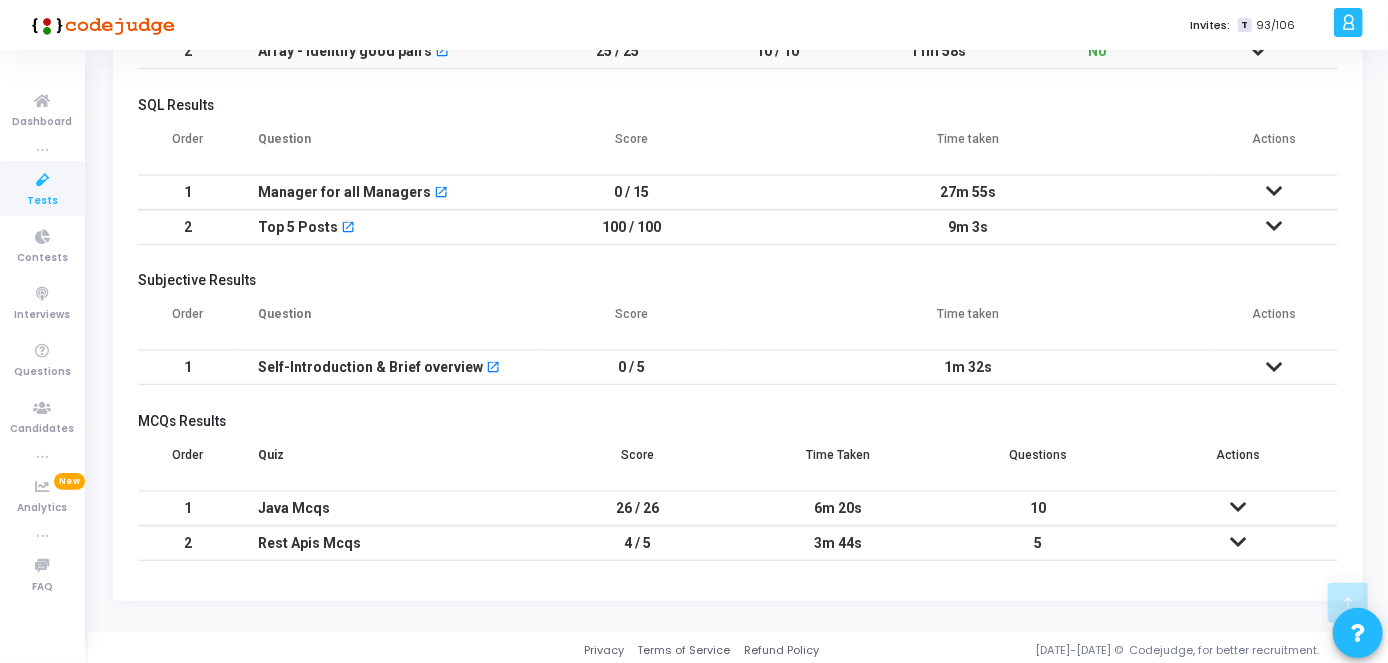 click at bounding box center [1274, 367] 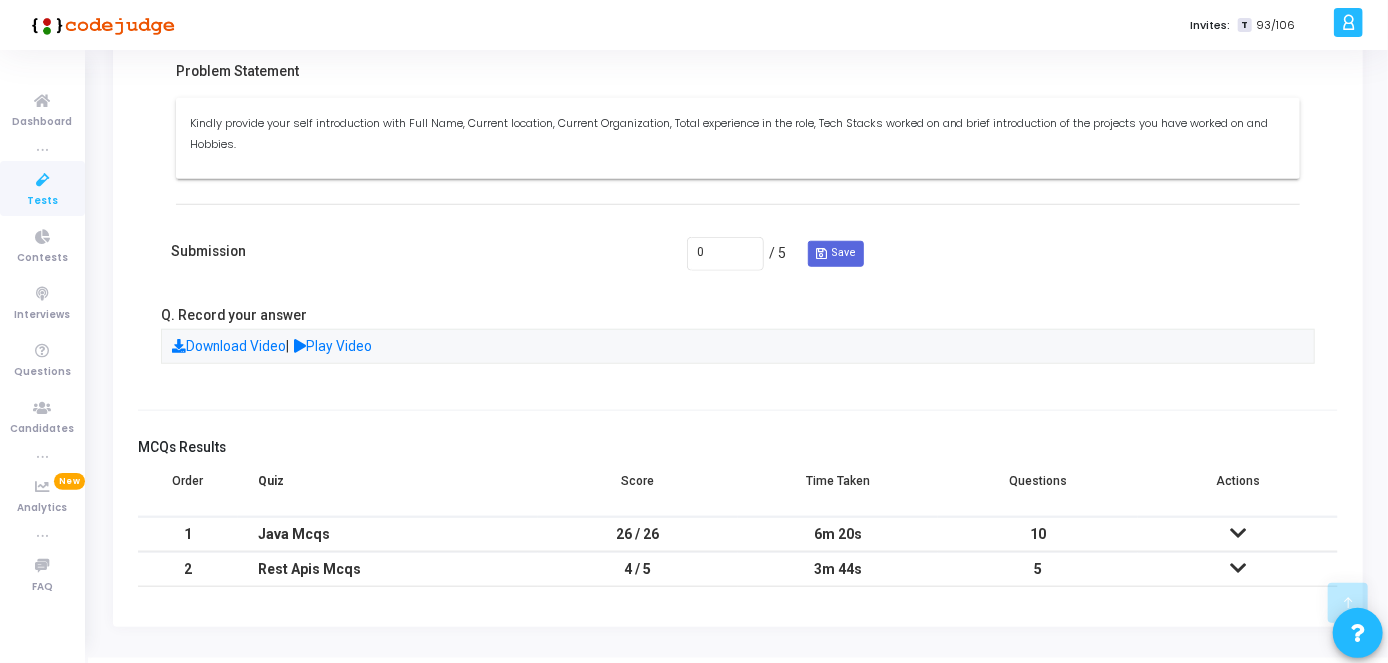 scroll, scrollTop: 733, scrollLeft: 0, axis: vertical 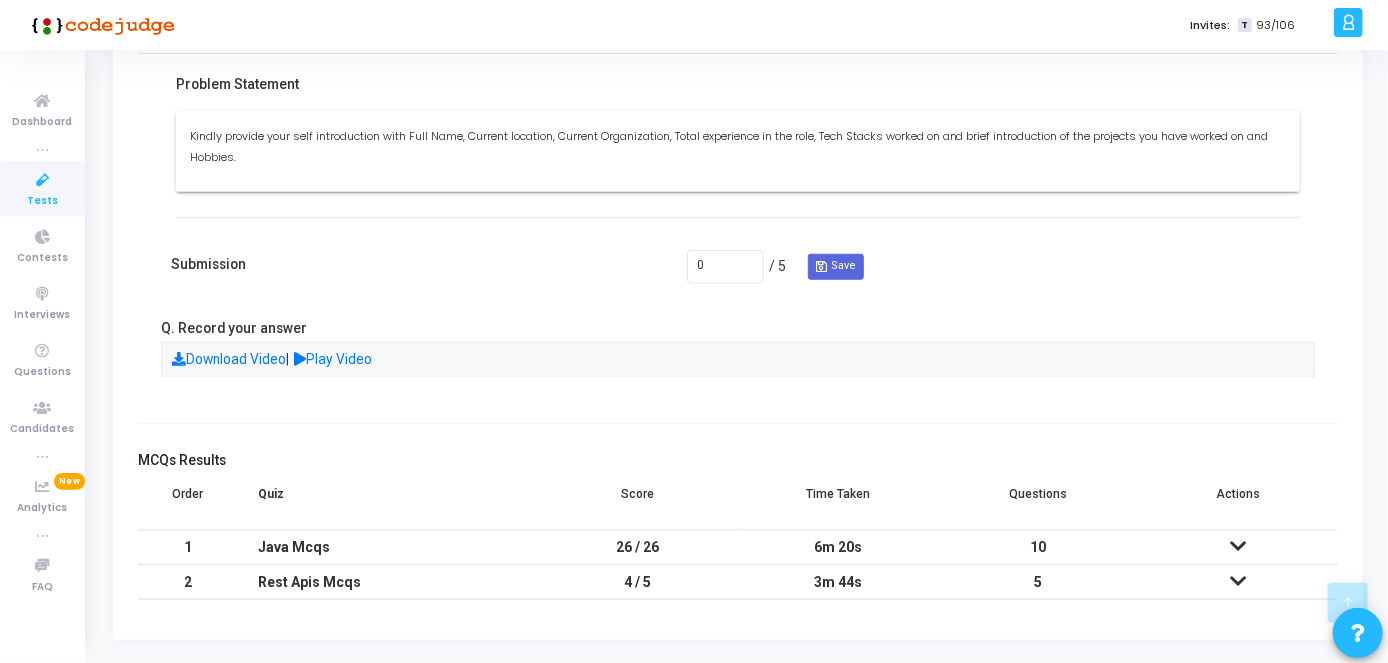 click on "Download Video    |    Play Video" at bounding box center (738, 359) 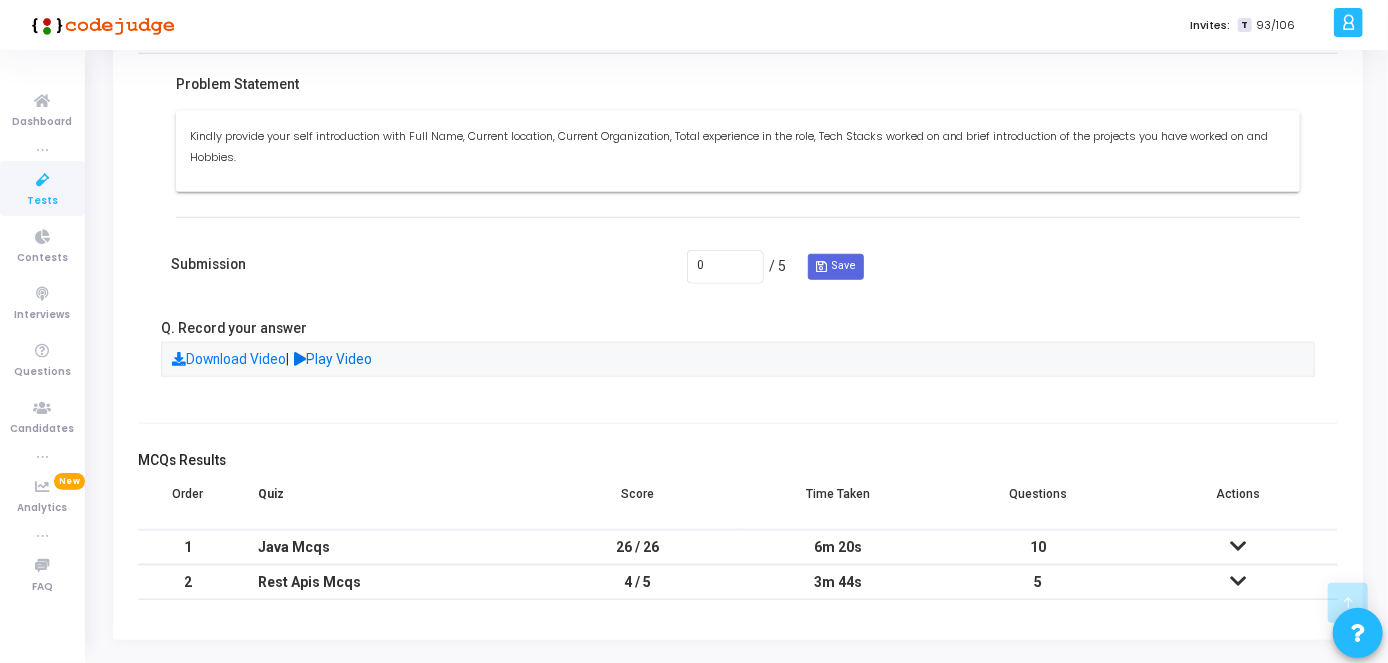 click on "Play Video" at bounding box center (334, 359) 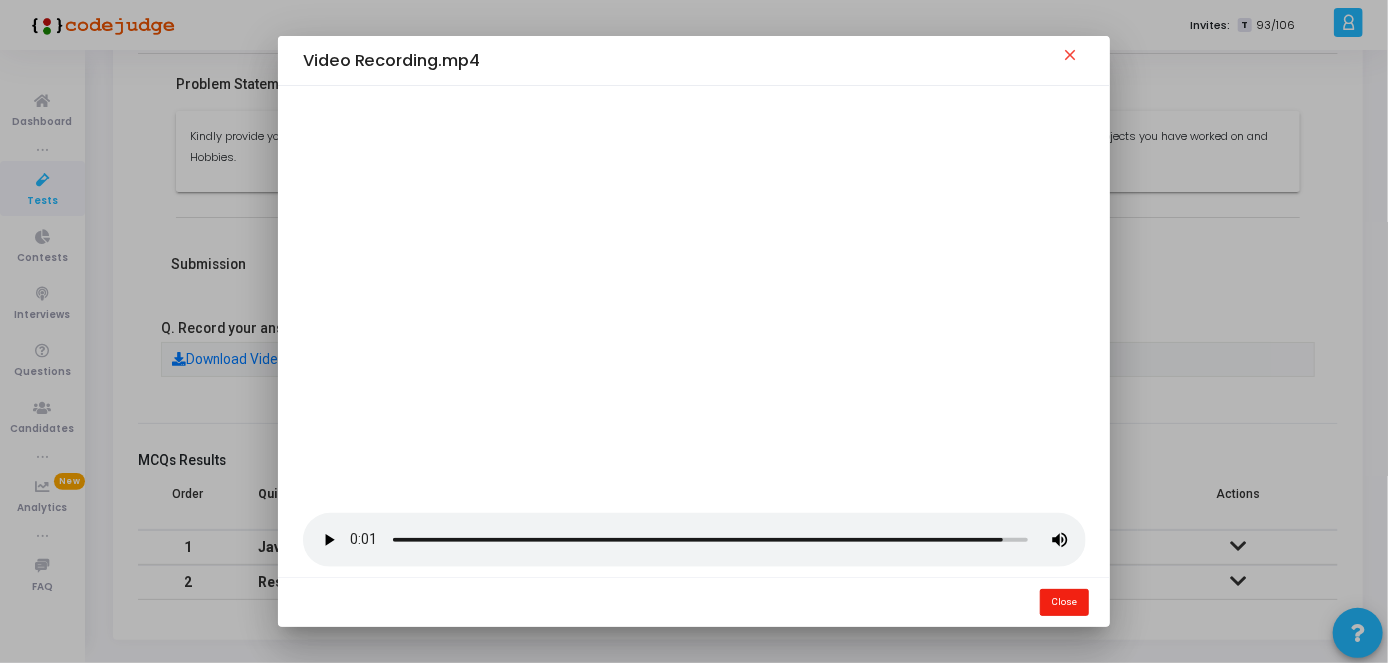 click on "Close" at bounding box center [1064, 602] 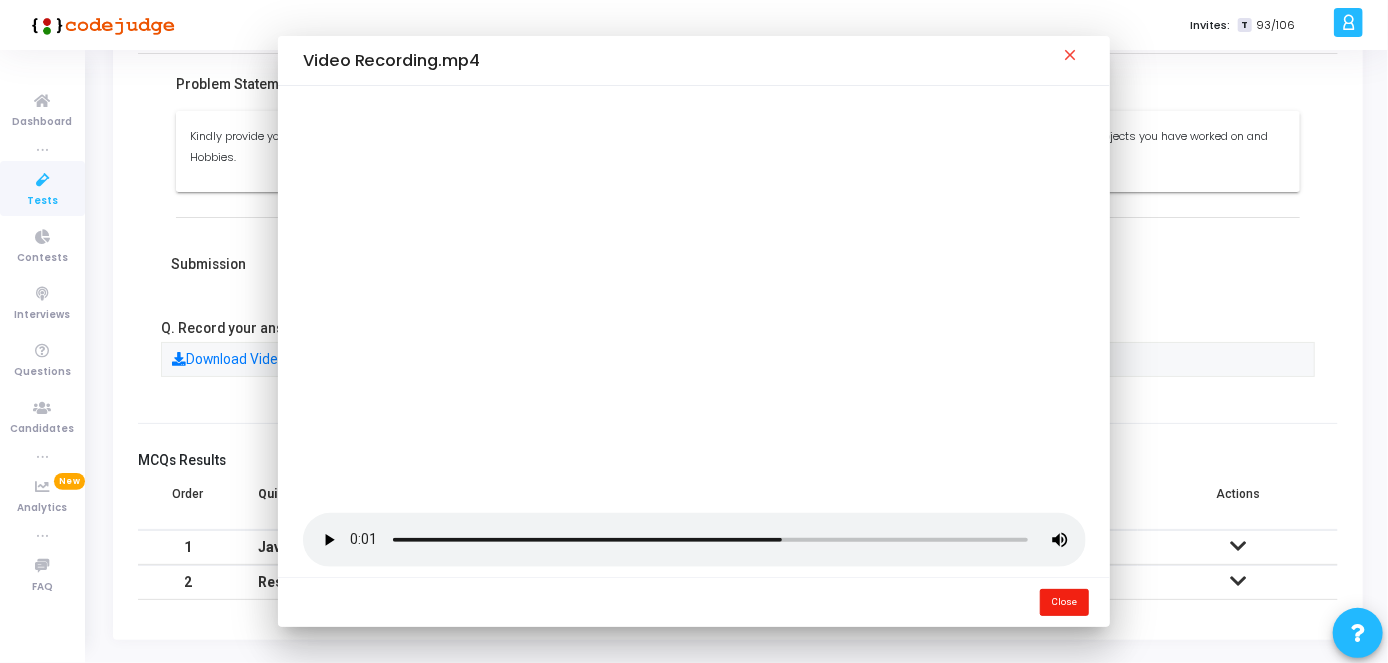 scroll, scrollTop: 733, scrollLeft: 0, axis: vertical 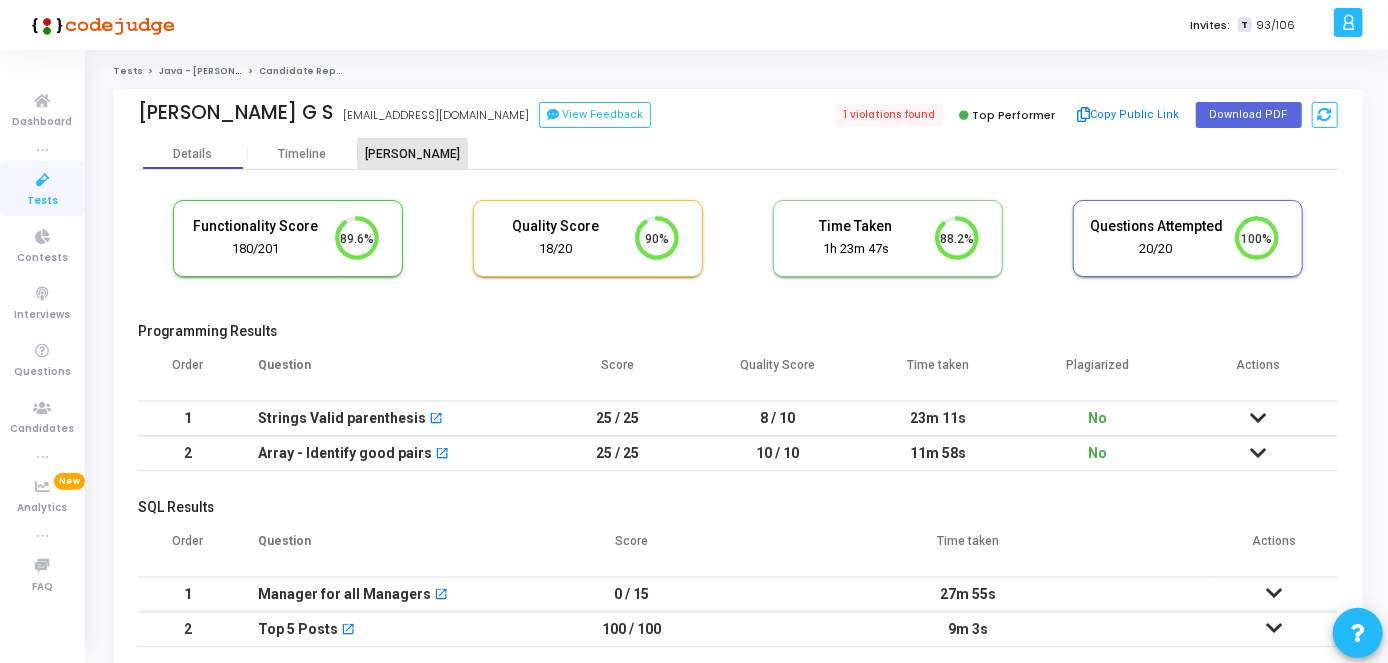 click on "[PERSON_NAME]" at bounding box center (413, 154) 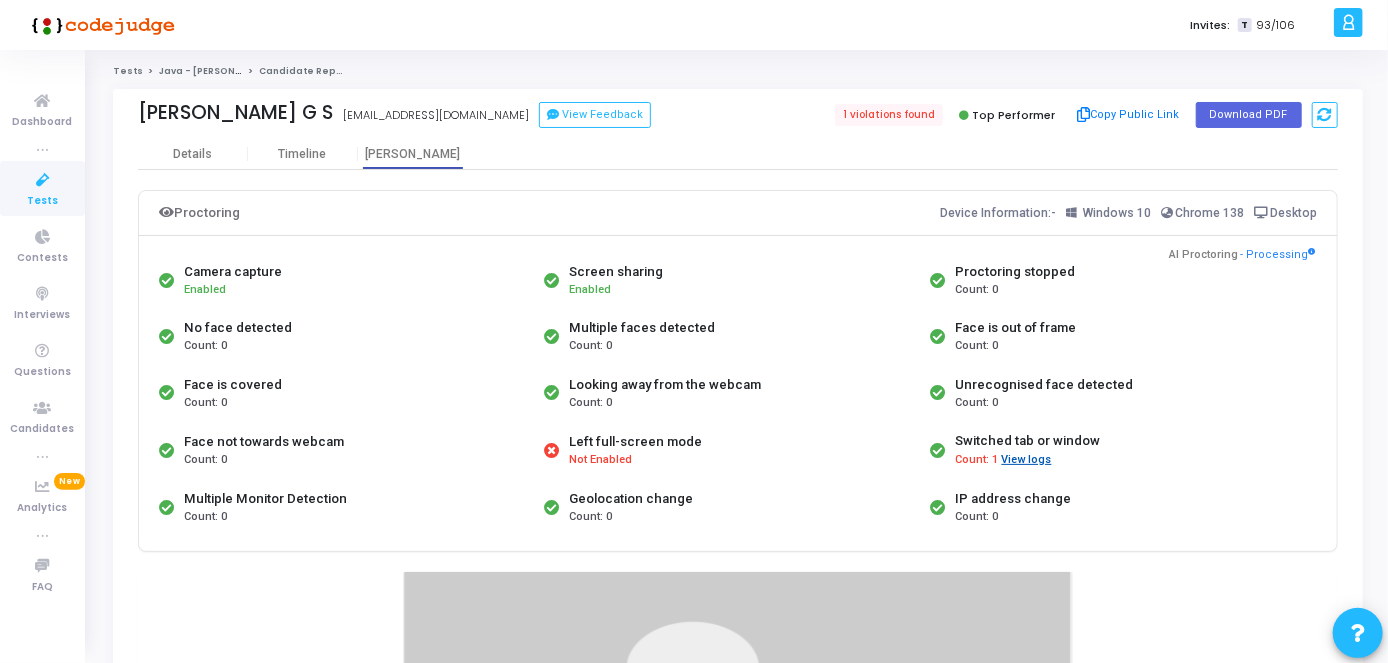 click on "View logs" at bounding box center (1027, 460) 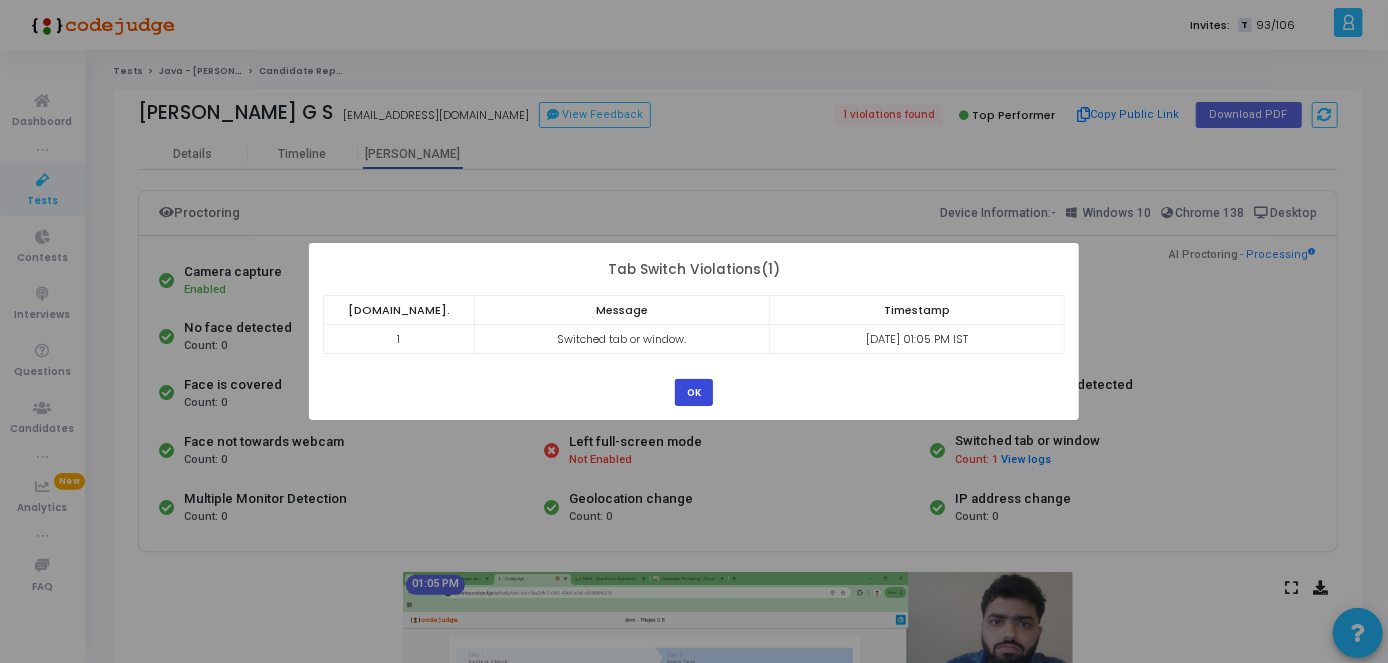 click on "OK" at bounding box center [694, 392] 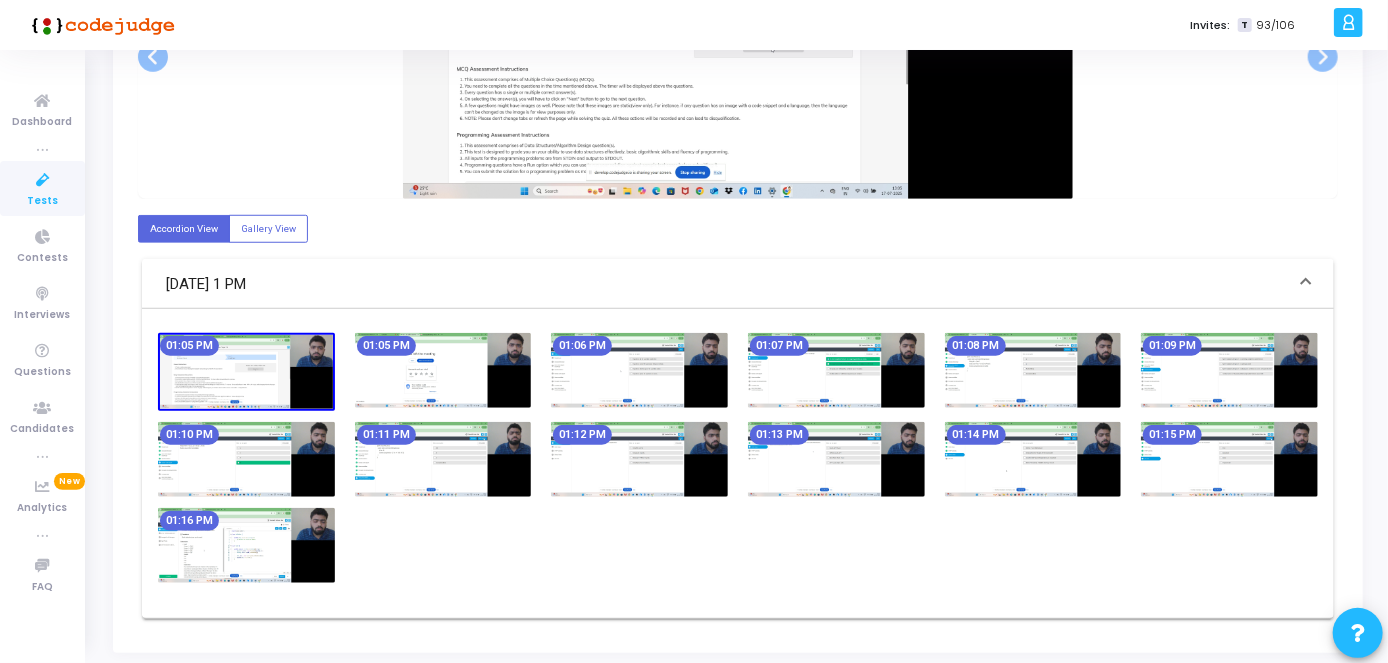 scroll, scrollTop: 730, scrollLeft: 0, axis: vertical 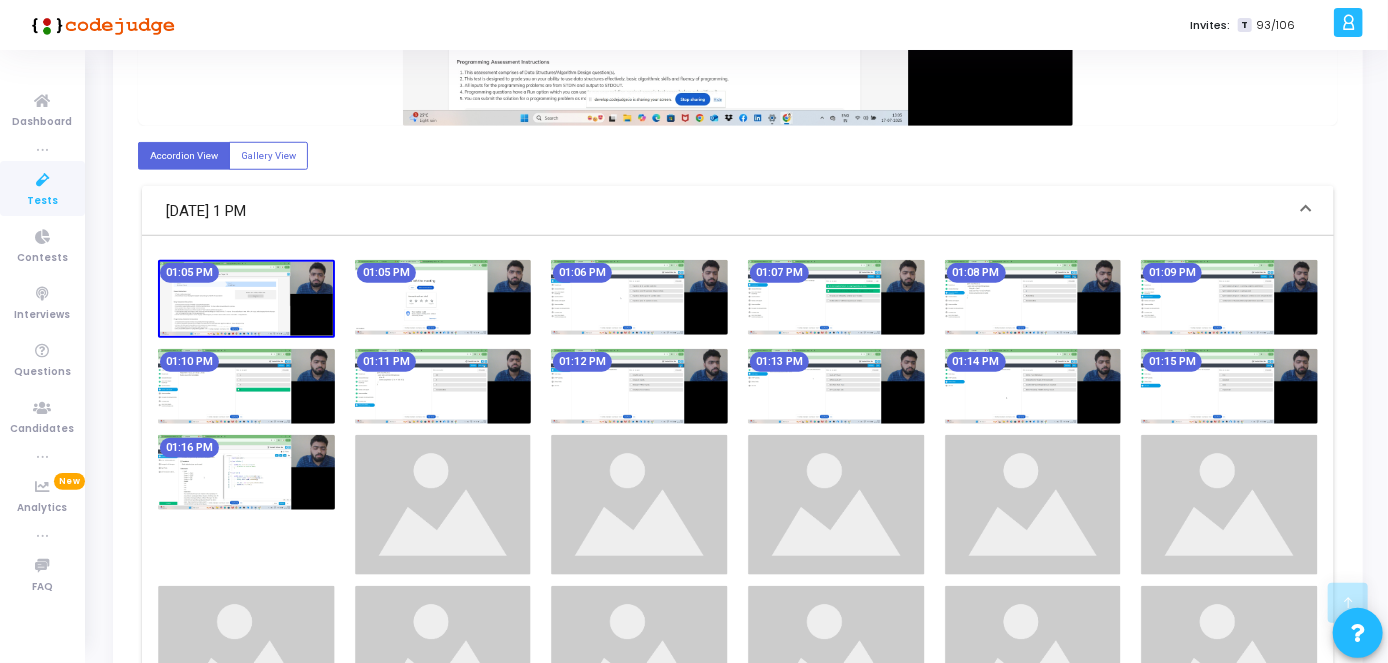 click at bounding box center [443, 297] 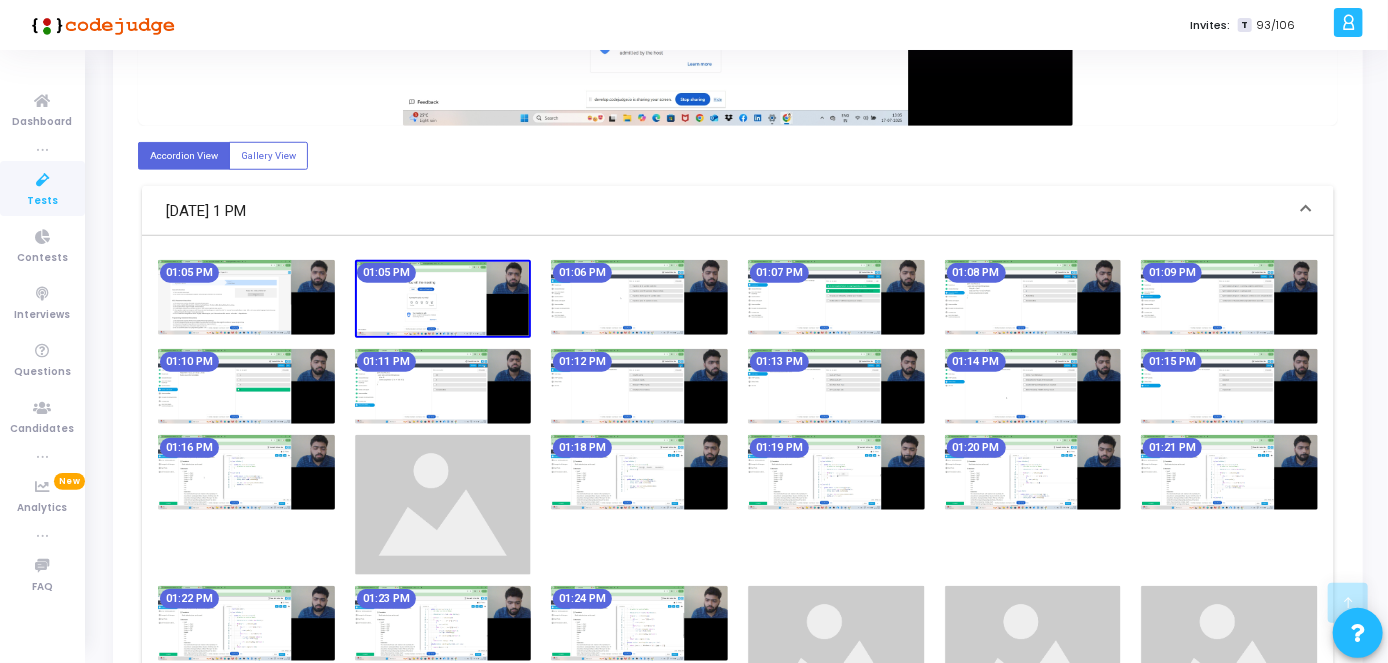 click at bounding box center [443, 298] 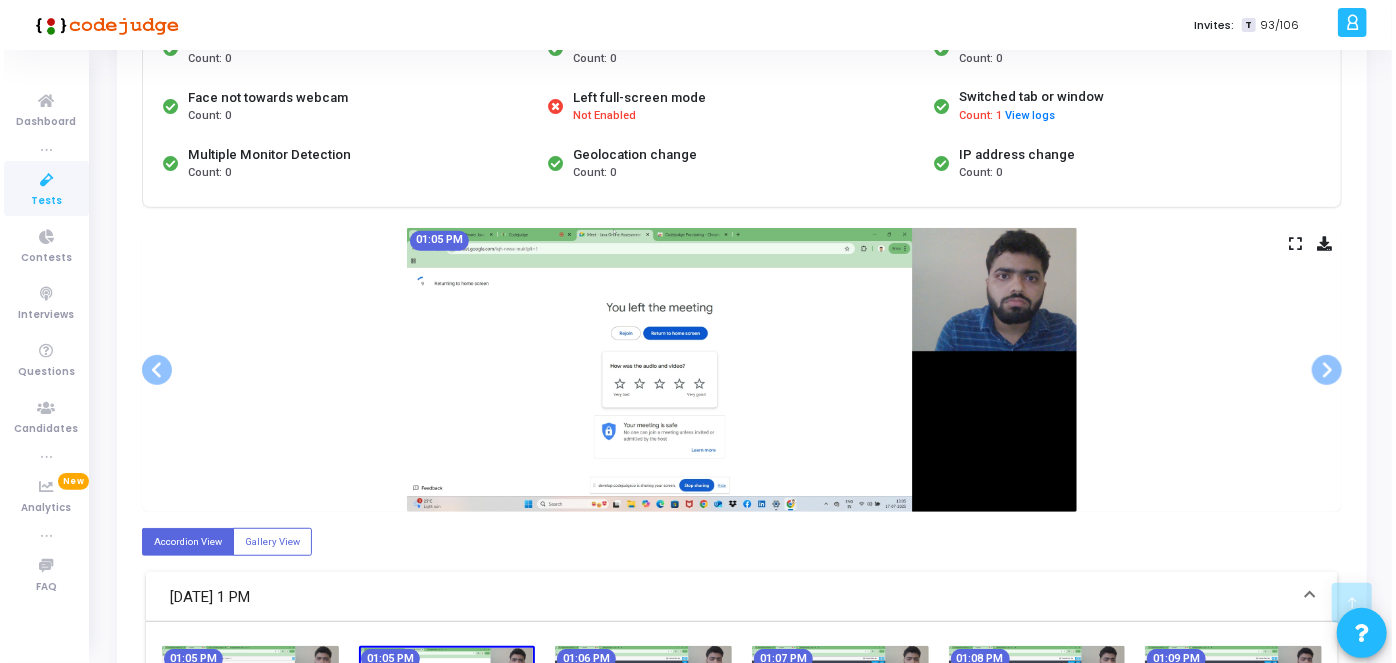 scroll, scrollTop: 0, scrollLeft: 0, axis: both 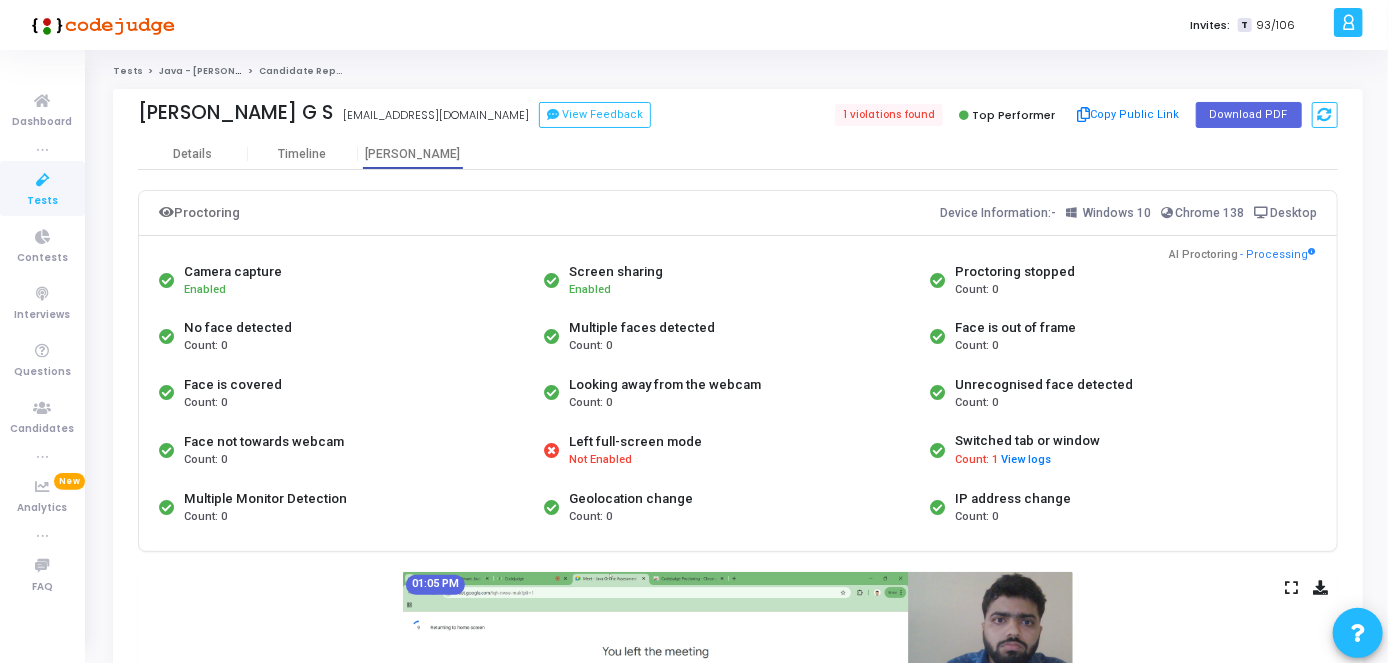 click at bounding box center [43, 180] 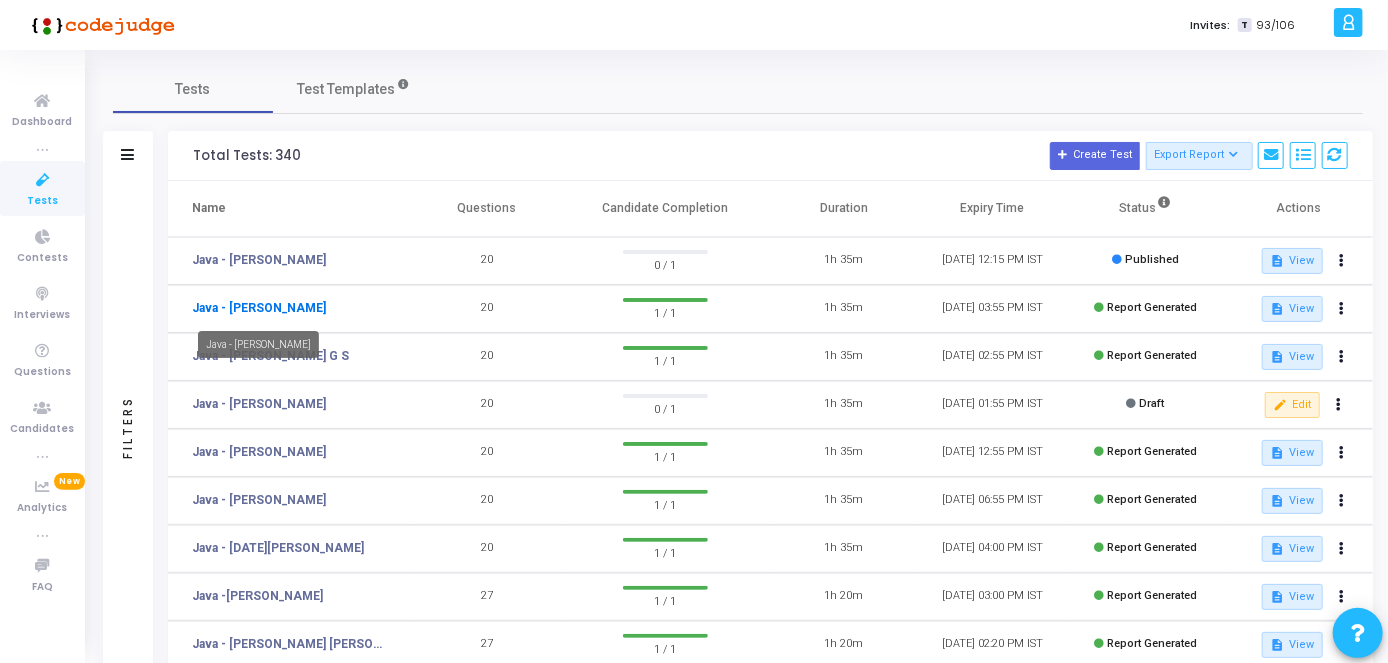 click on "Java - [PERSON_NAME]" 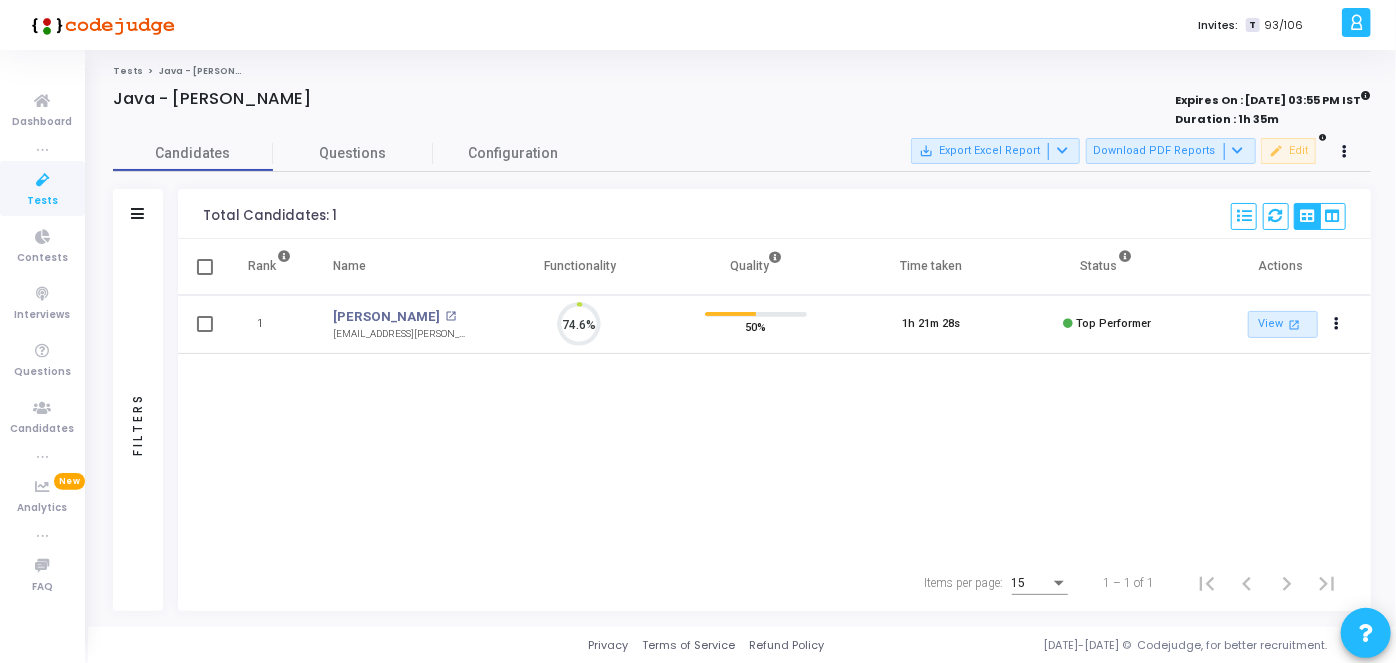 scroll, scrollTop: 8, scrollLeft: 9, axis: both 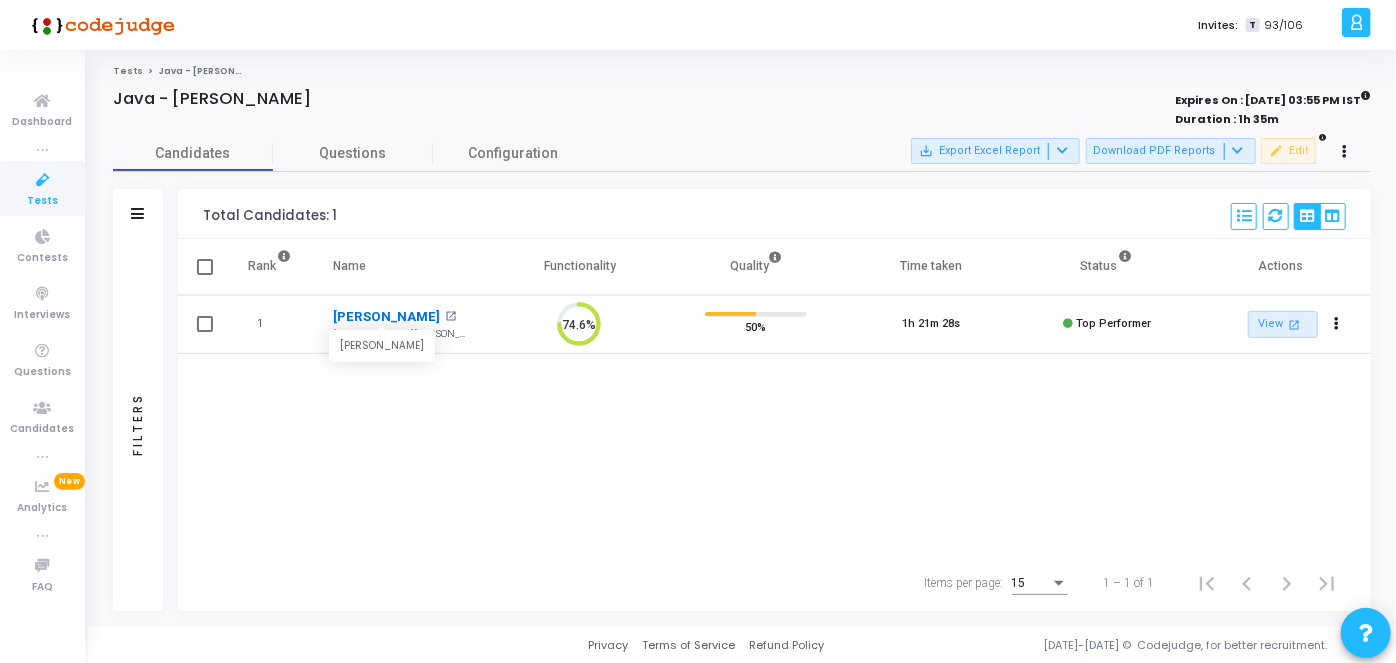 click on "[PERSON_NAME]" at bounding box center [386, 317] 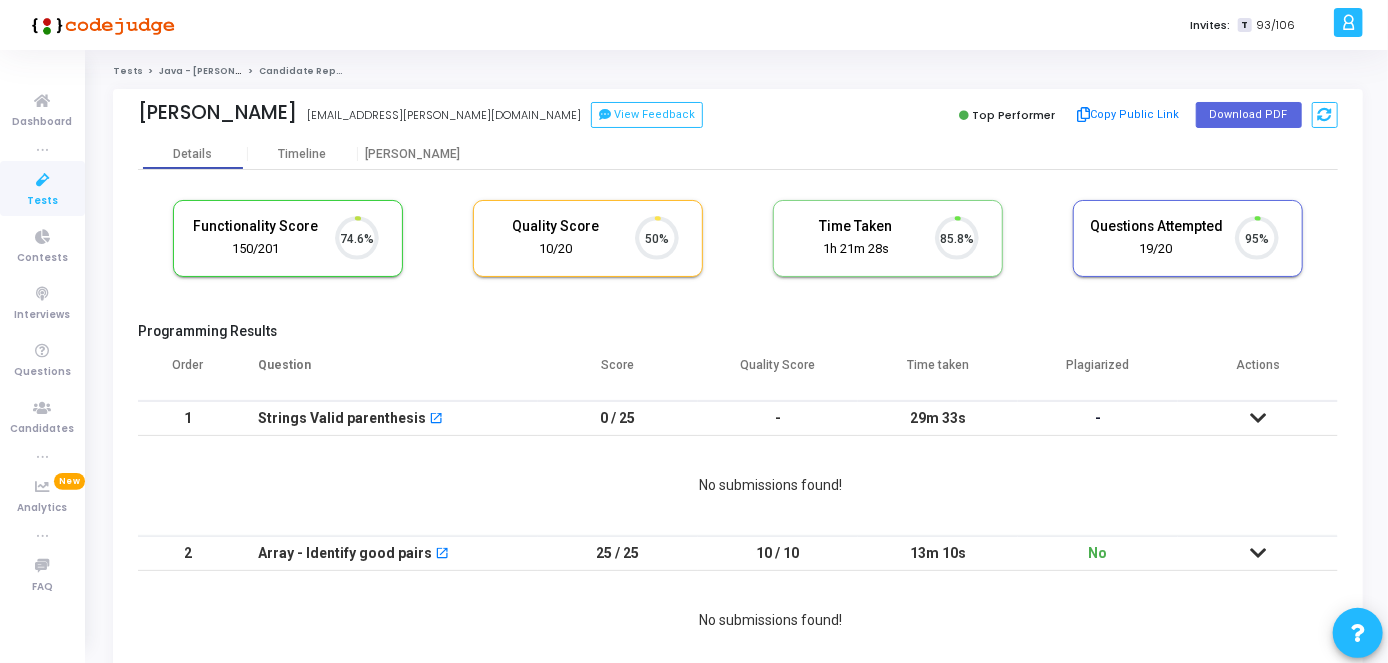 scroll, scrollTop: 8, scrollLeft: 9, axis: both 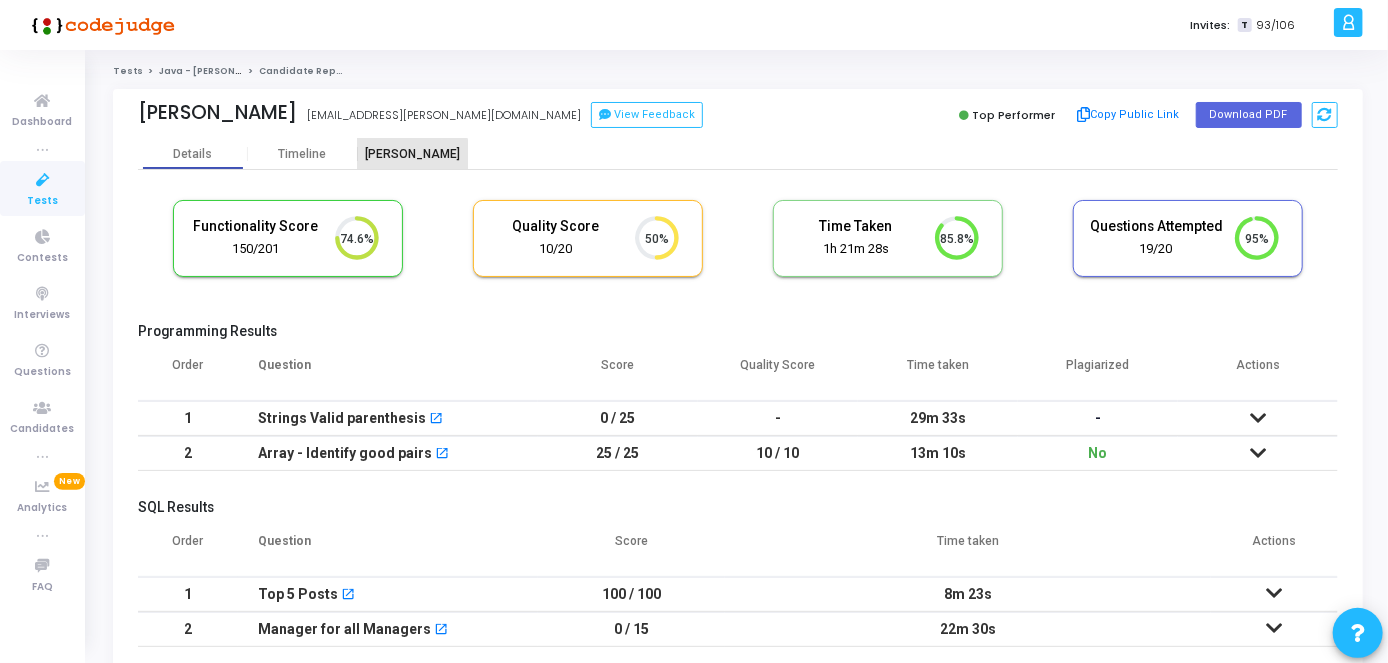 click on "[PERSON_NAME]" at bounding box center (413, 154) 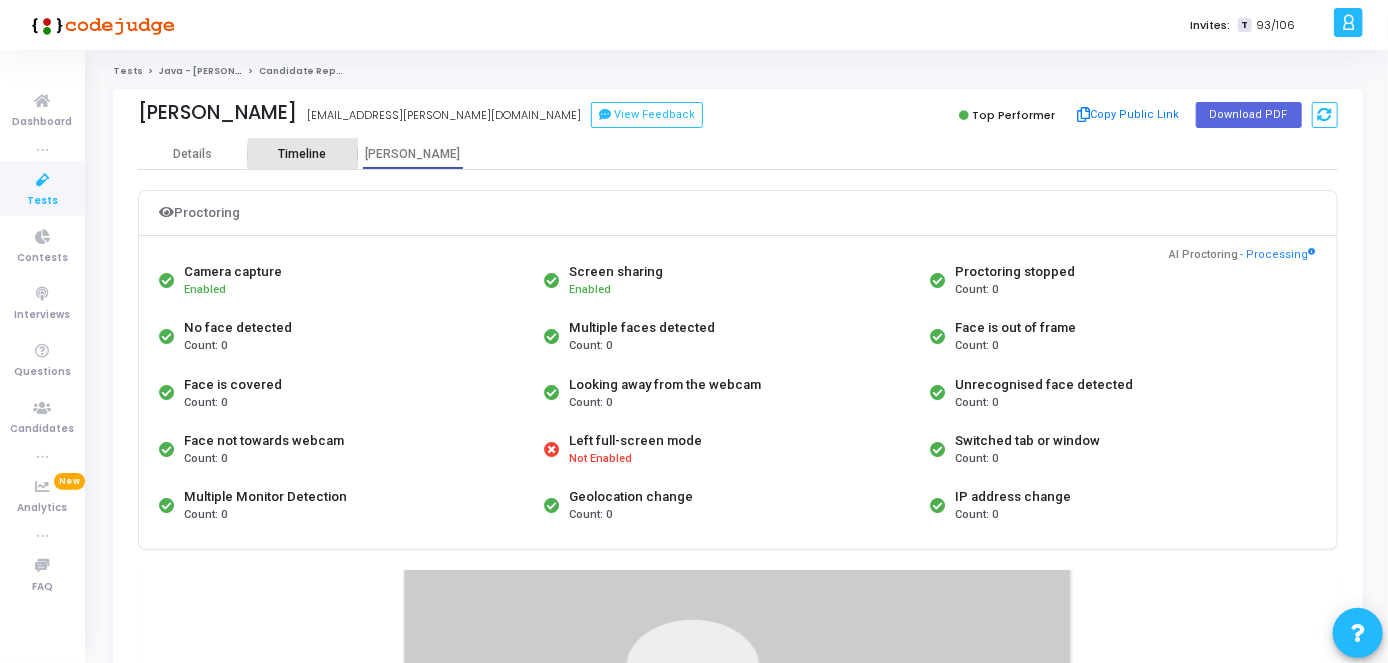 click on "Timeline" at bounding box center (303, 154) 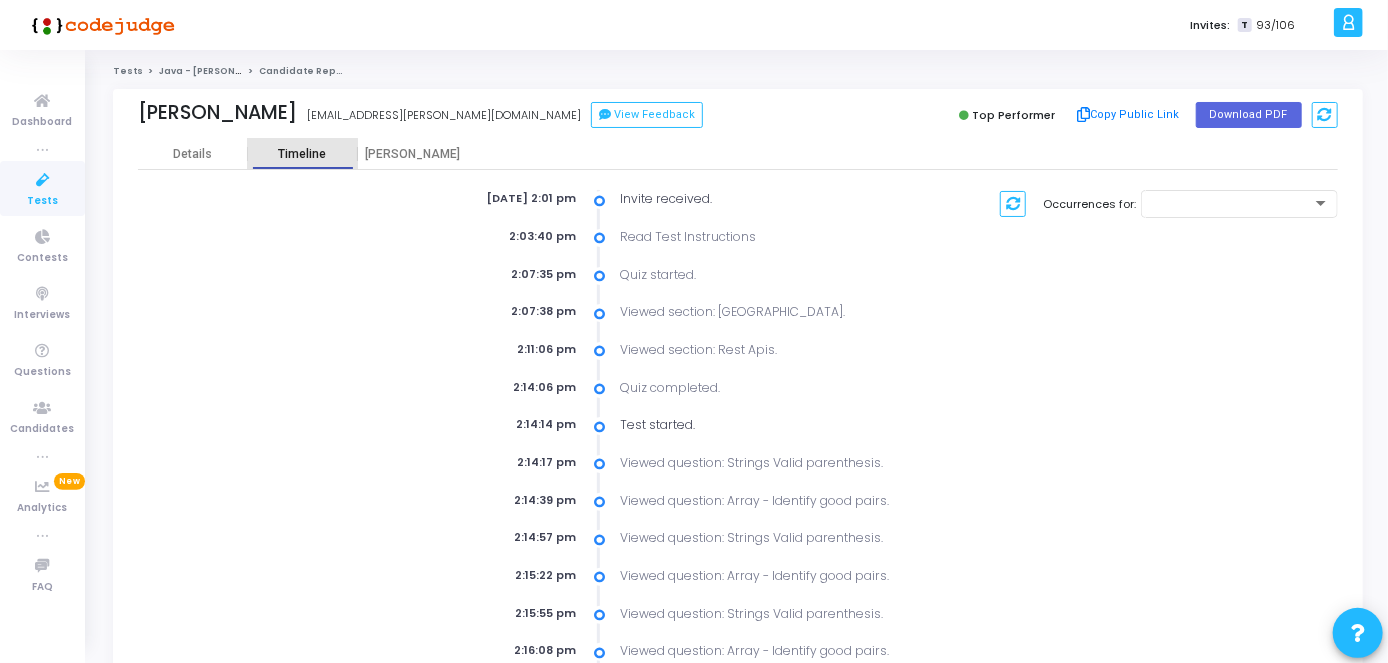 click on "Timeline" at bounding box center [303, 154] 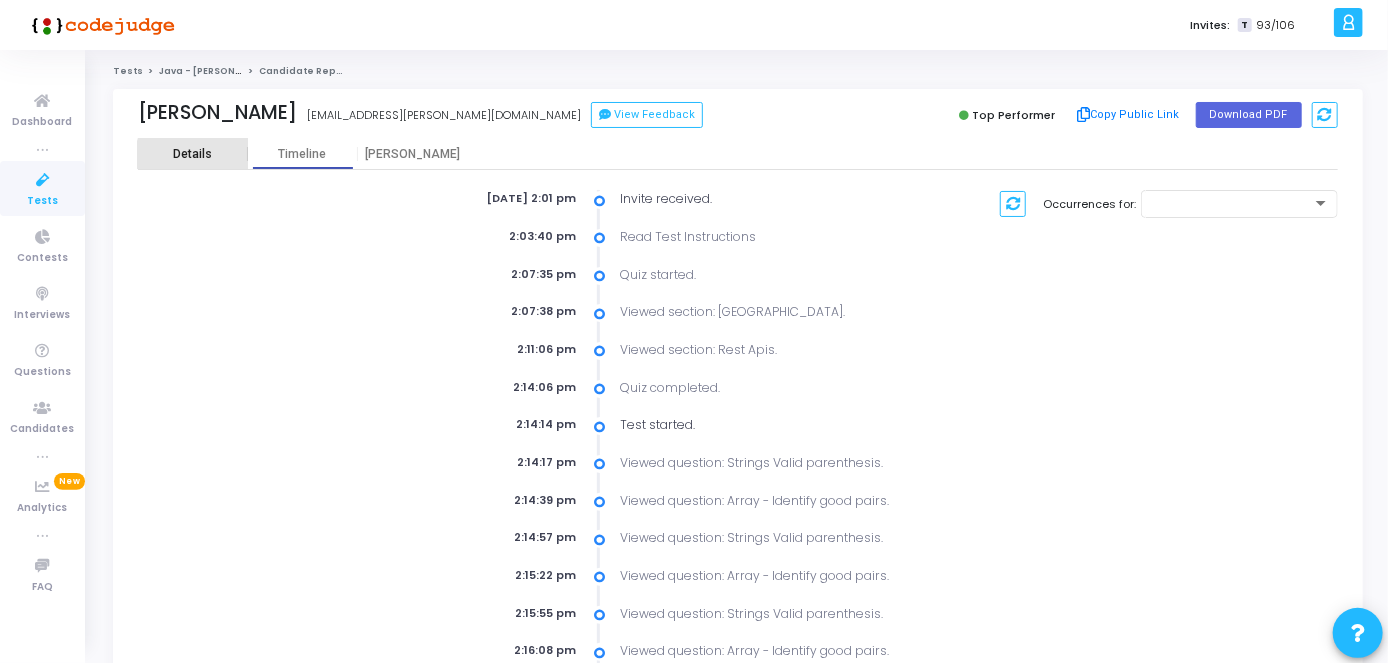 click on "Details" at bounding box center [192, 154] 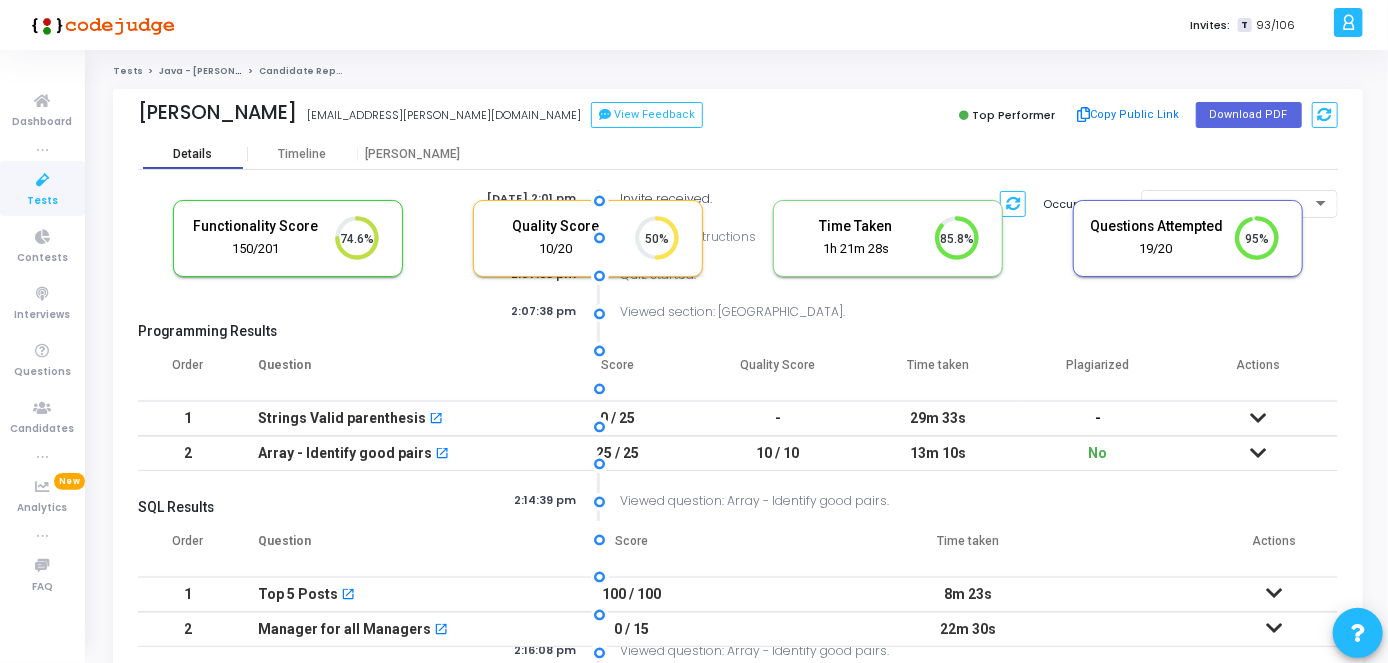 scroll, scrollTop: 8, scrollLeft: 9, axis: both 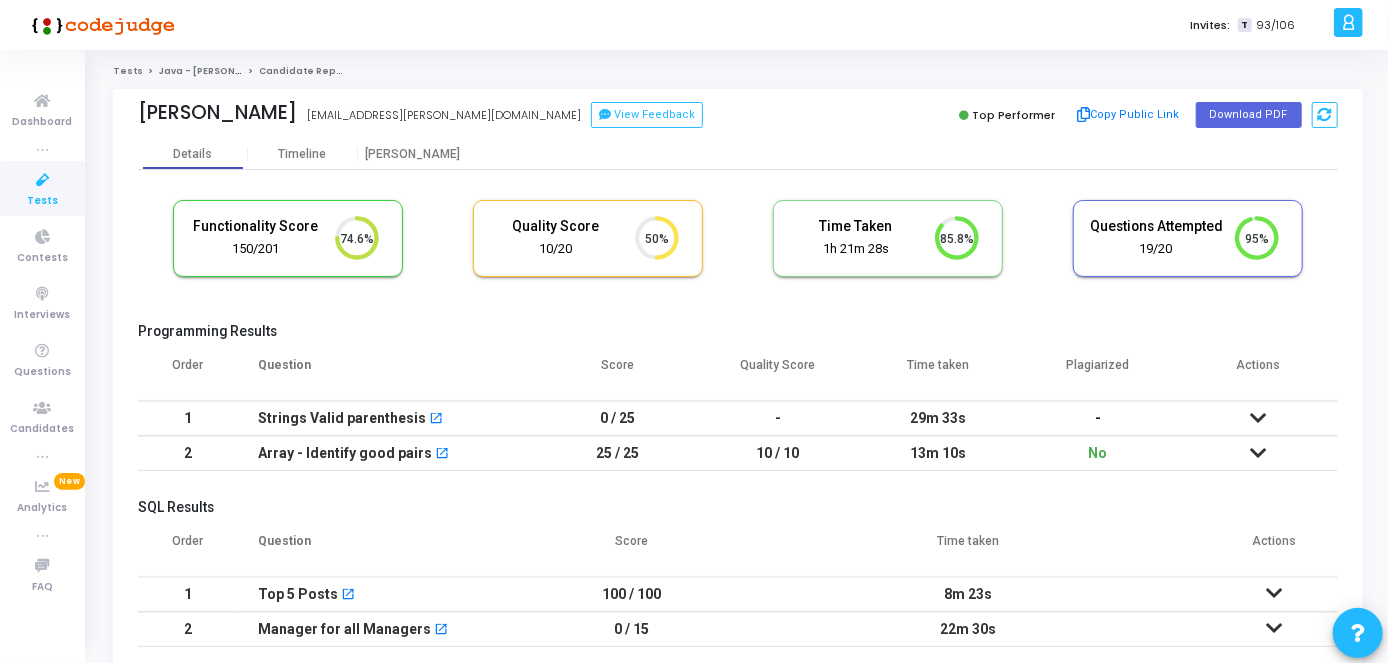 click on "Functionality Score 150/201 74.6% Quality Score  10/20 50% Time Taken calculated once the test is completed Time Taken 1h 21m 28s 85.8% Questions Attempted 19/20 95%" at bounding box center [738, 248] 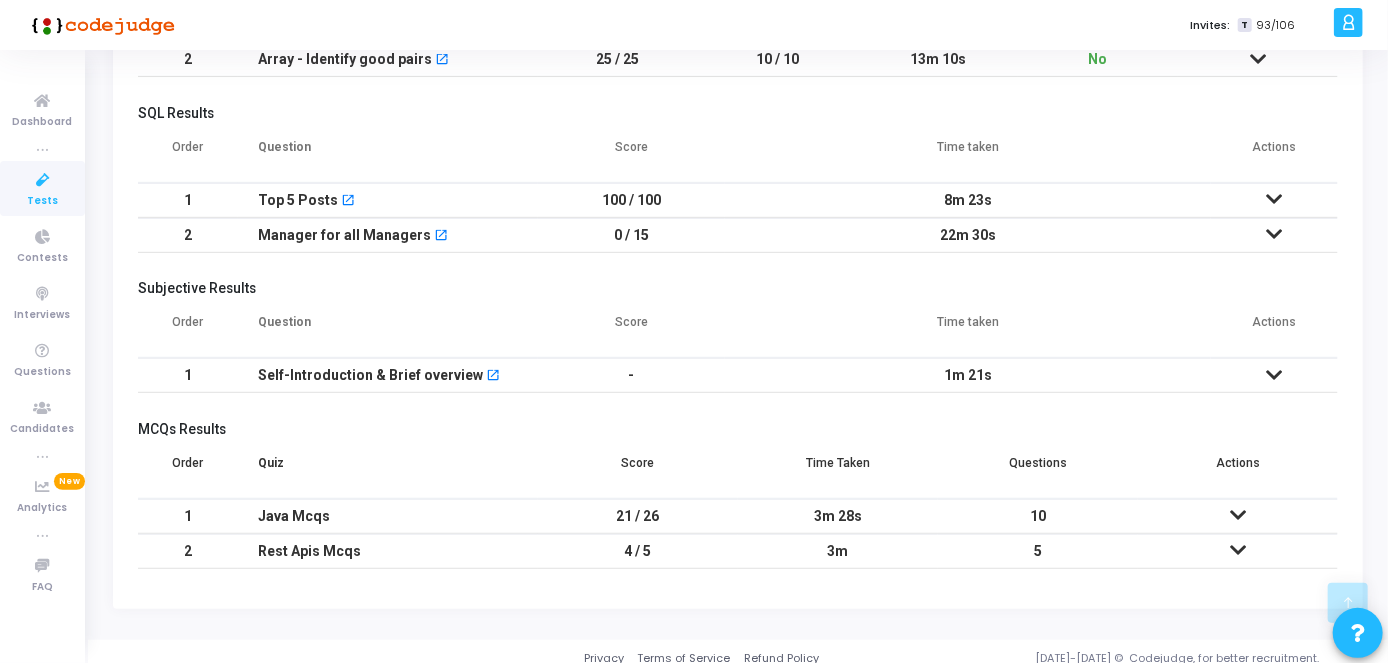 scroll, scrollTop: 402, scrollLeft: 0, axis: vertical 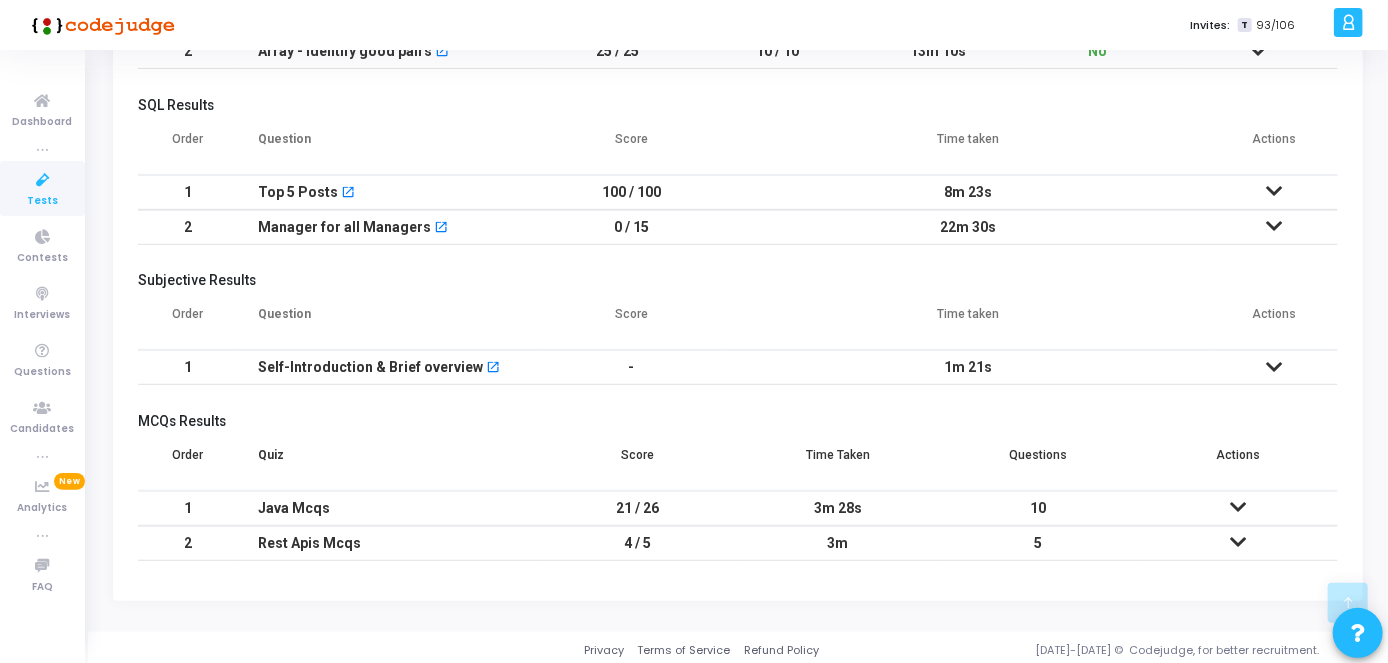 click at bounding box center (1274, 367) 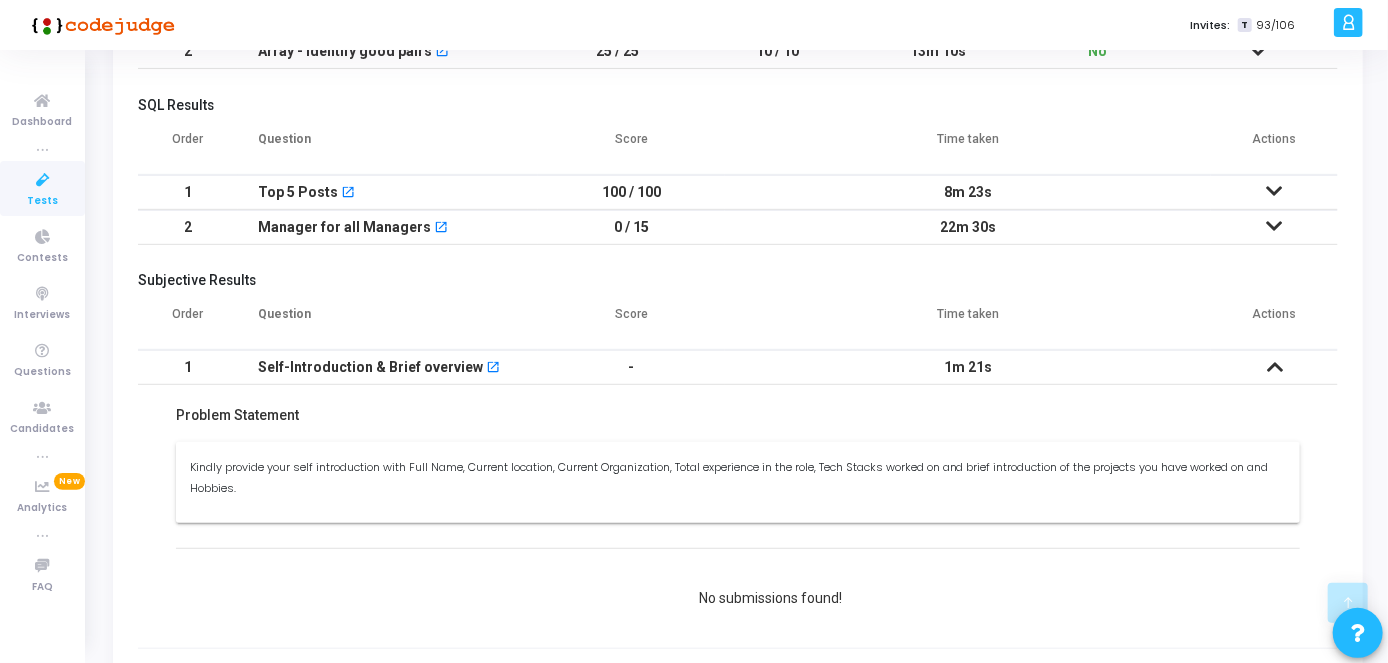 click at bounding box center [43, 180] 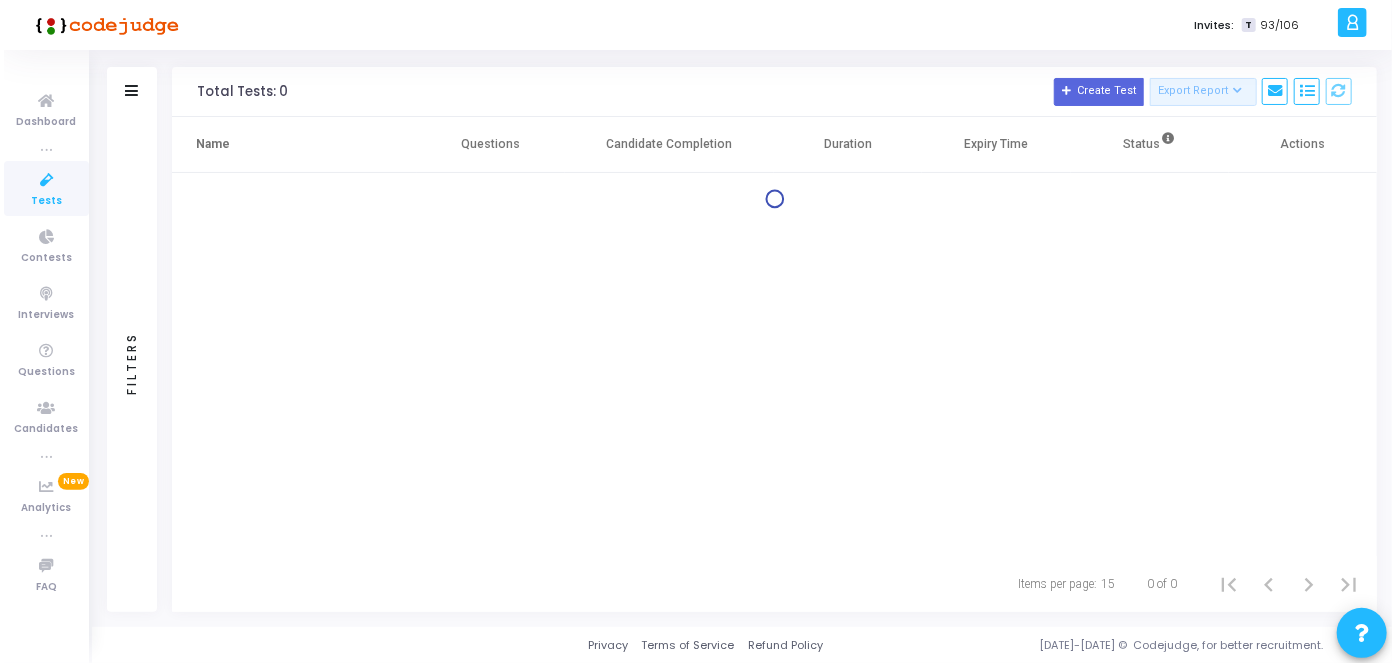 scroll, scrollTop: 0, scrollLeft: 0, axis: both 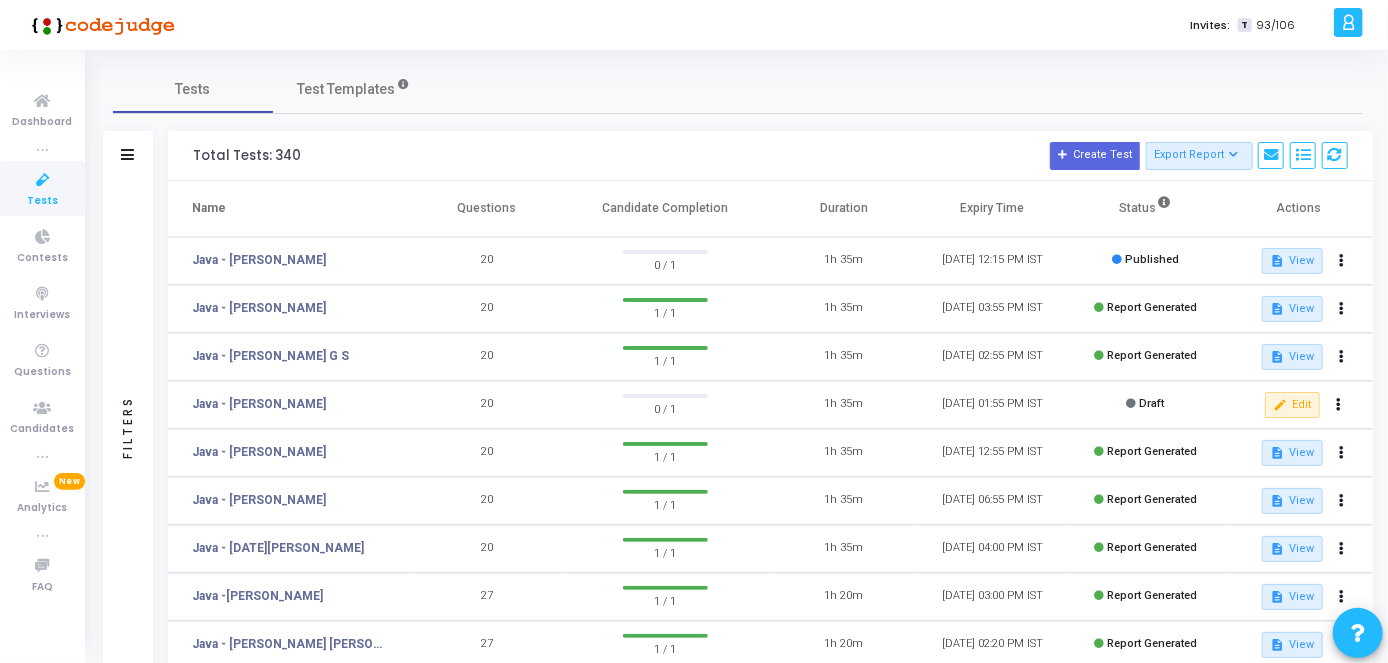 click on "Java - [PERSON_NAME]" 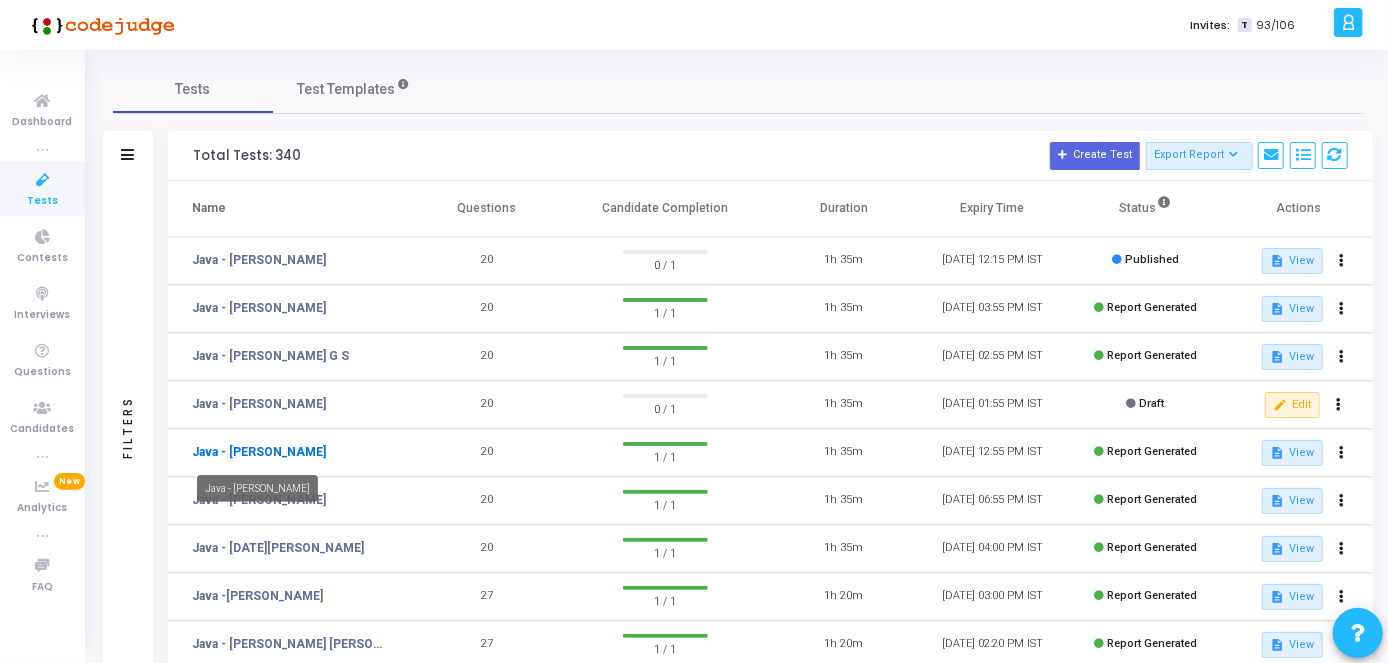 click on "Java - [PERSON_NAME]" 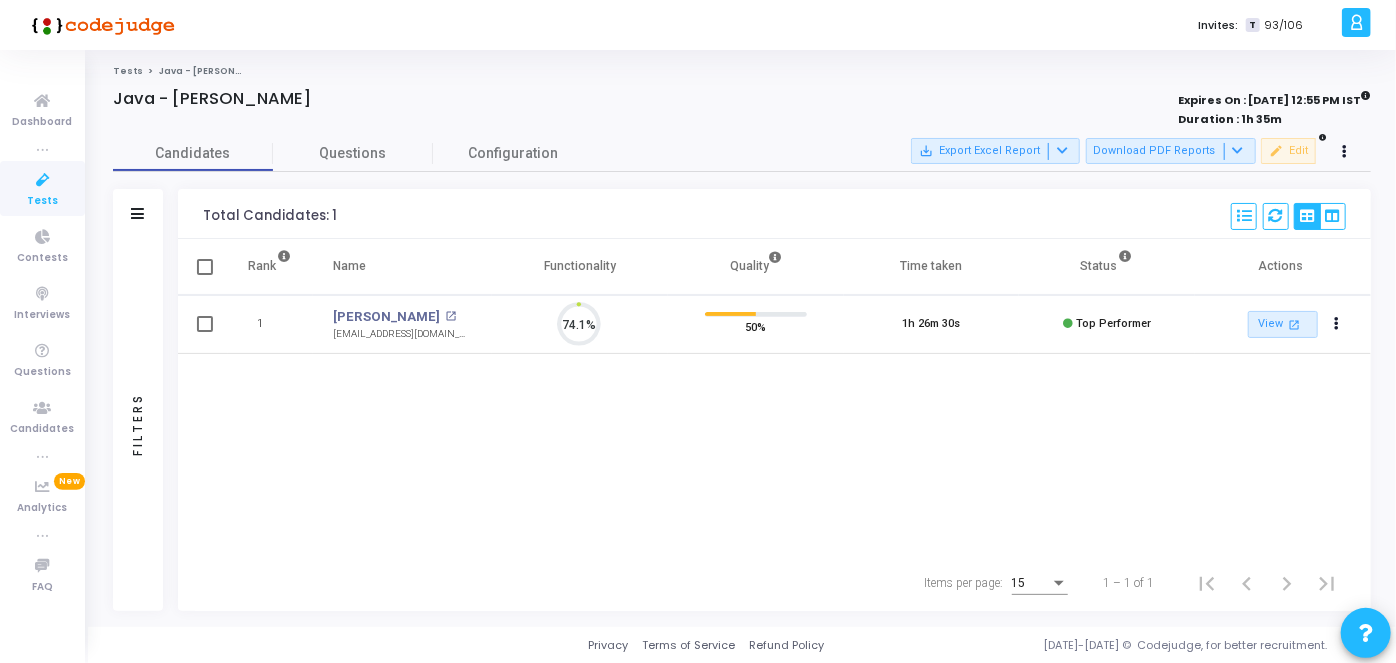 scroll, scrollTop: 8, scrollLeft: 9, axis: both 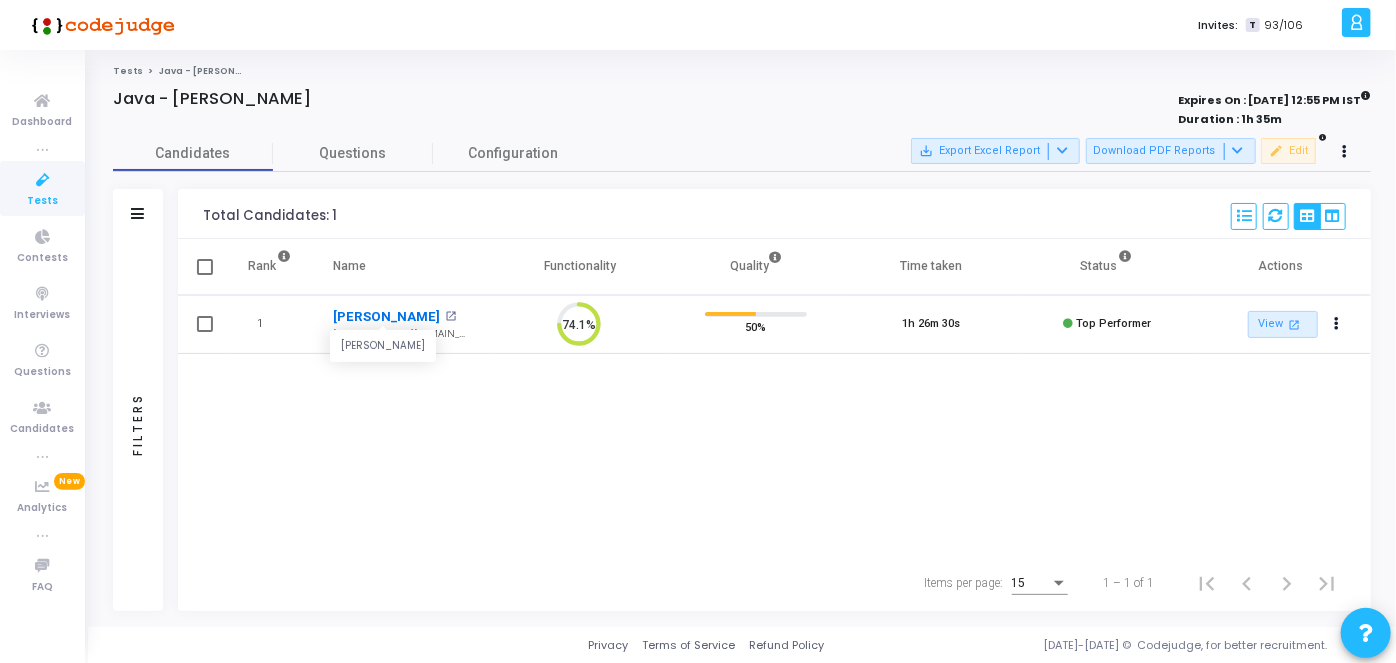 click on "[PERSON_NAME]" at bounding box center (386, 317) 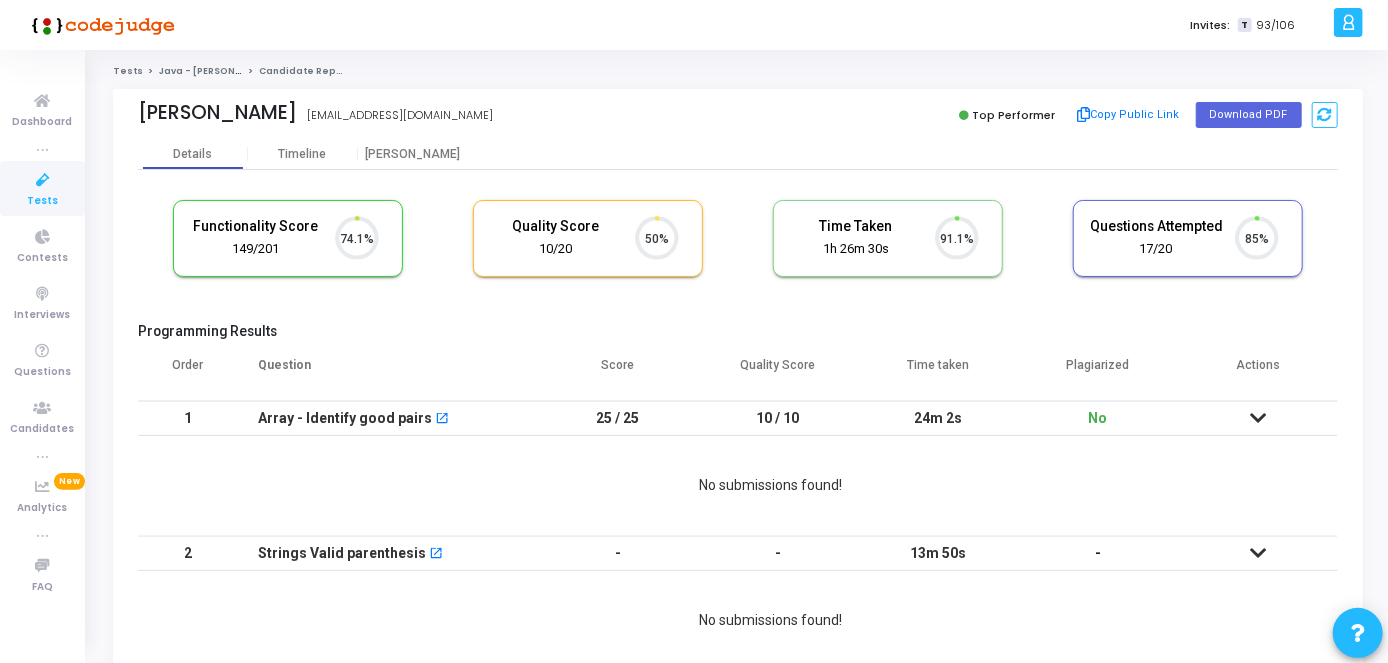 scroll, scrollTop: 8, scrollLeft: 9, axis: both 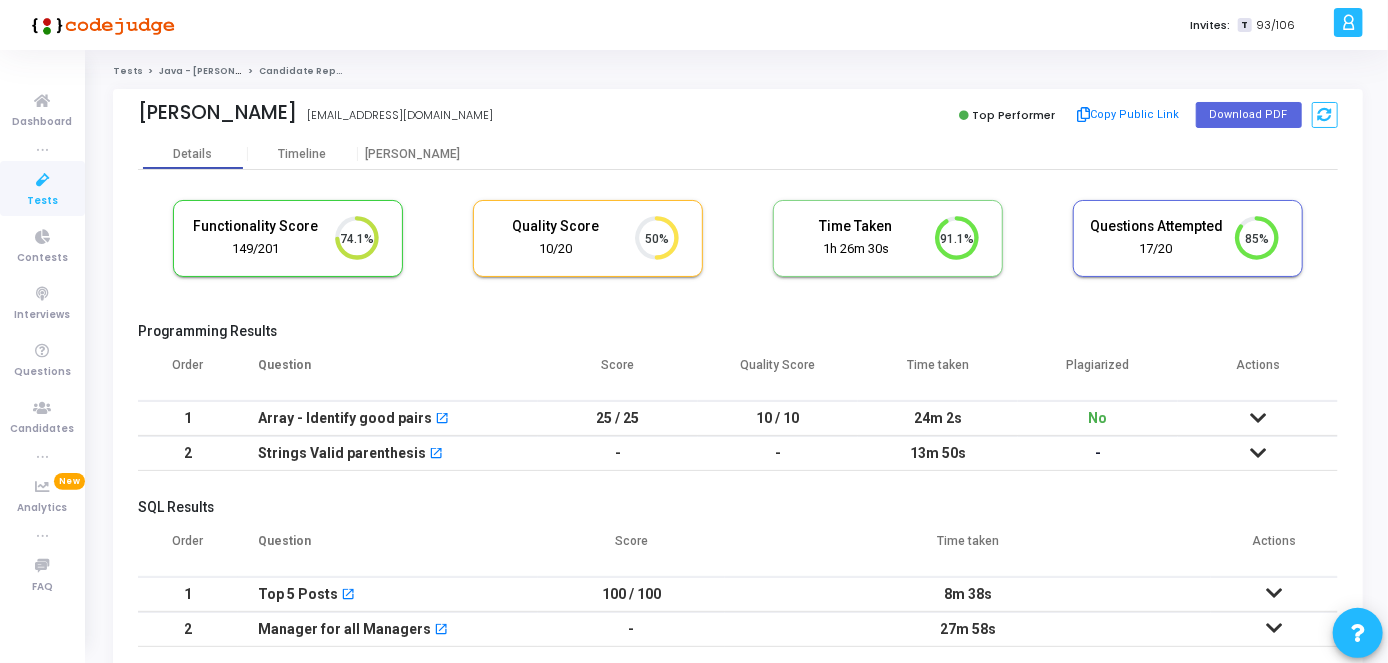click at bounding box center [43, 180] 